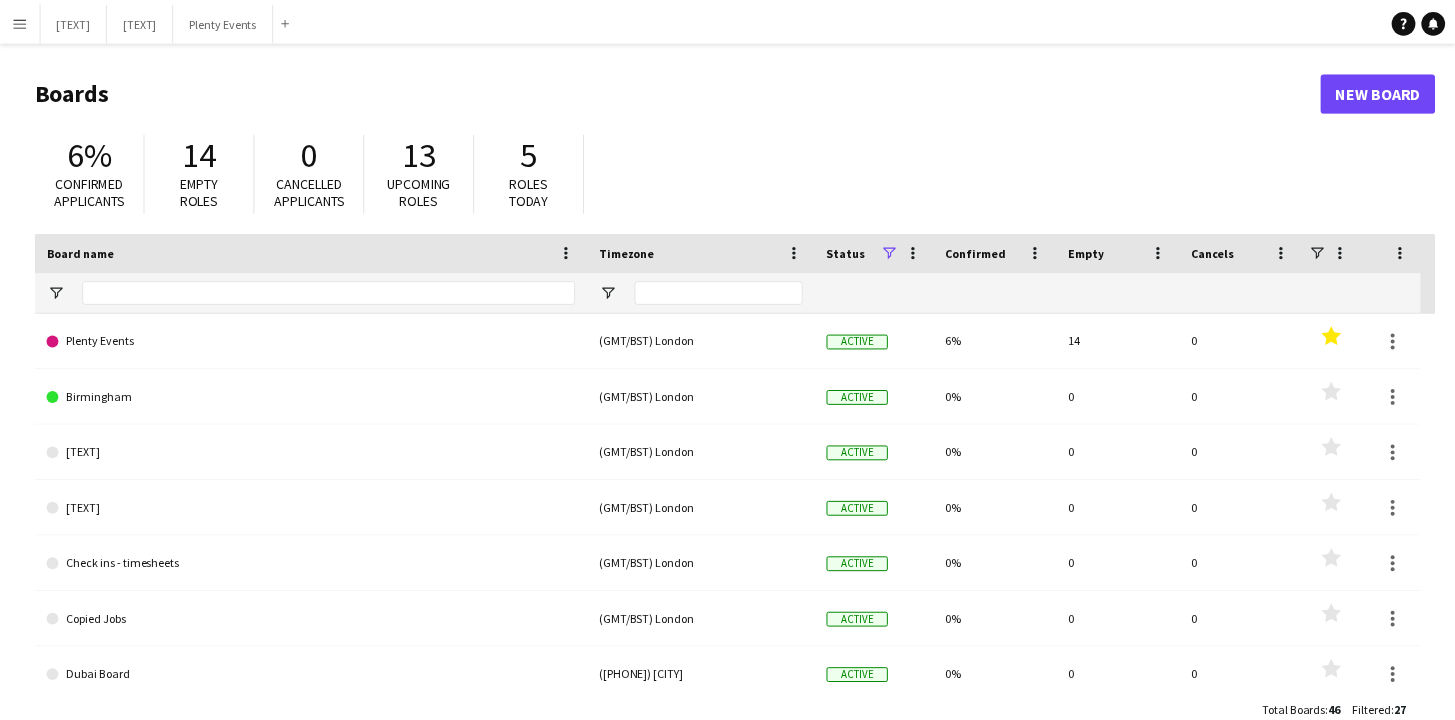 scroll, scrollTop: 0, scrollLeft: 0, axis: both 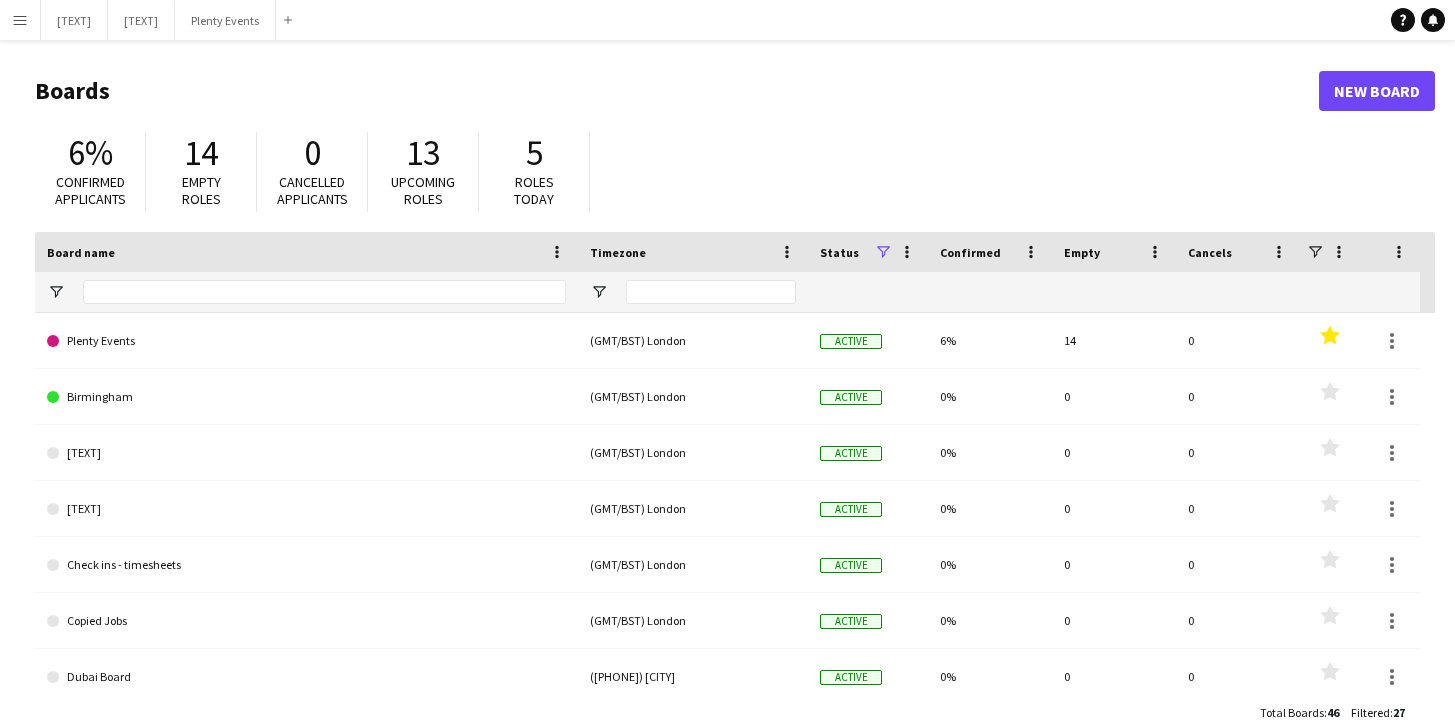 click on "Menu" at bounding box center (20, 20) 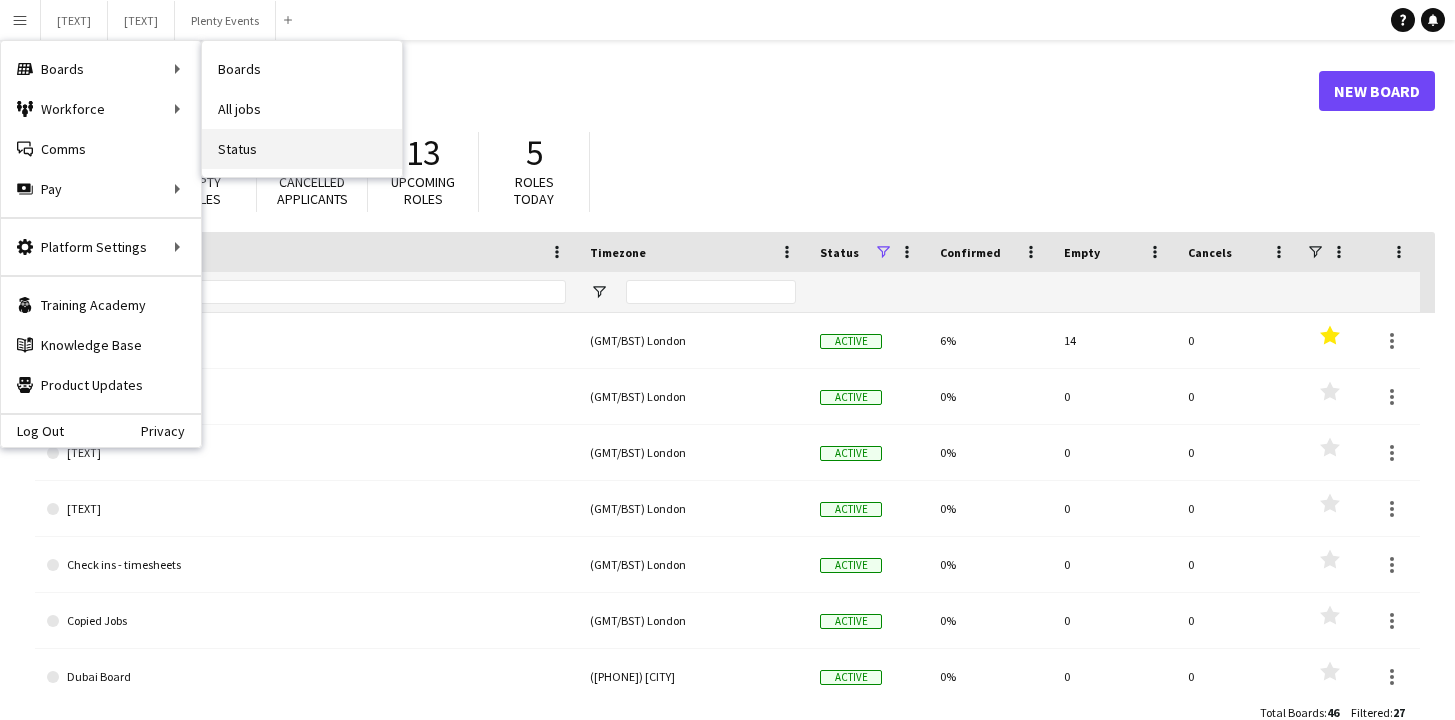click on "Status" at bounding box center [302, 149] 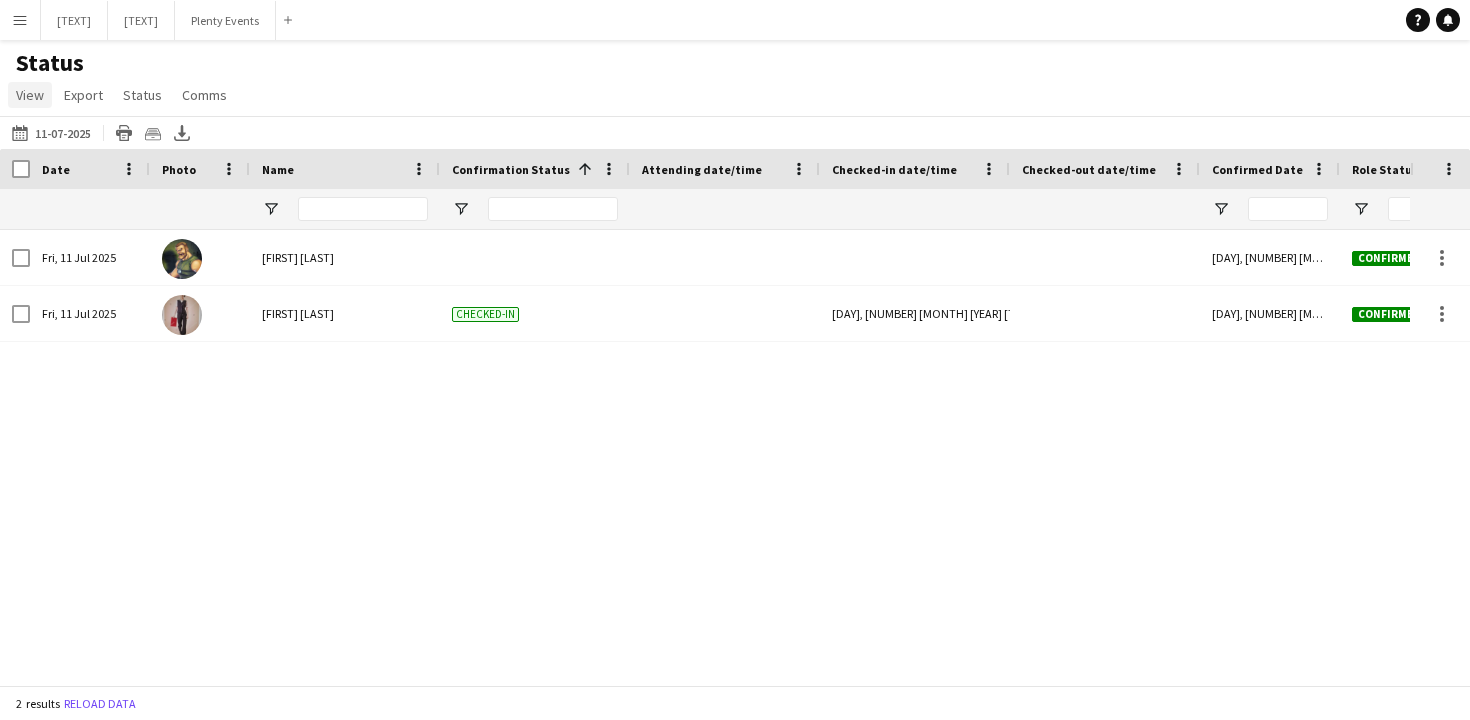 click on "View" 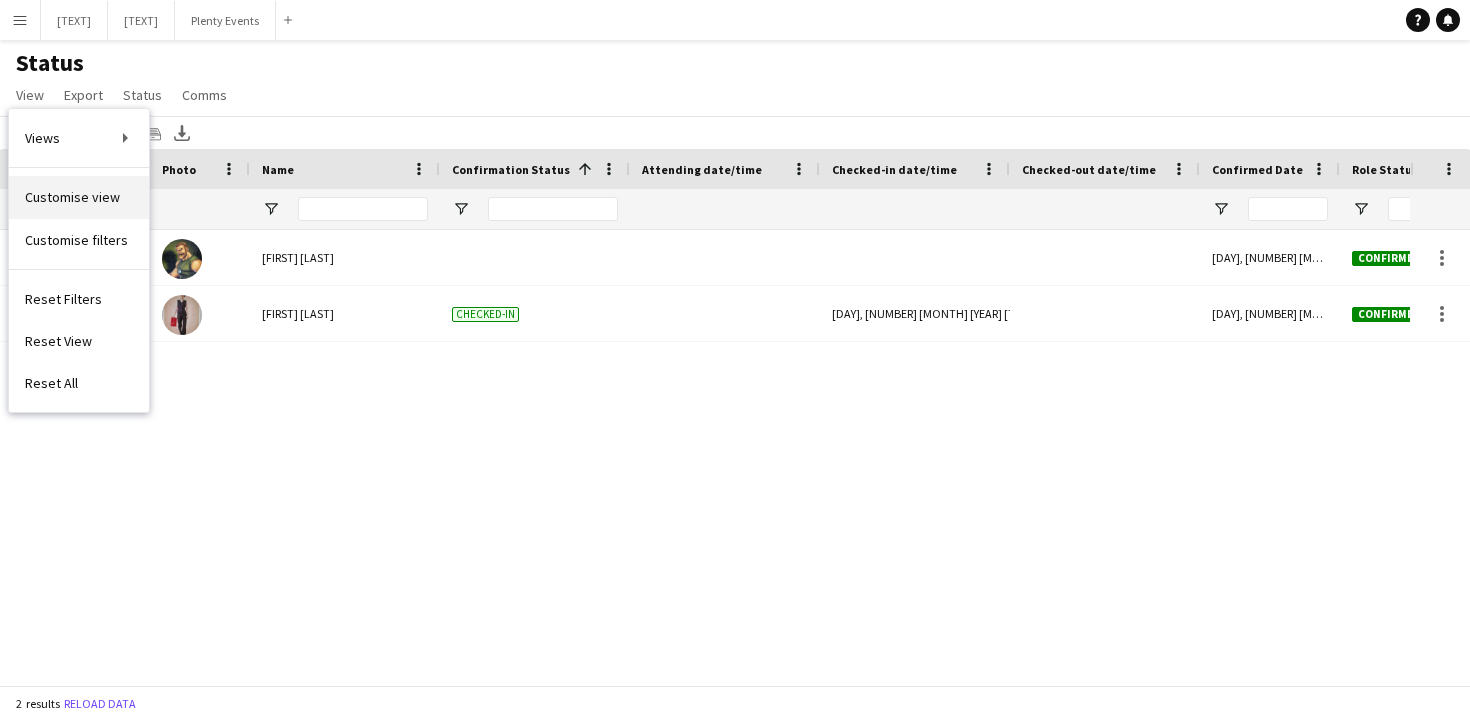 click on "Customise view" at bounding box center [72, 197] 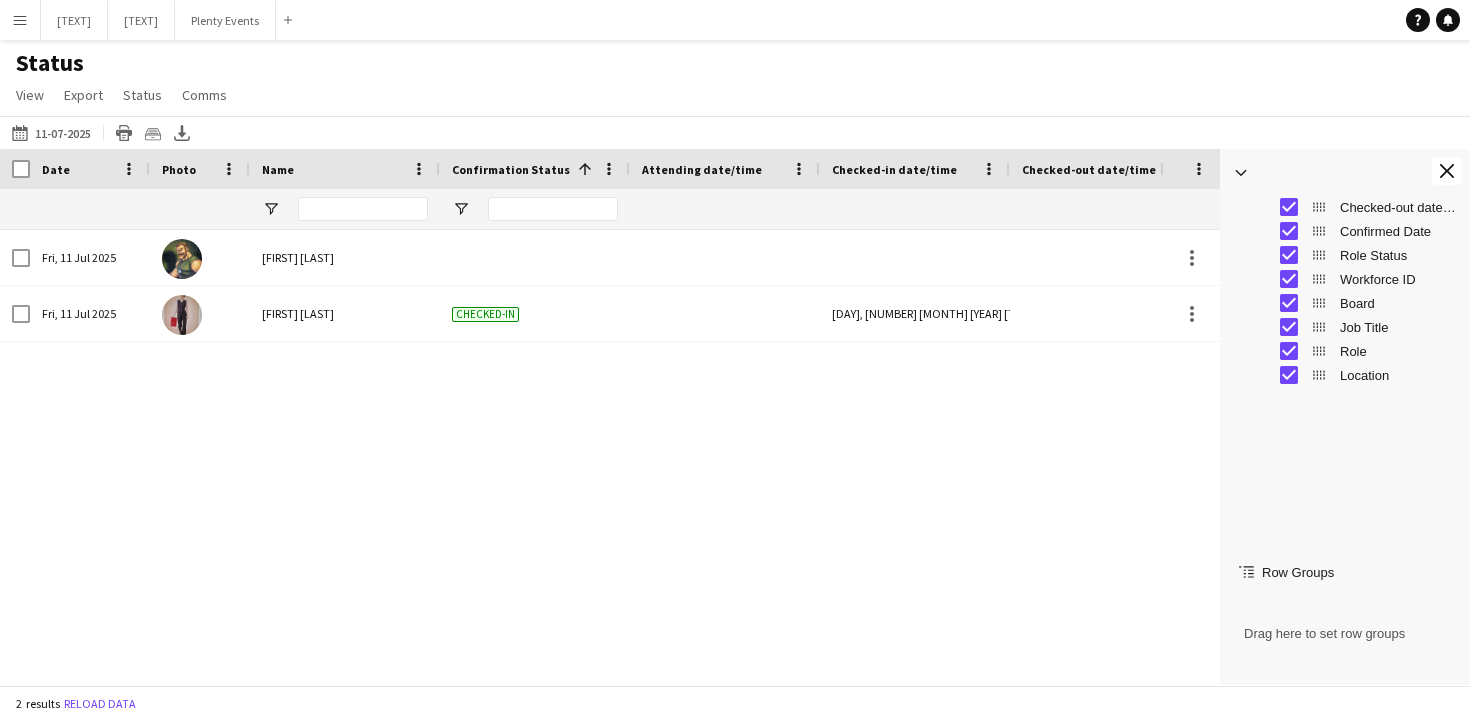 scroll, scrollTop: 0, scrollLeft: 0, axis: both 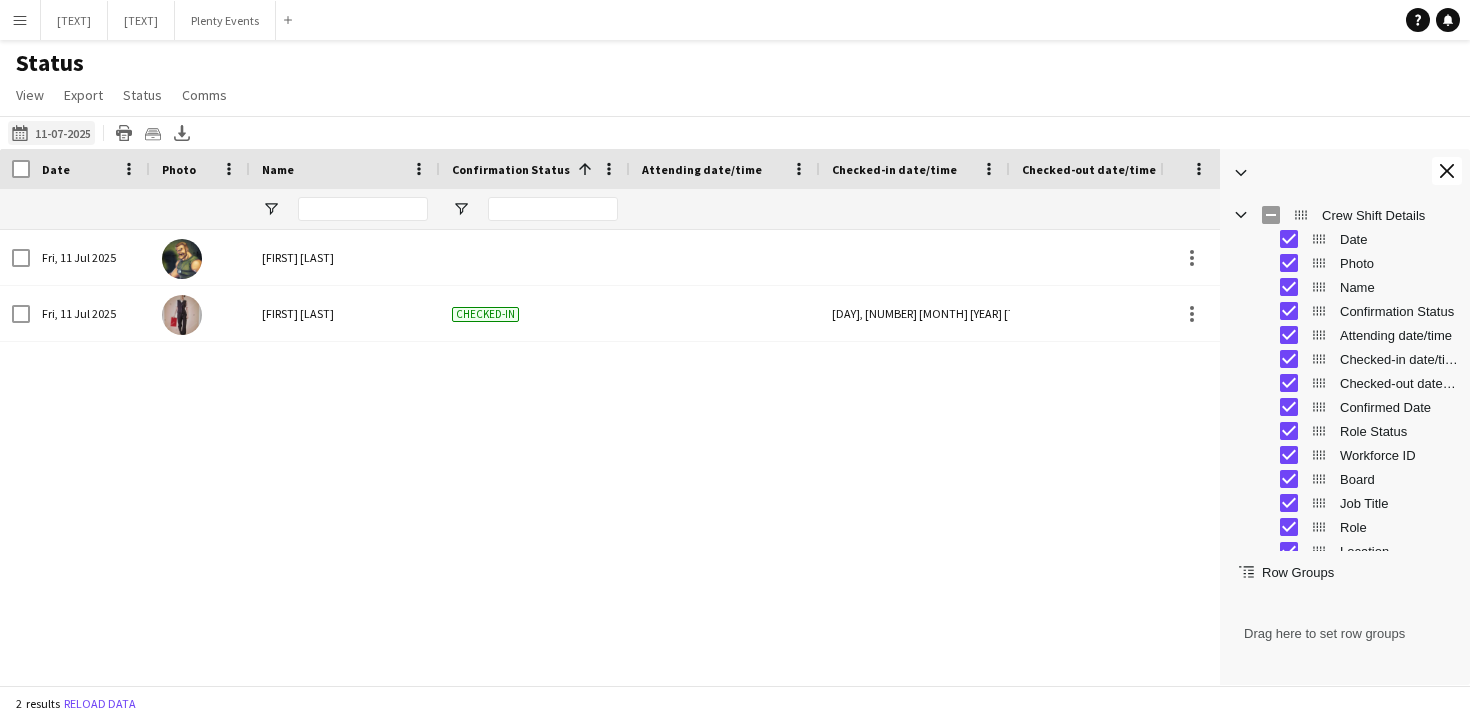 click on "[DATE] to [DATE]
[DATE]" 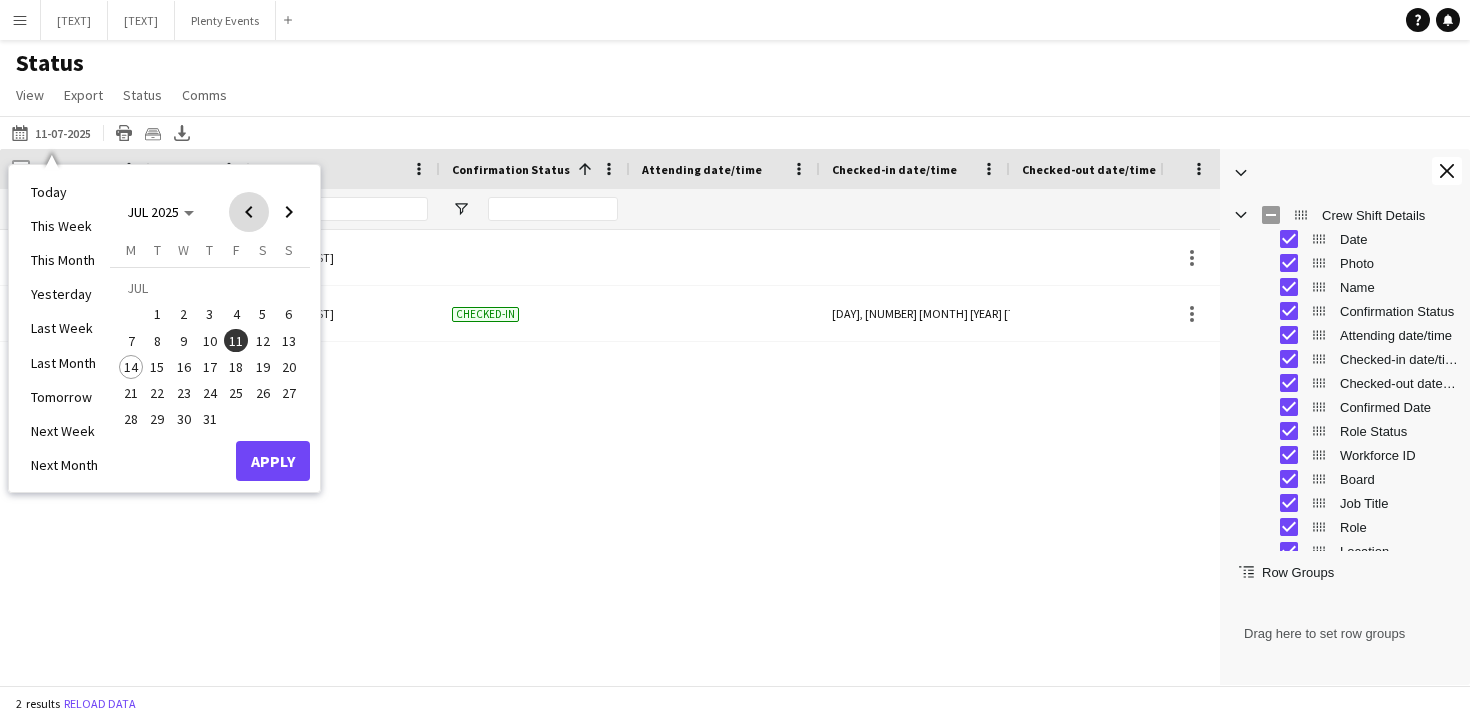click at bounding box center [249, 212] 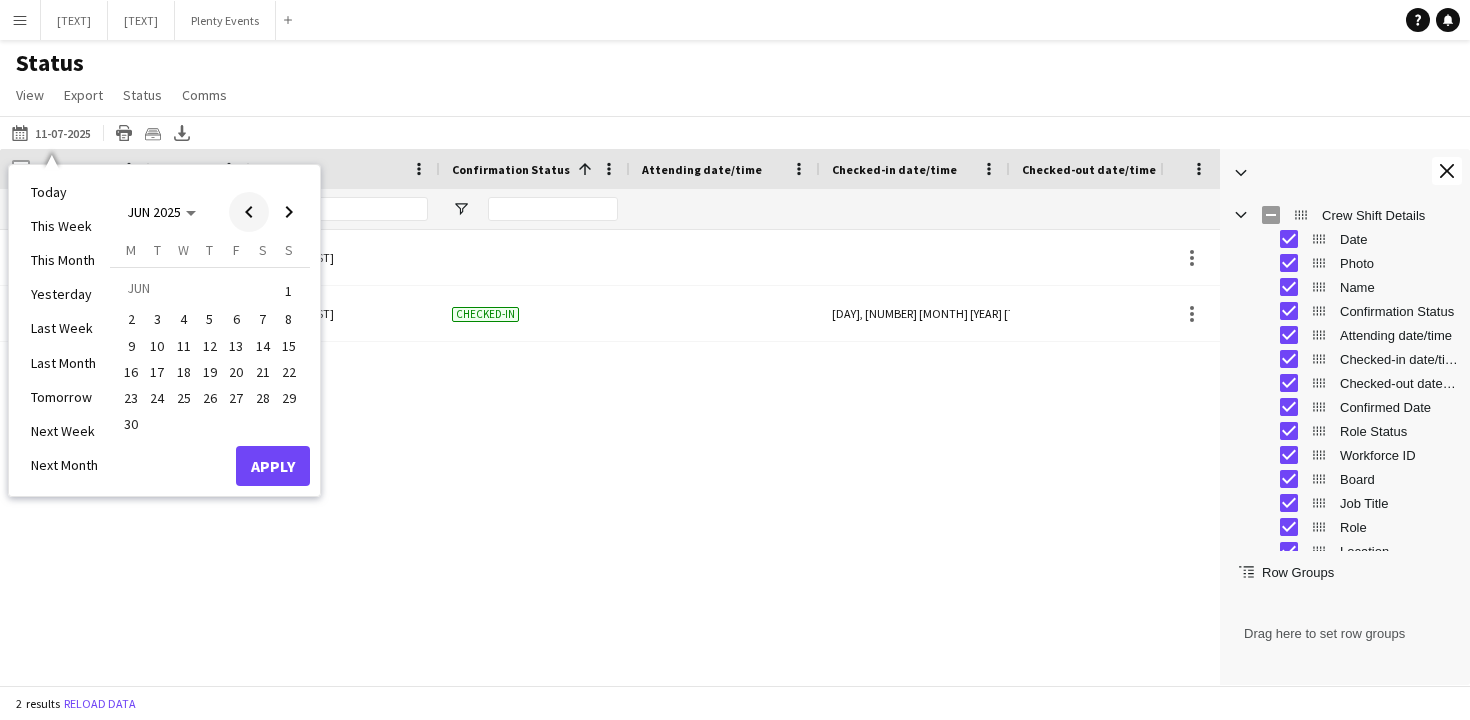 click at bounding box center [249, 212] 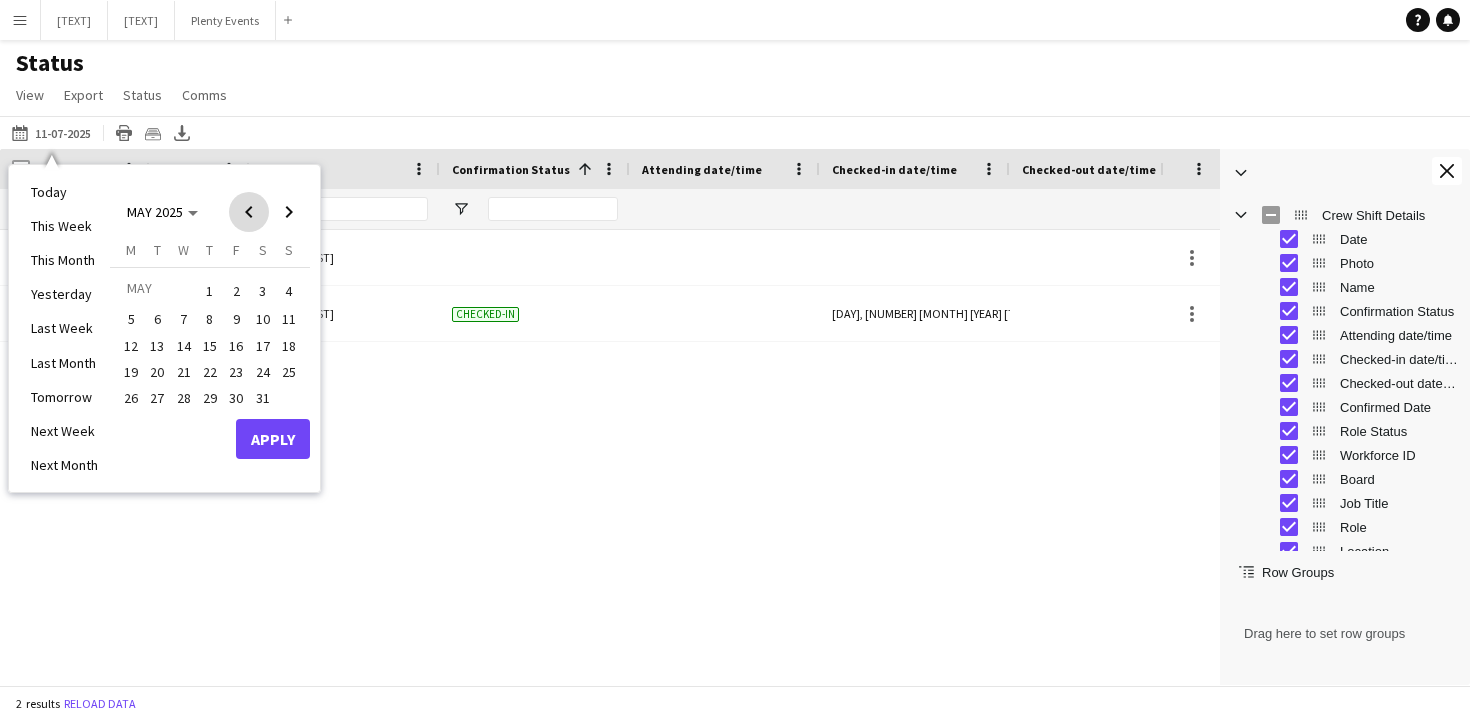 click at bounding box center [249, 212] 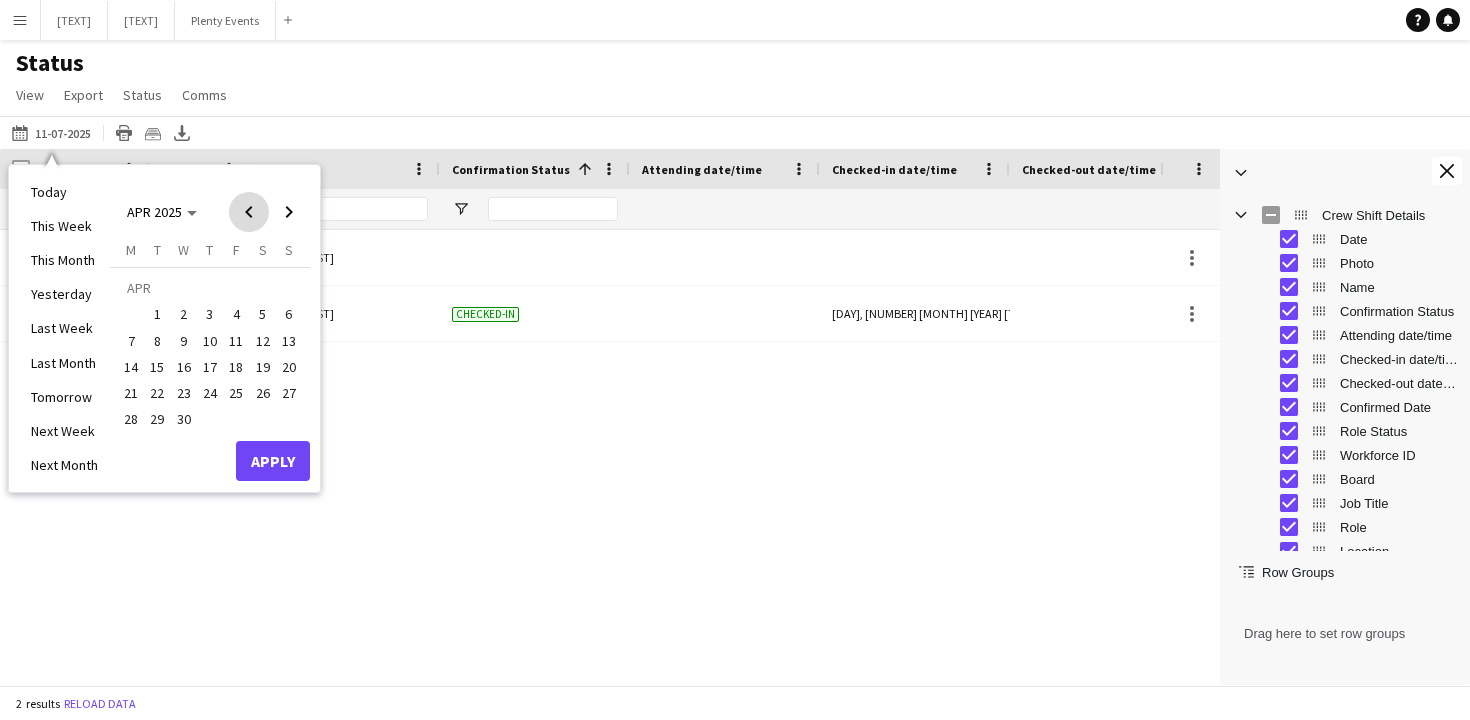 click at bounding box center [249, 212] 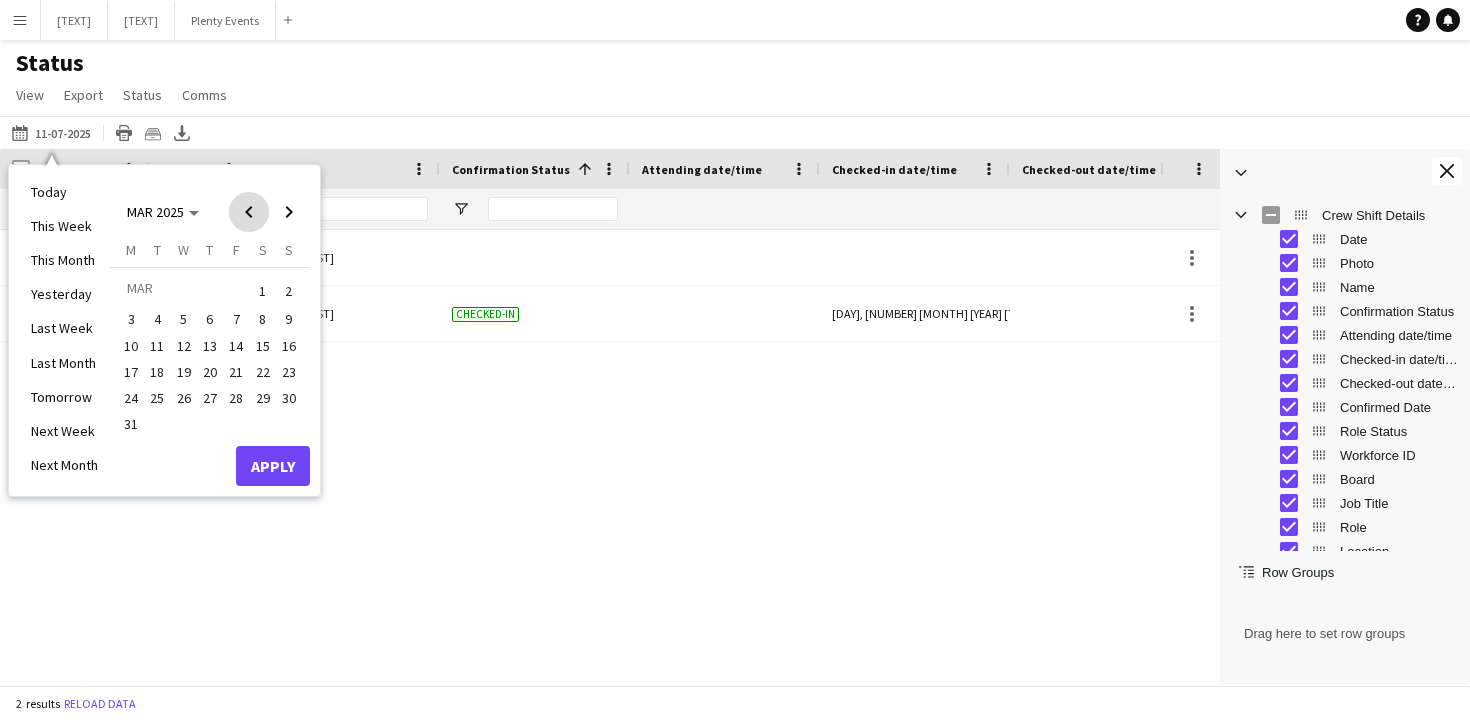 click at bounding box center [249, 212] 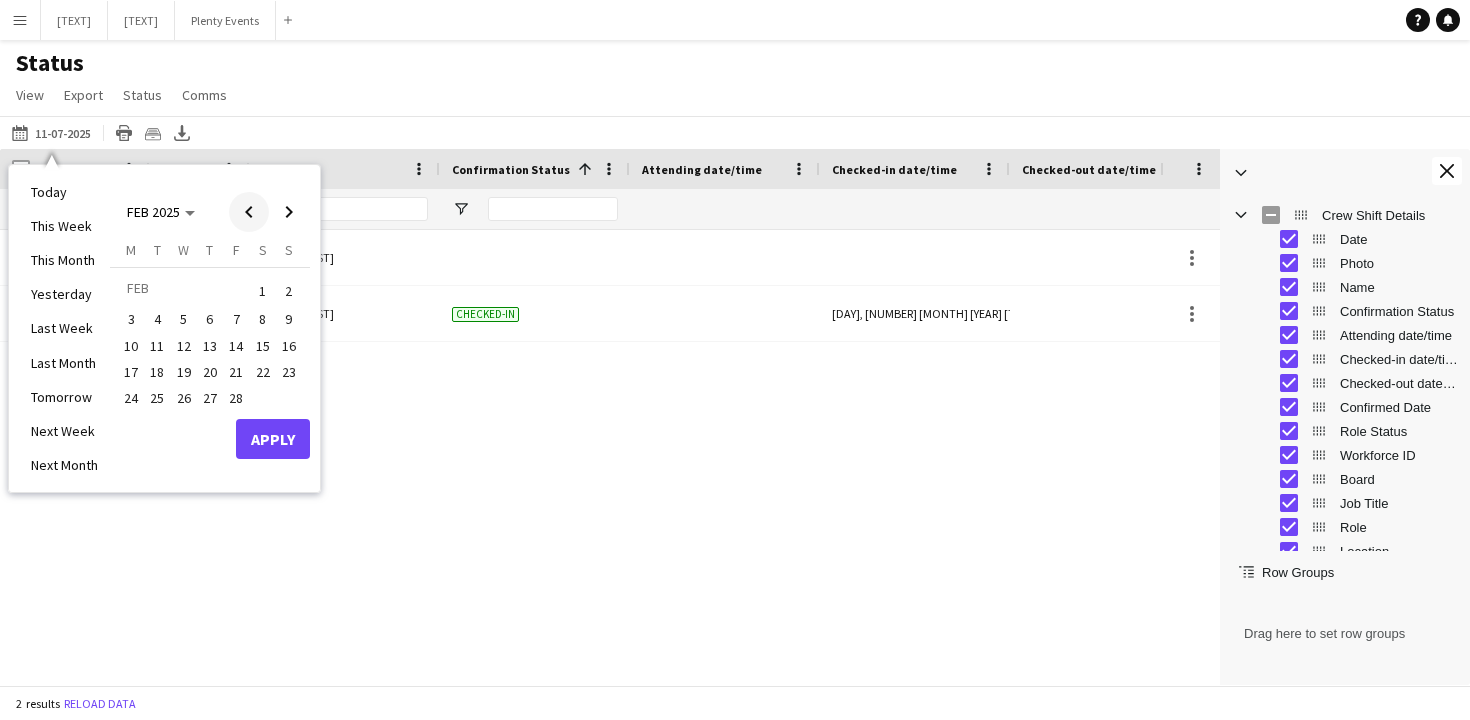 click at bounding box center [249, 212] 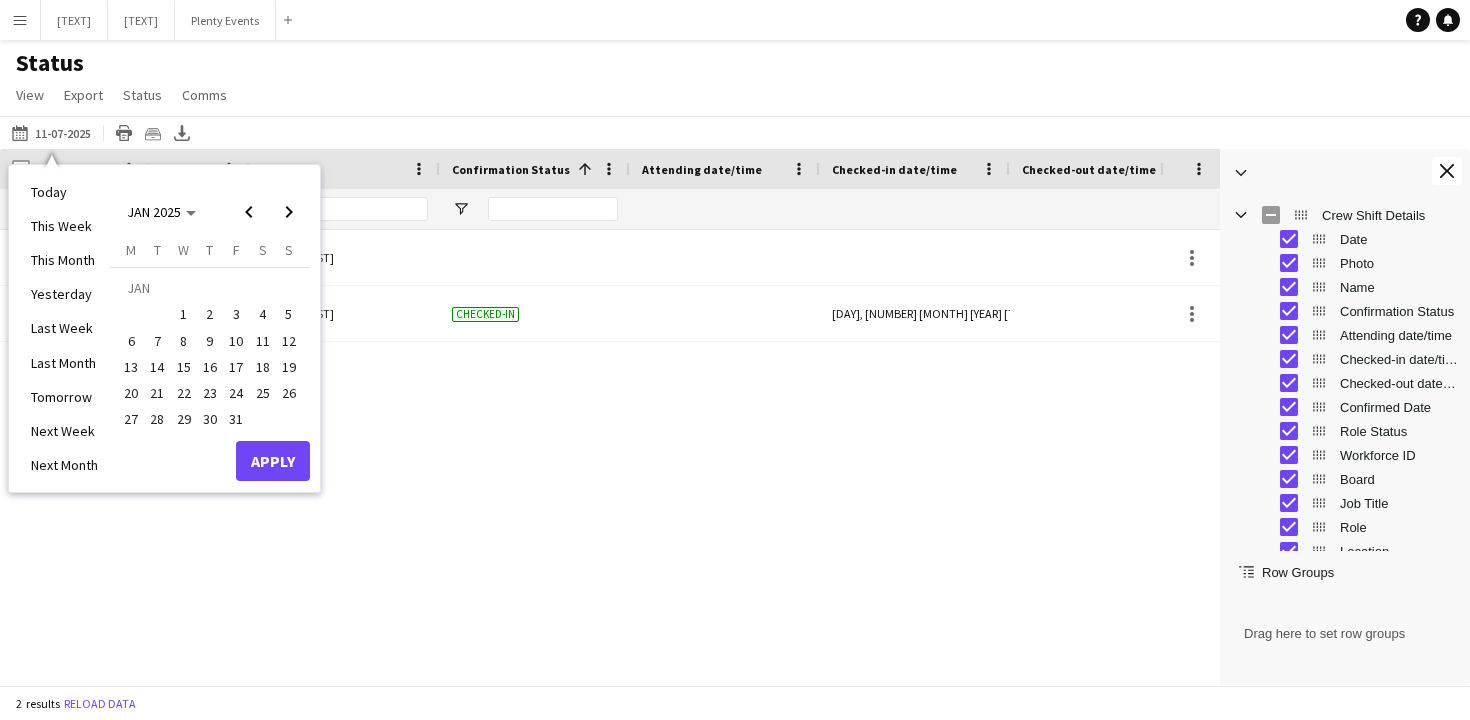 click on "1" at bounding box center [184, 315] 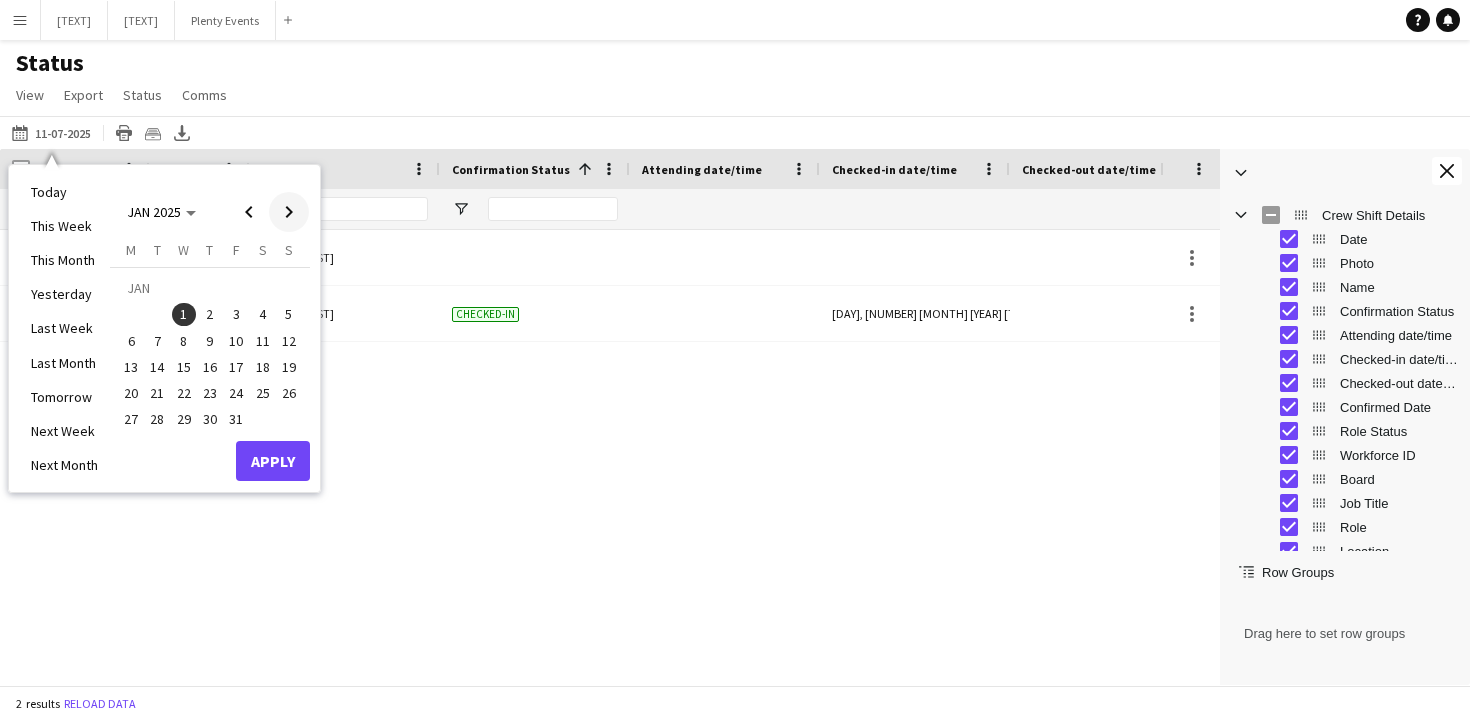 click at bounding box center [289, 212] 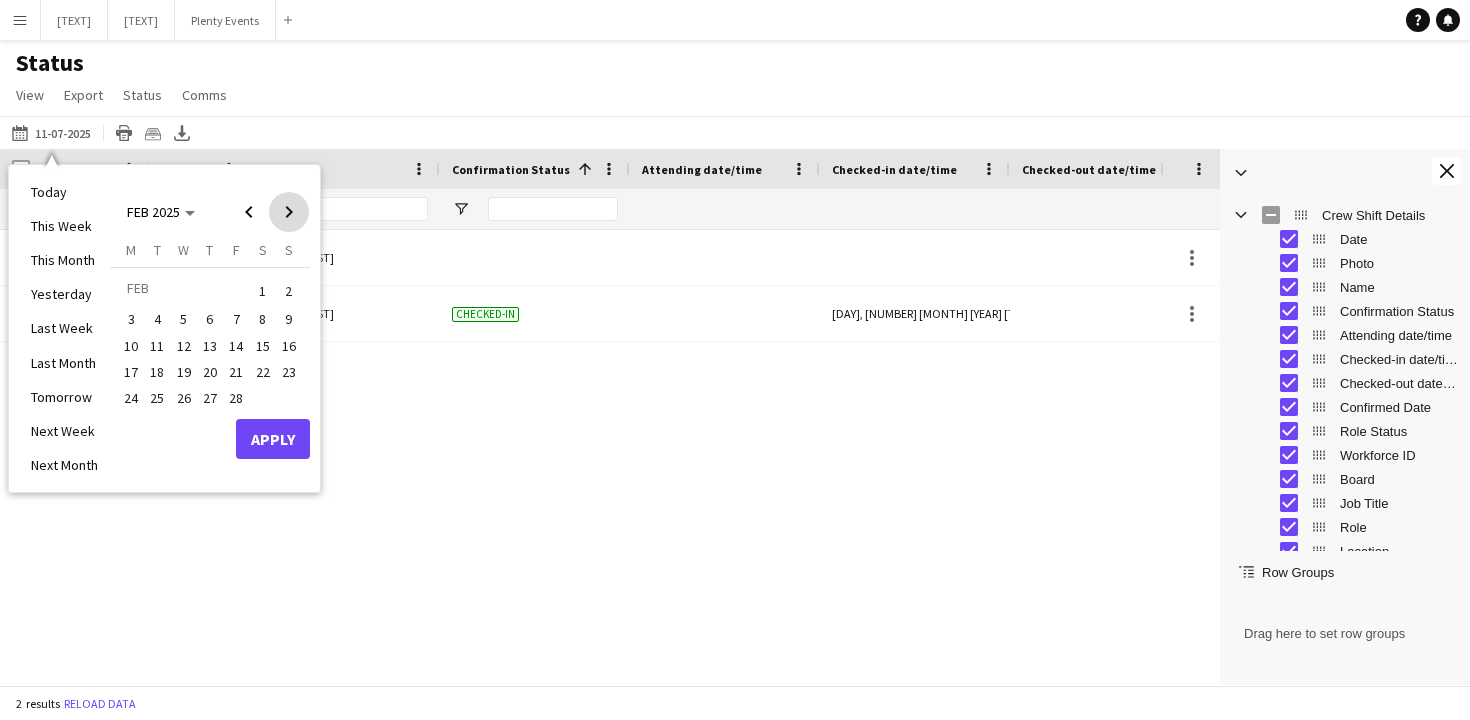 click at bounding box center (289, 212) 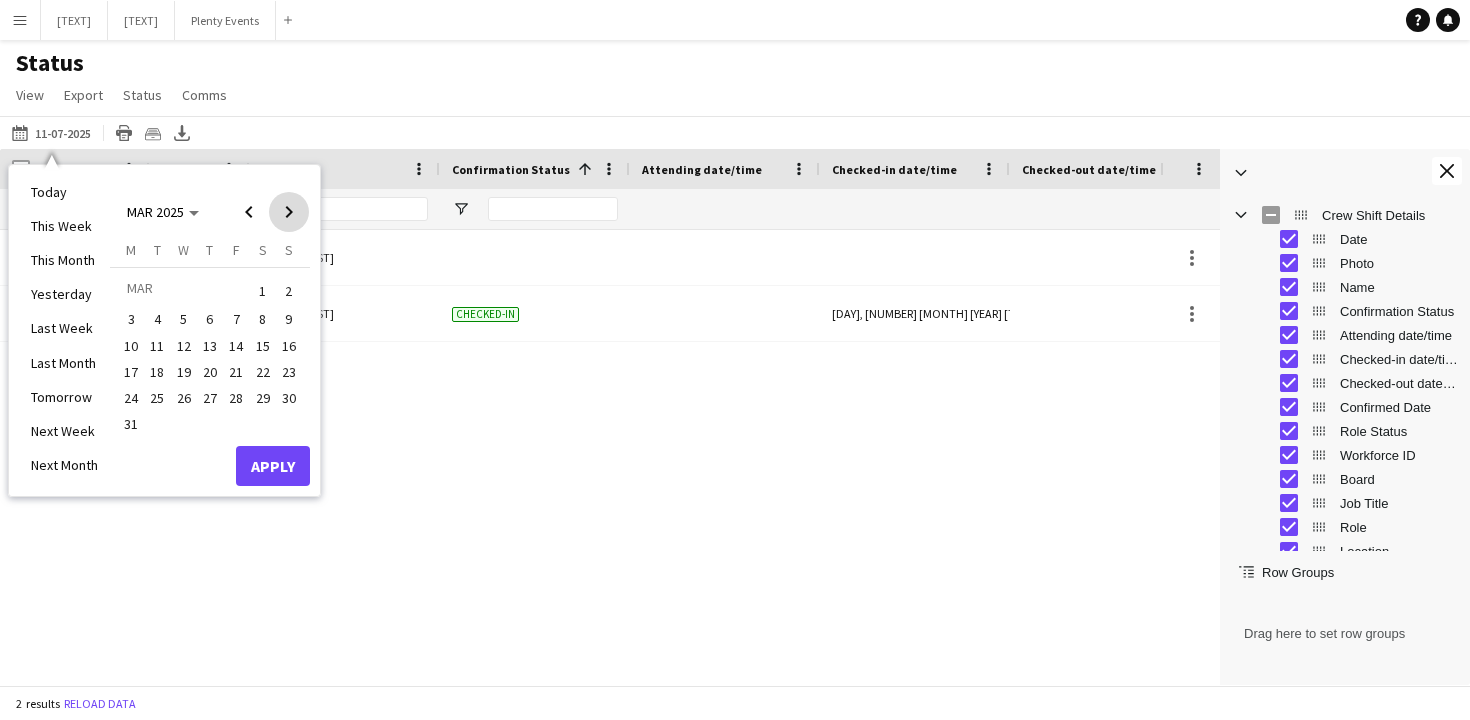 click at bounding box center (289, 212) 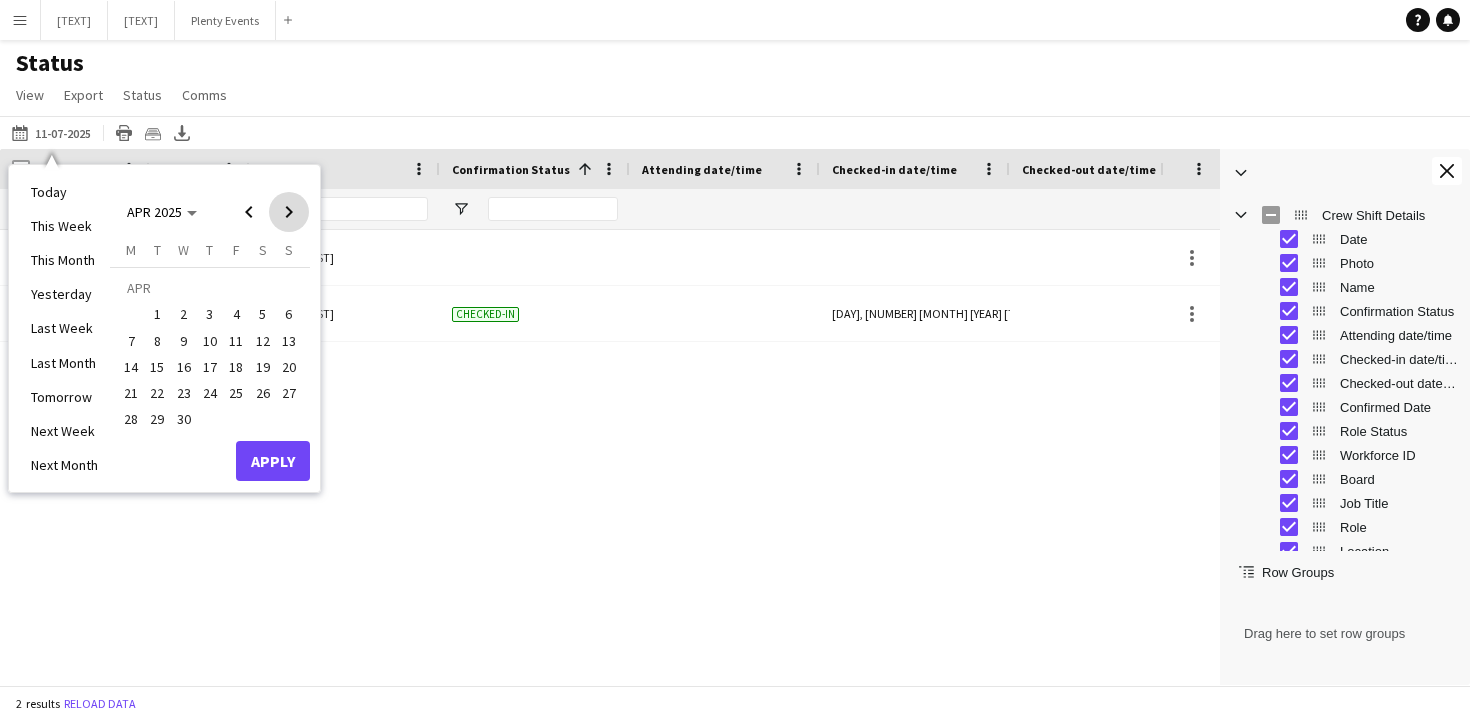 click at bounding box center [289, 212] 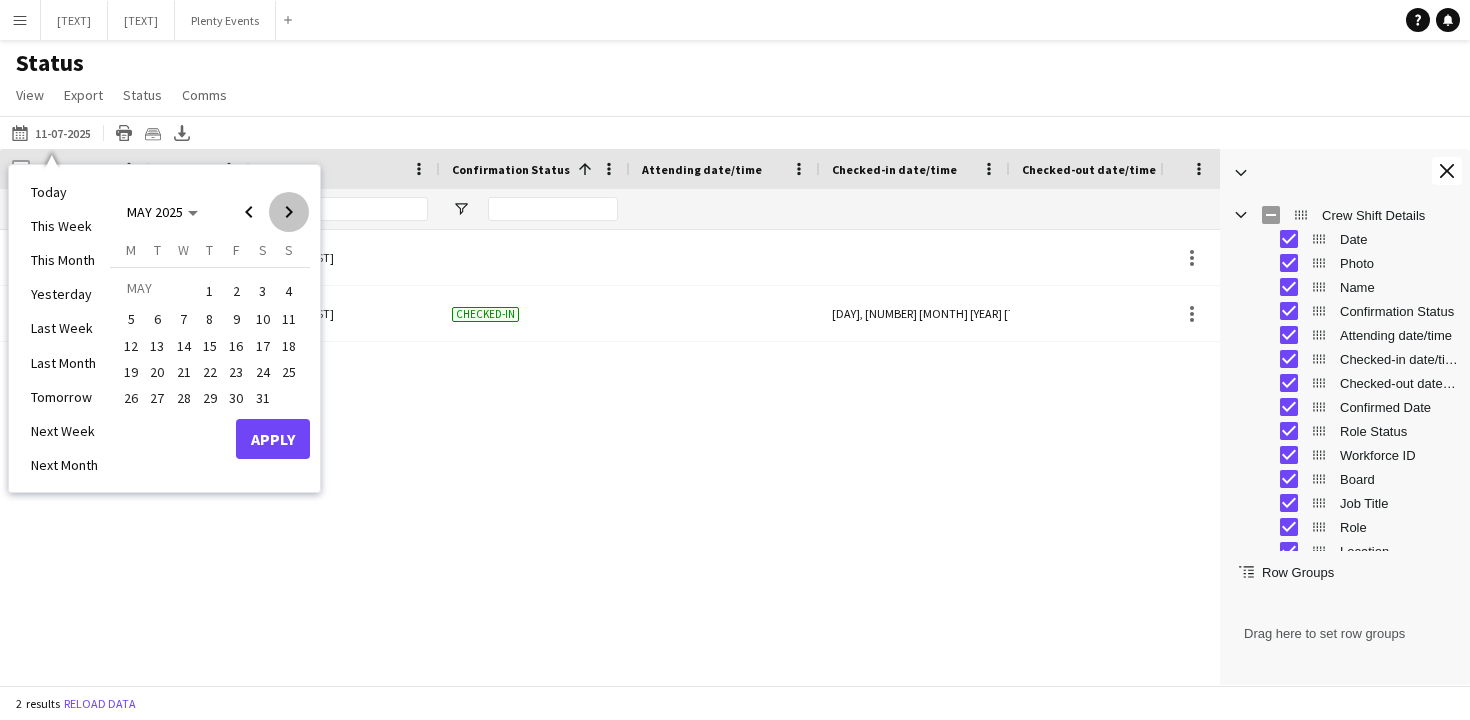 click at bounding box center (289, 212) 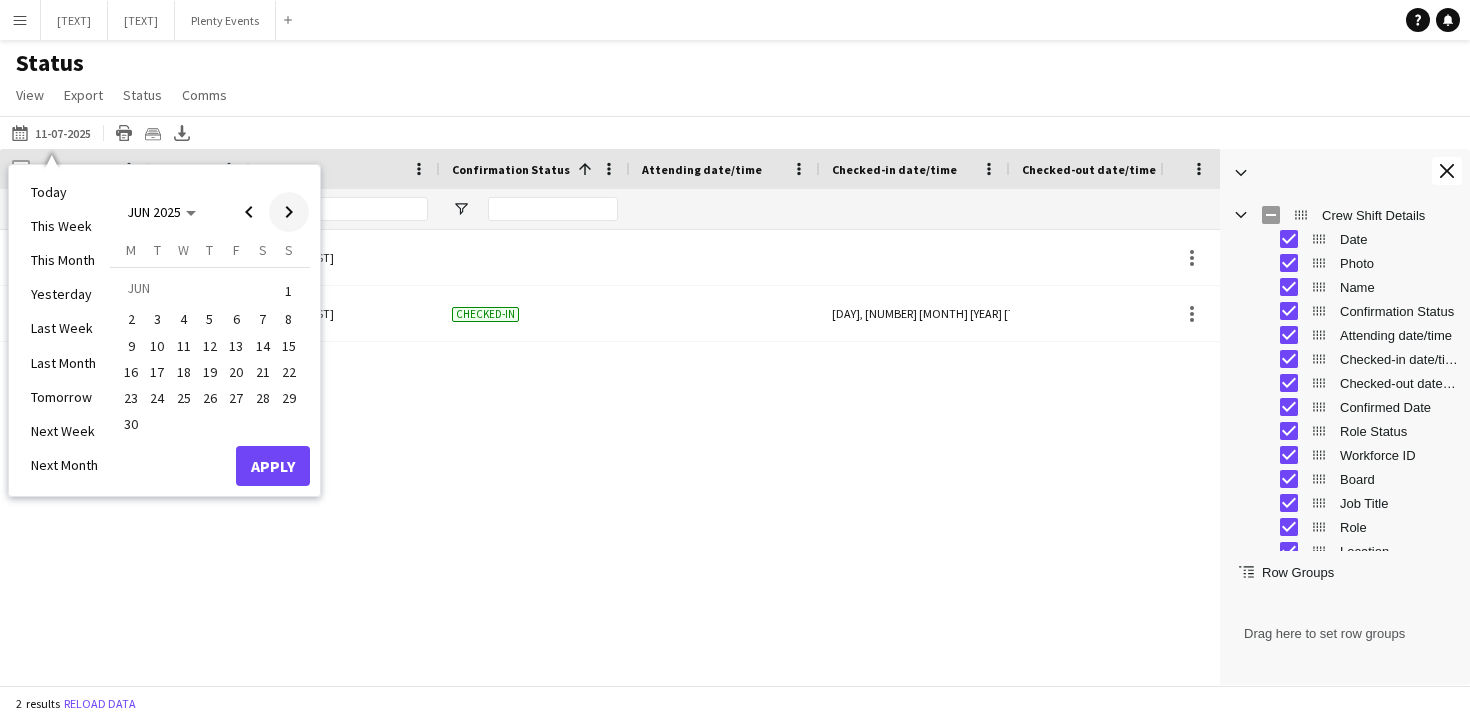 click at bounding box center (289, 212) 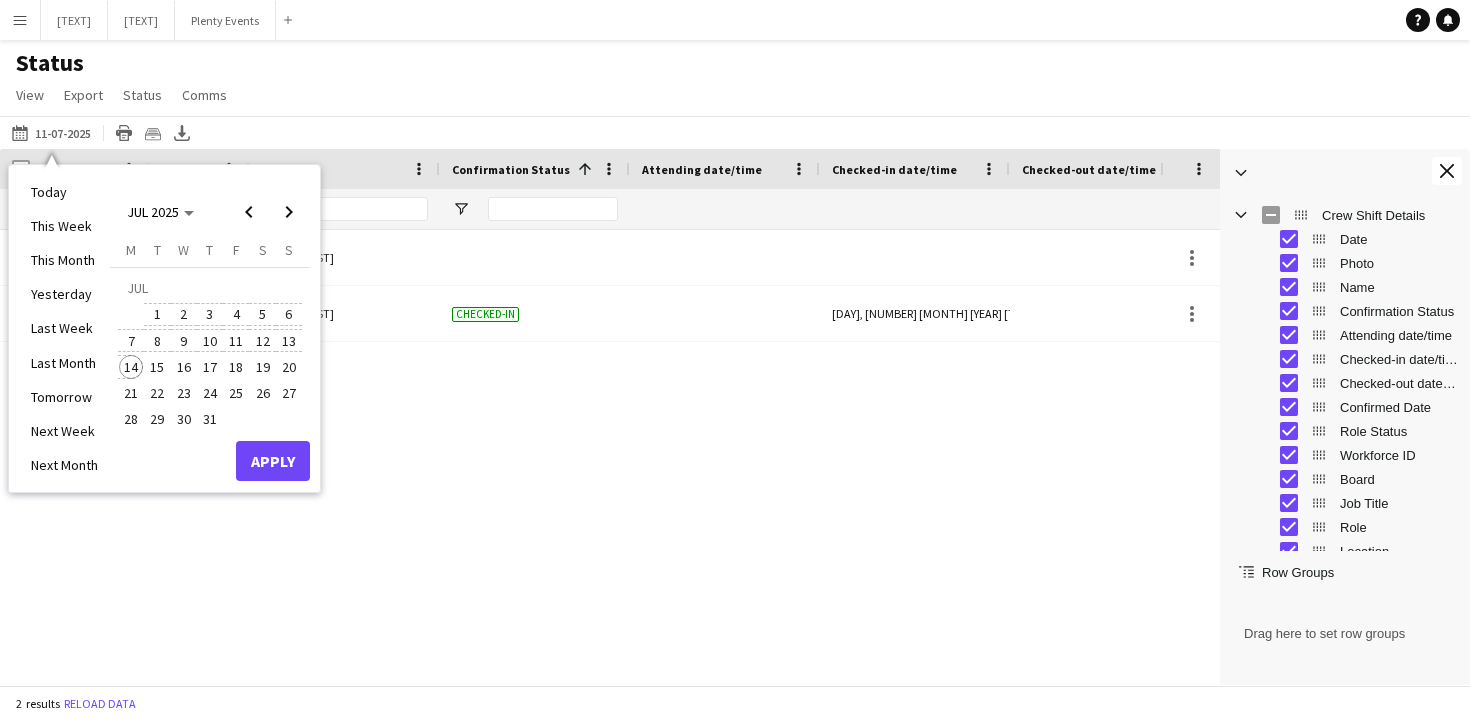 click on "14" at bounding box center [131, 367] 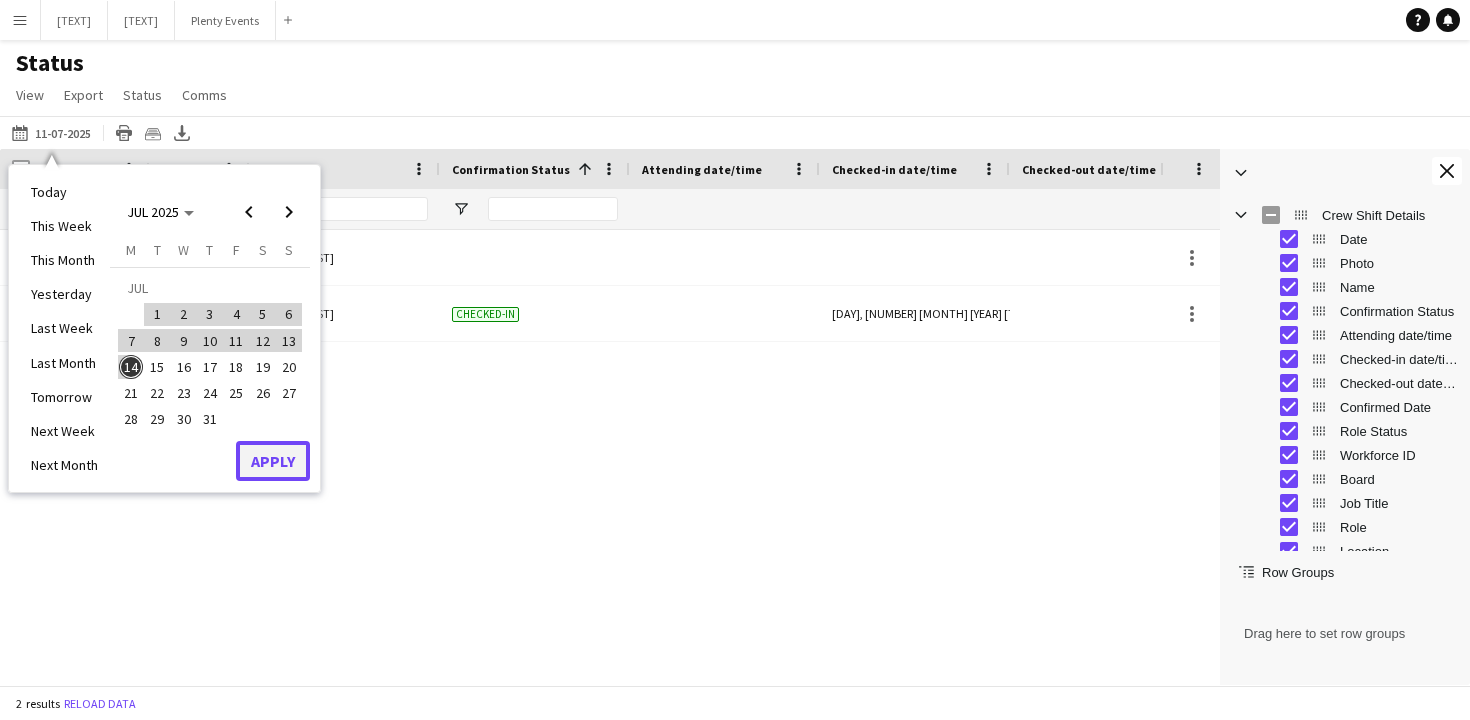 click on "Apply" at bounding box center (273, 461) 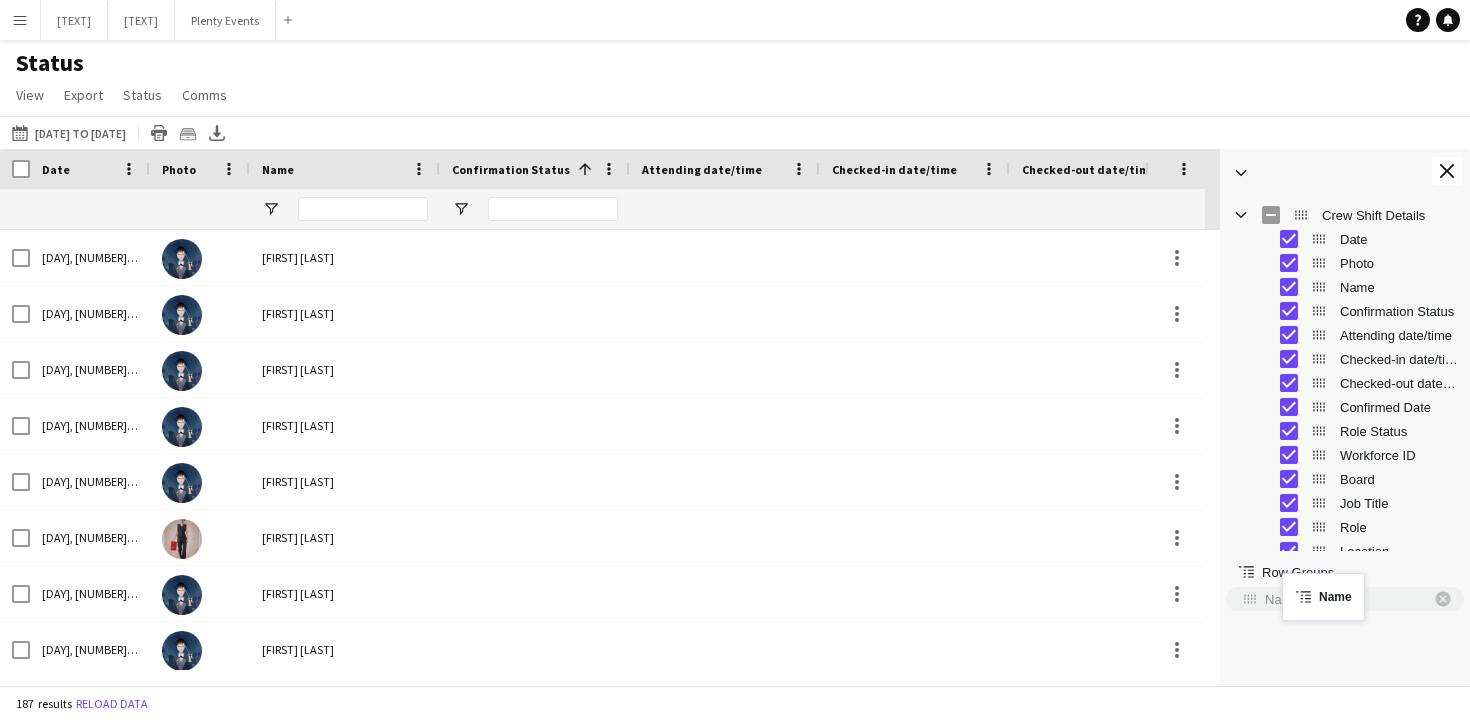 drag, startPoint x: 1323, startPoint y: 290, endPoint x: 1292, endPoint y: 585, distance: 296.62433 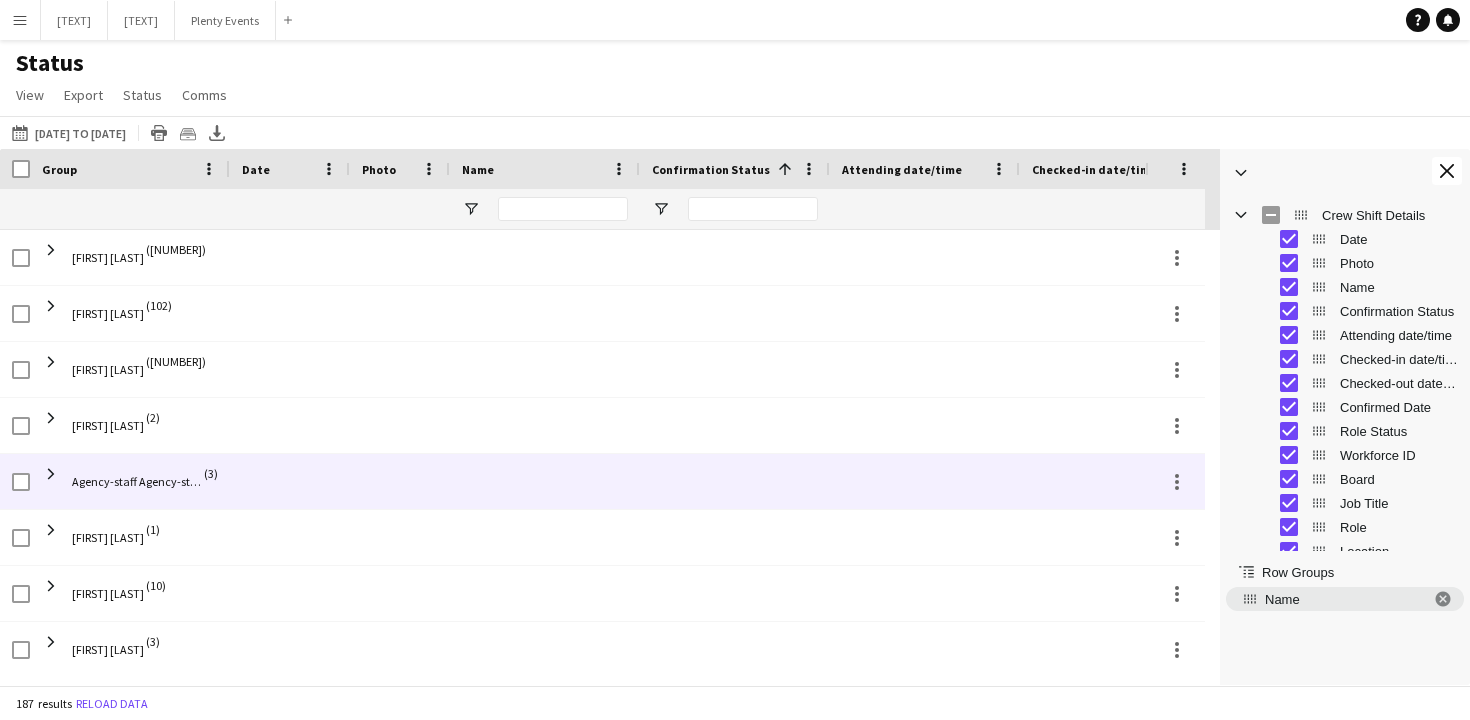 scroll, scrollTop: 5, scrollLeft: 0, axis: vertical 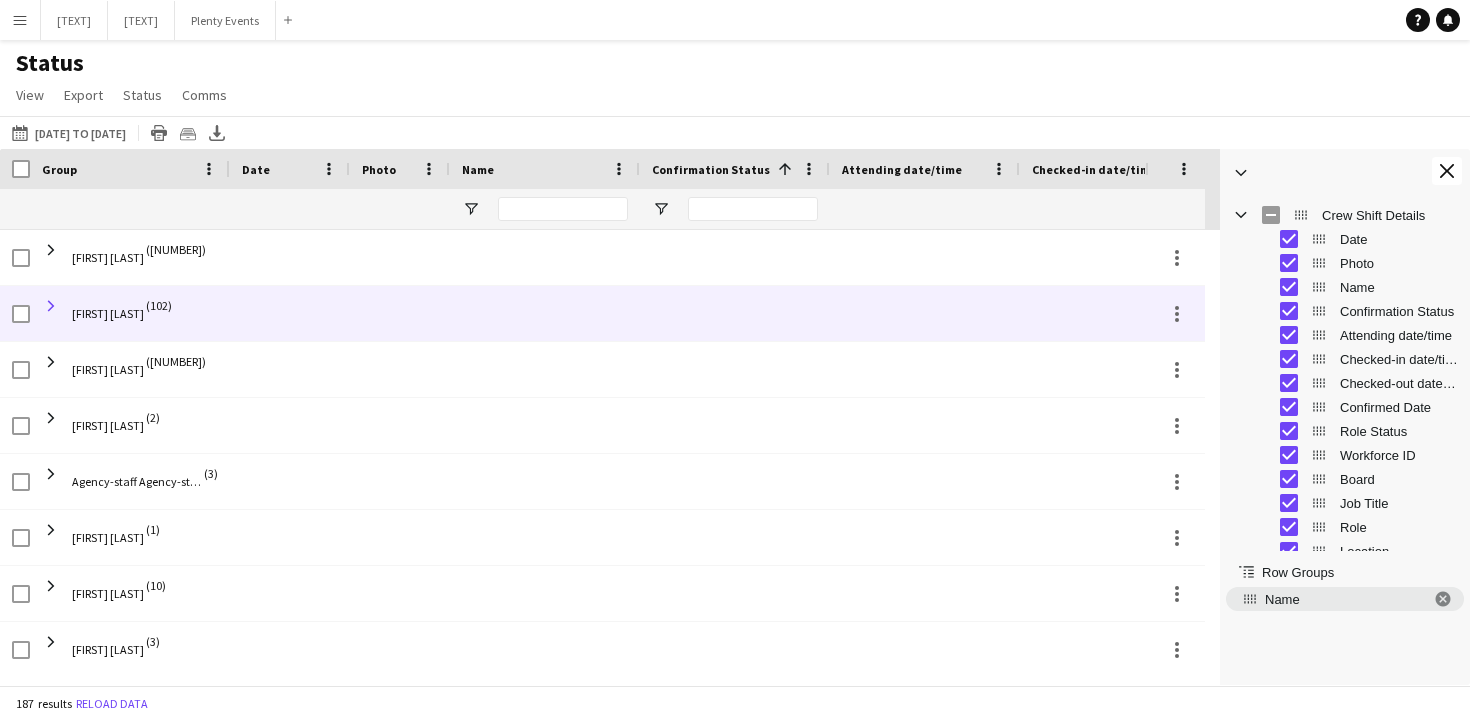 click at bounding box center [51, 306] 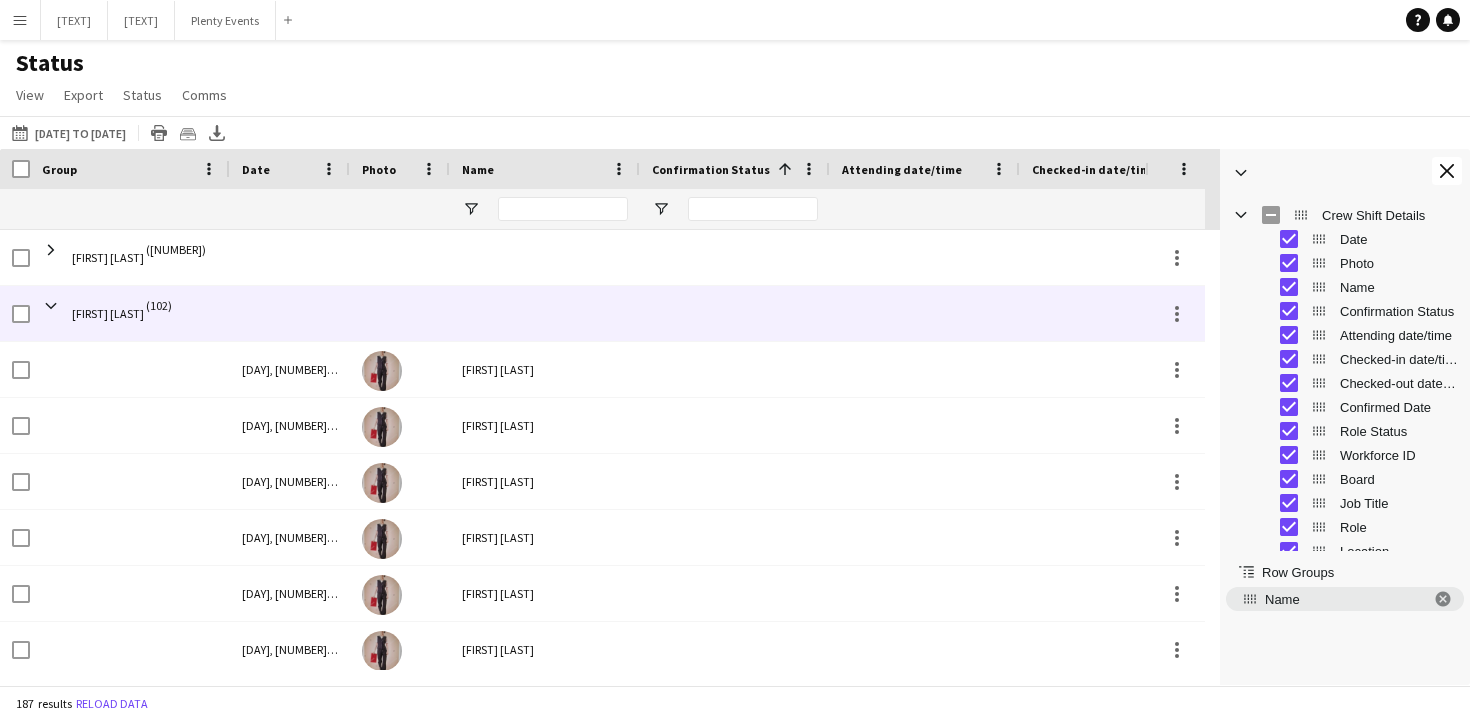 click at bounding box center [51, 306] 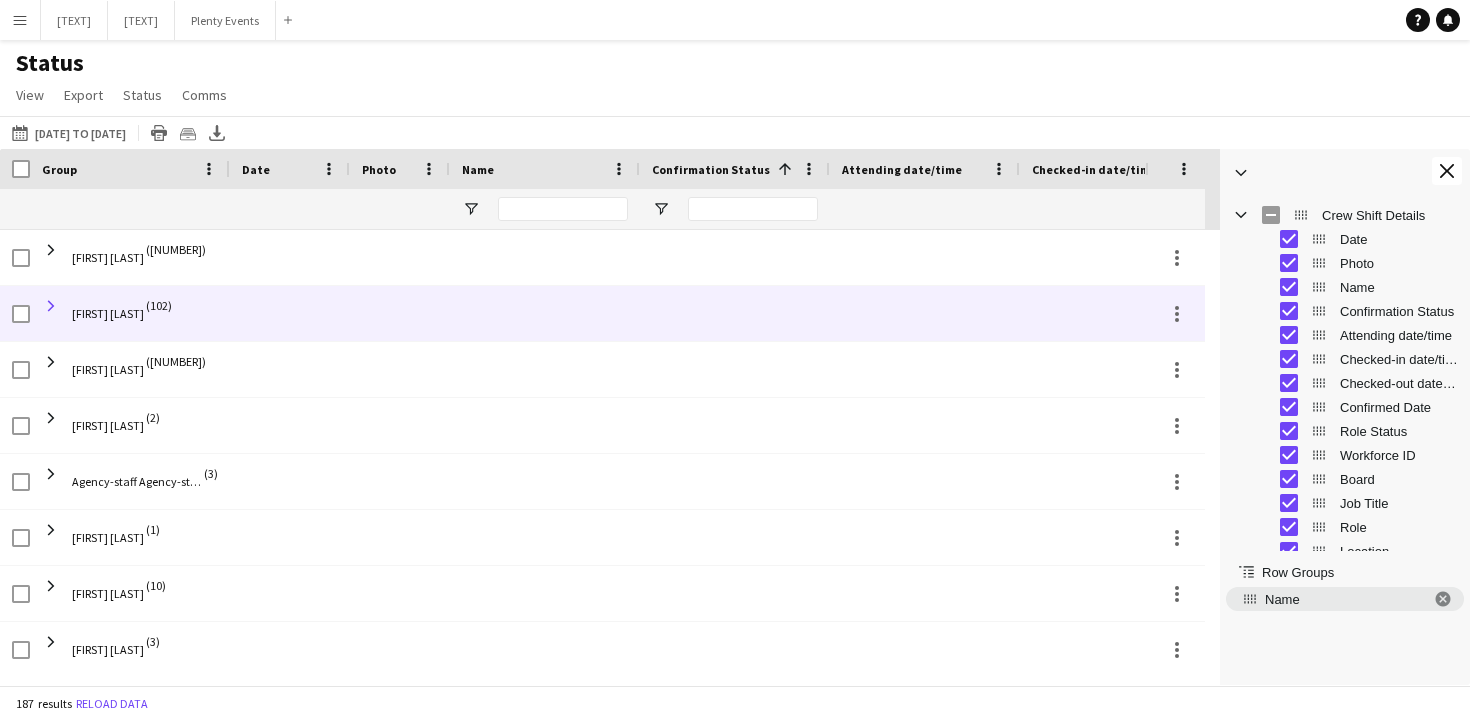 click at bounding box center (51, 306) 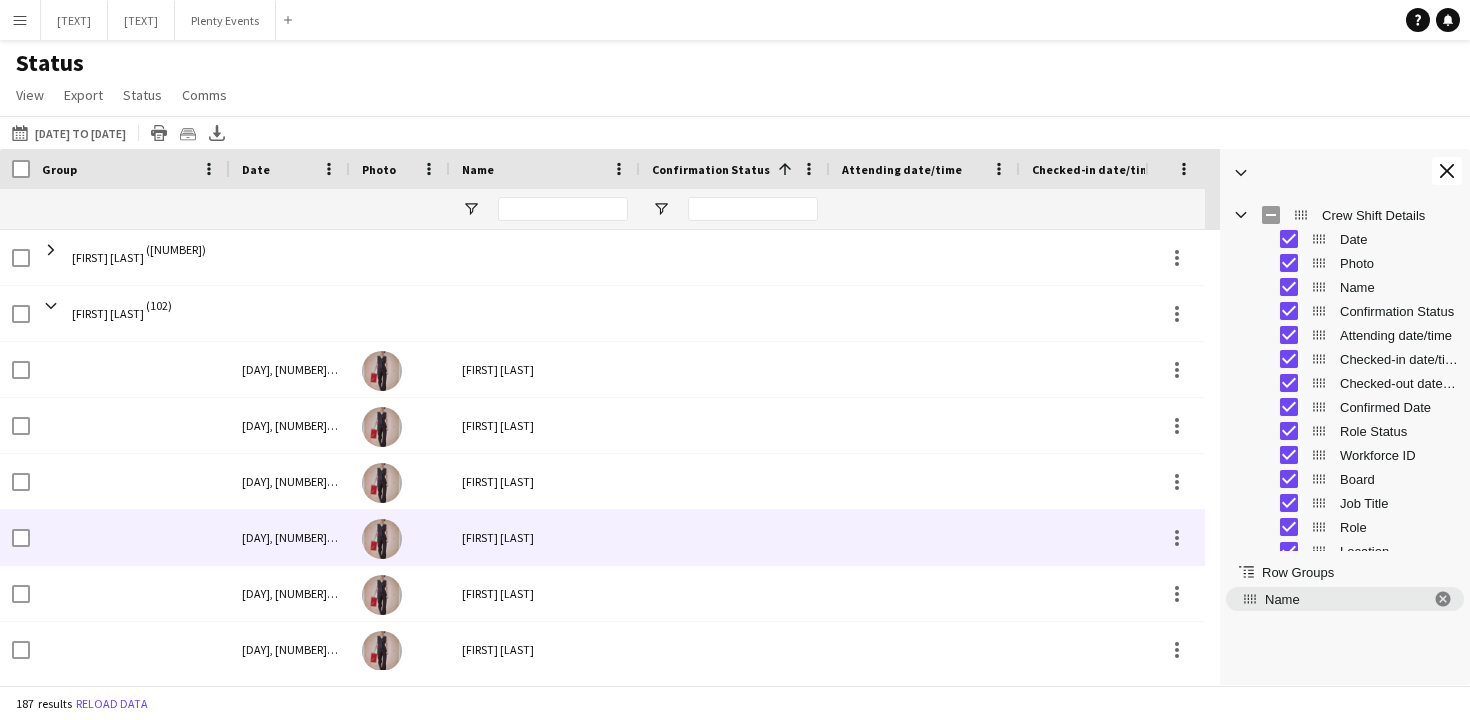 scroll, scrollTop: 98, scrollLeft: 0, axis: vertical 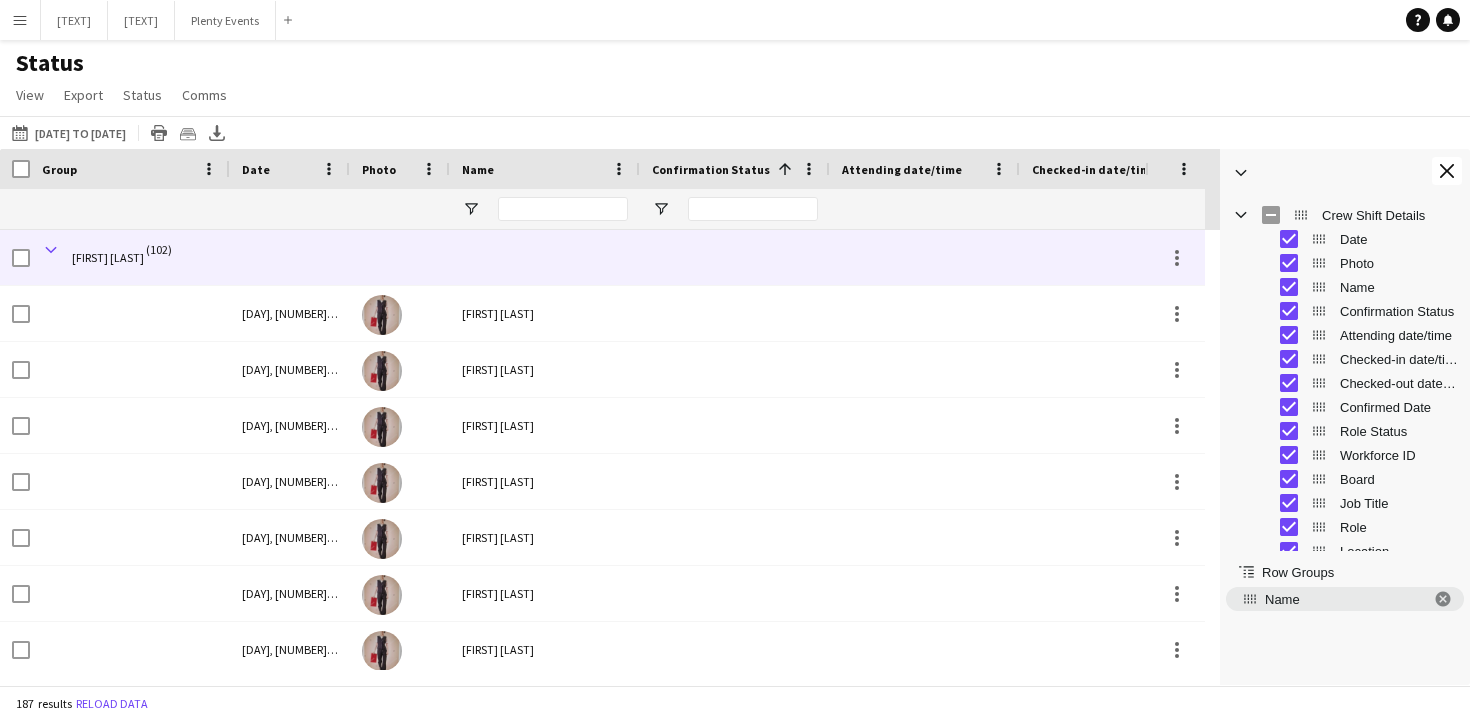 click at bounding box center (51, 250) 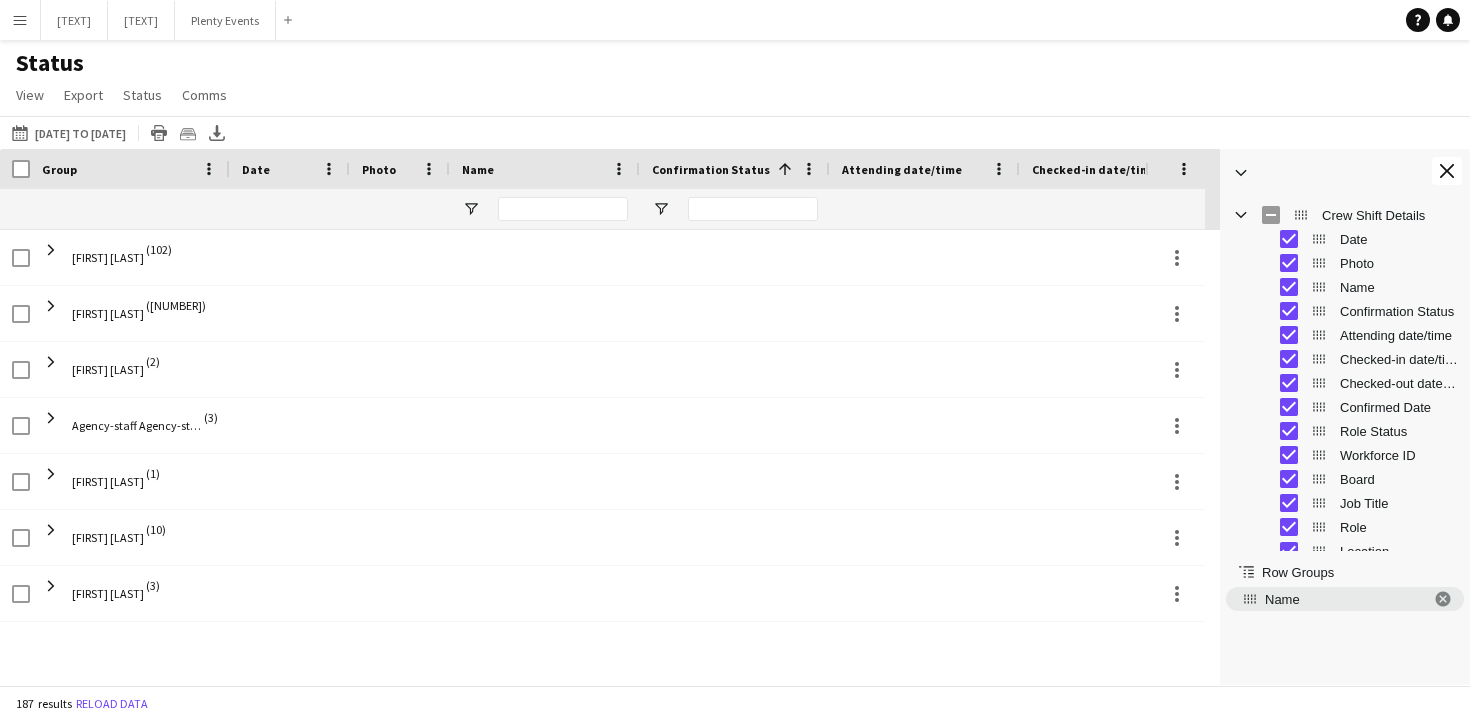 scroll, scrollTop: 8, scrollLeft: 0, axis: vertical 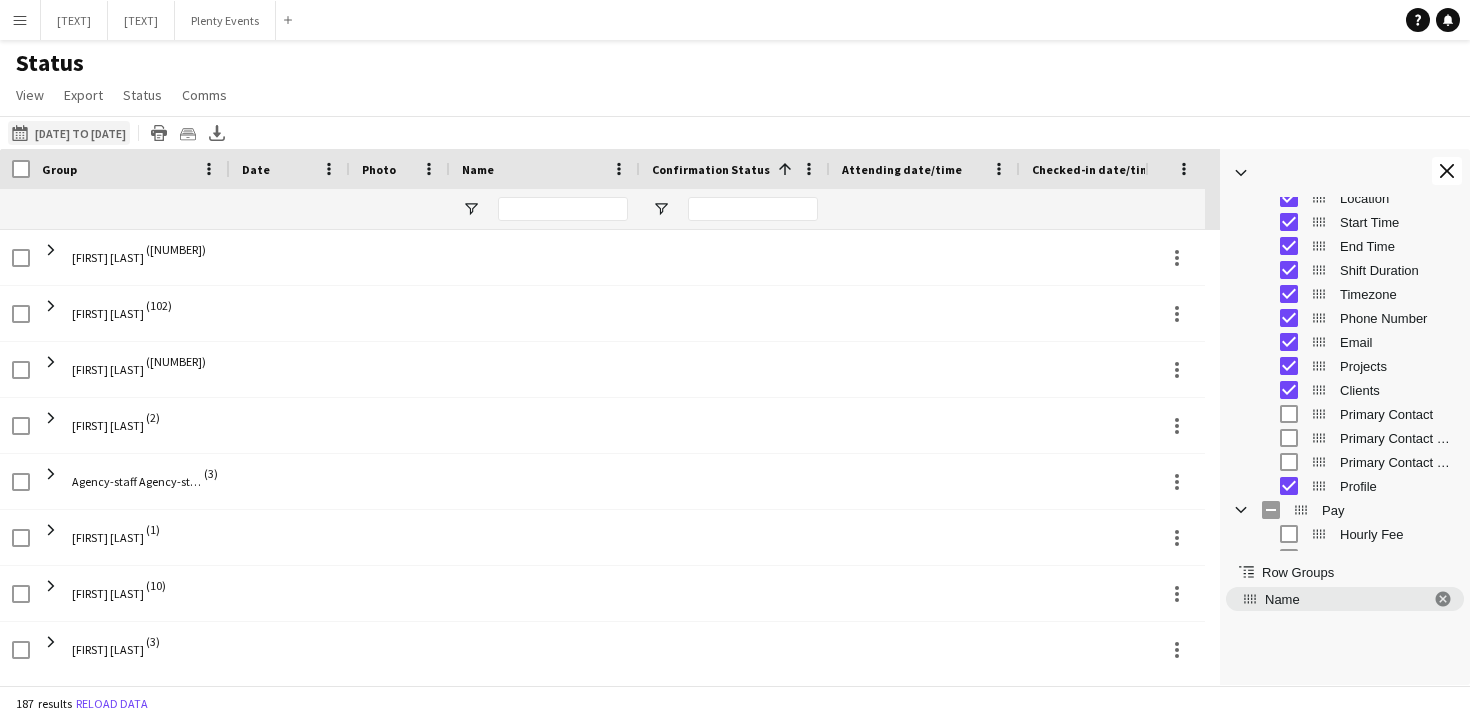 click on "[DATE] to [DATE]
[DATE]" 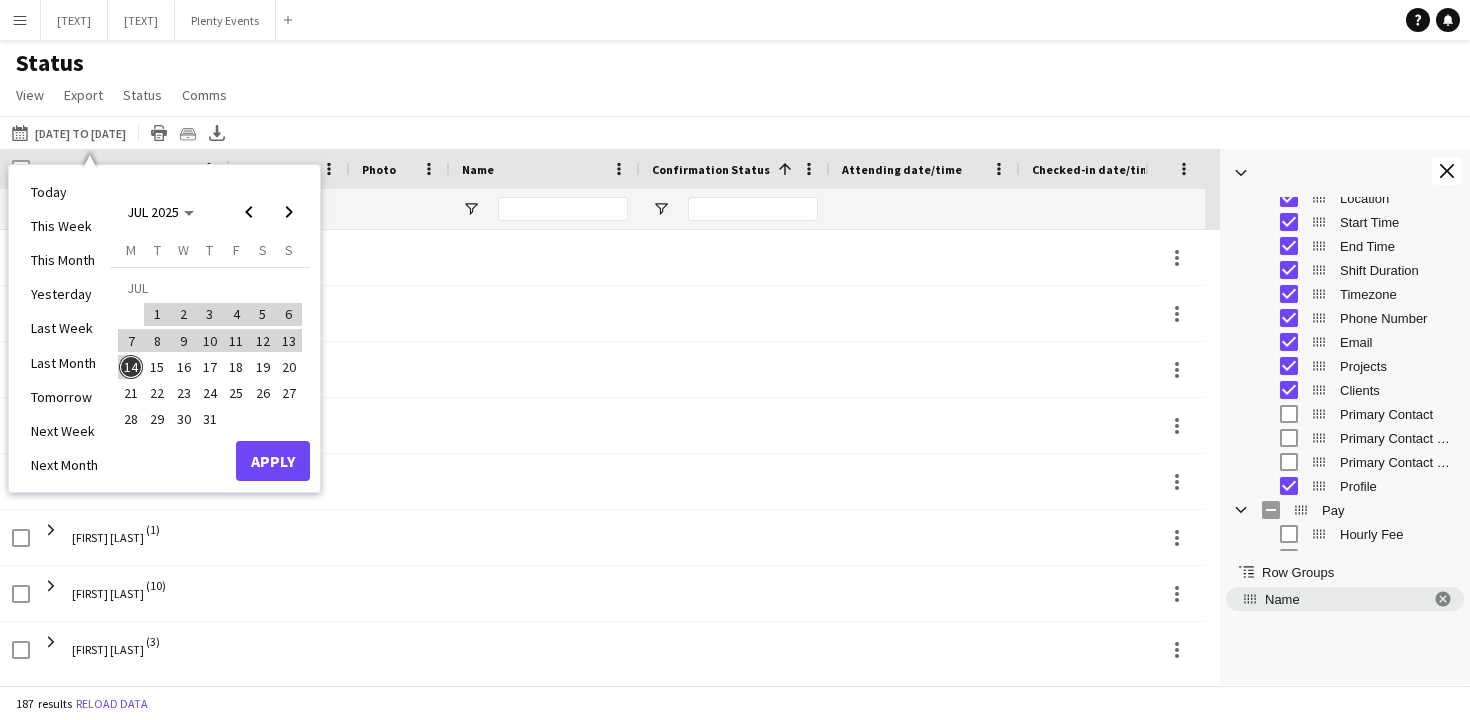 click on "Status   View   Views  Default view Attending Confirmed Crew Crew Basics Crew details Crew Details for export Name Tags Simple Pay New view Update view Delete view Edit name Customise view Customise filters Reset Filters Reset View Reset All  Export  Export as XLSX Export as CSV Export as PDF Crew files as ZIP  Status  Confirm attendance Check-in Check-out Clear confirm attendance Clear check-in Clear check-out  Comms  Send notification Chat" 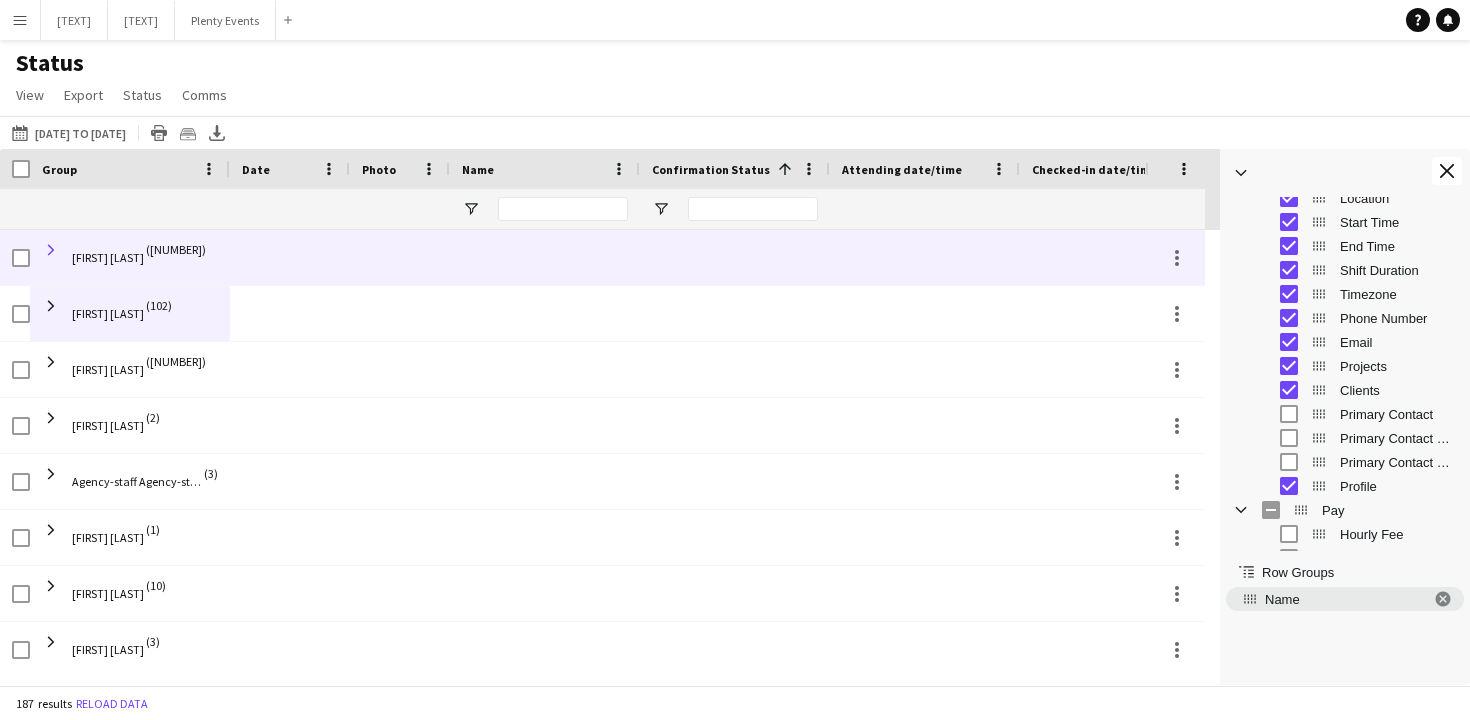 click at bounding box center [51, 250] 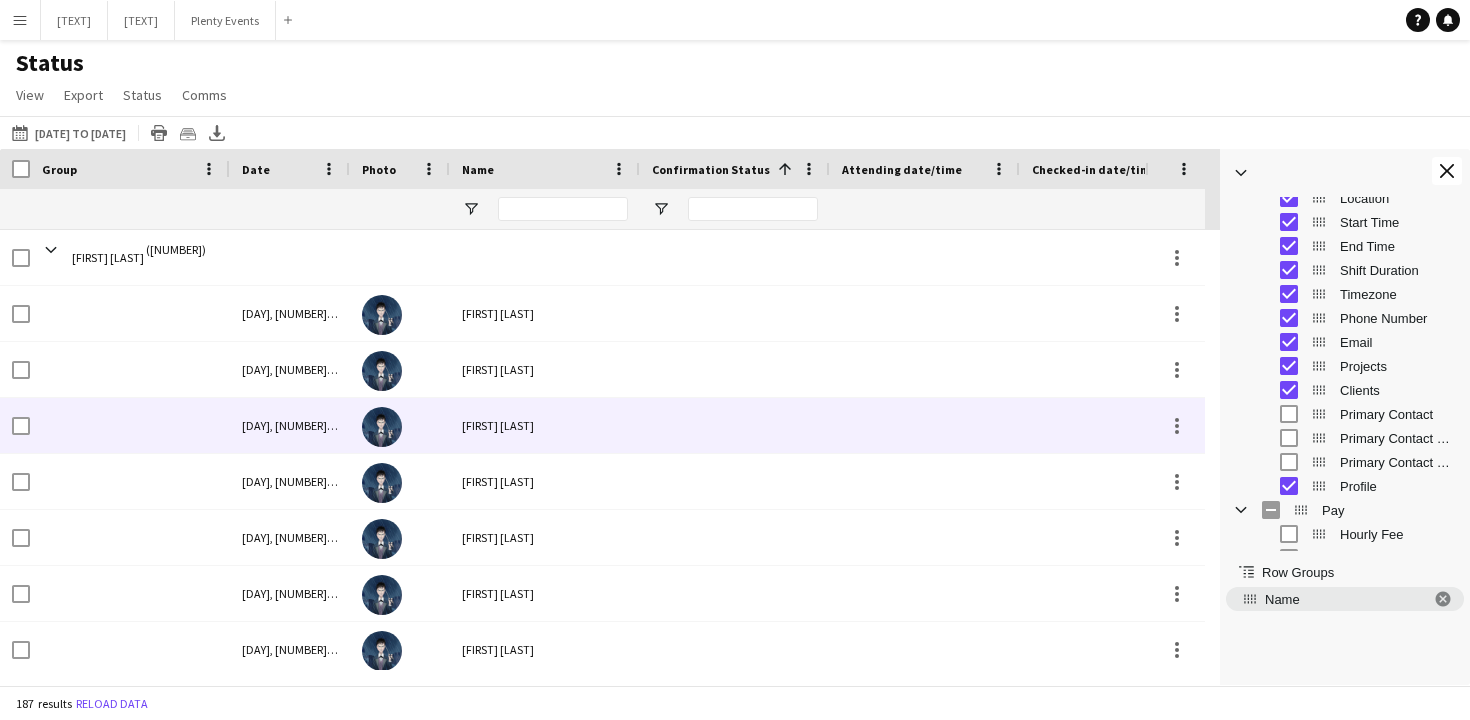 scroll, scrollTop: 39, scrollLeft: 0, axis: vertical 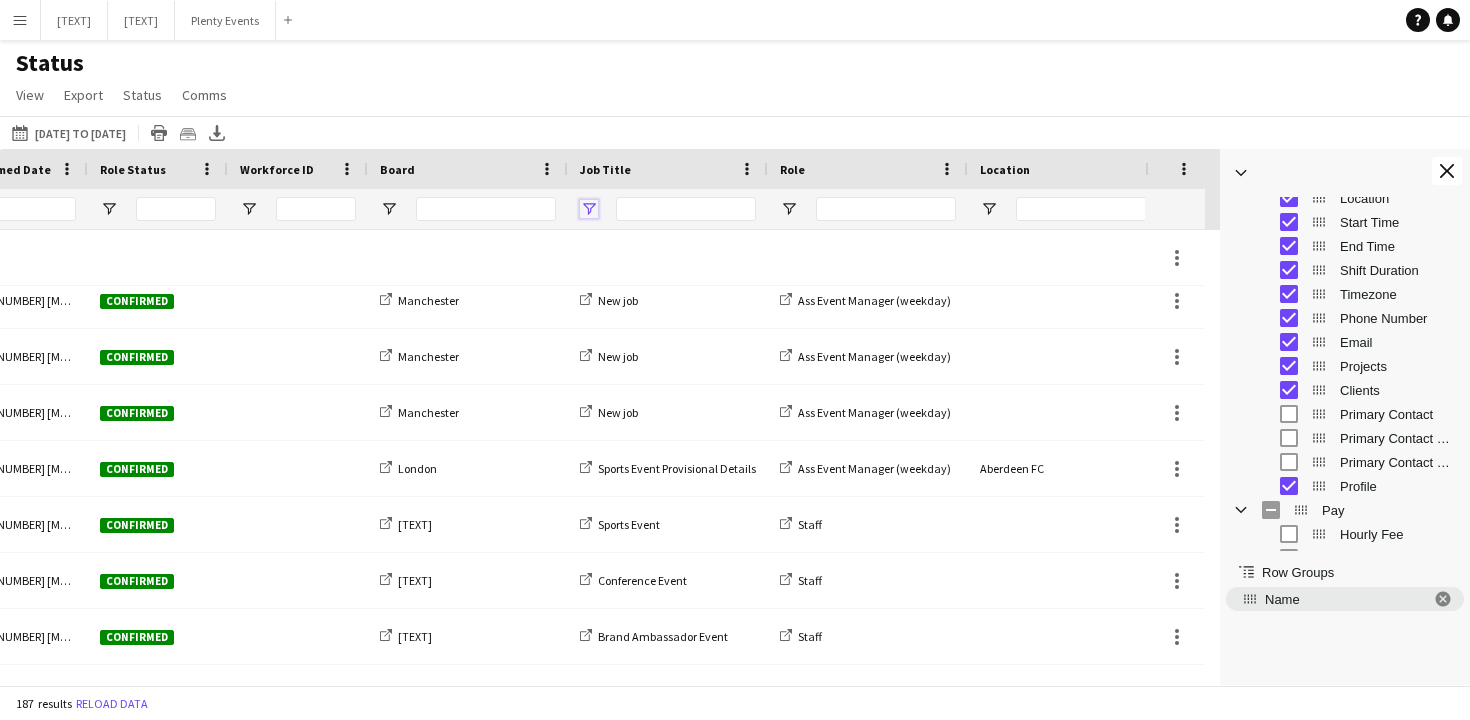 click at bounding box center (589, 209) 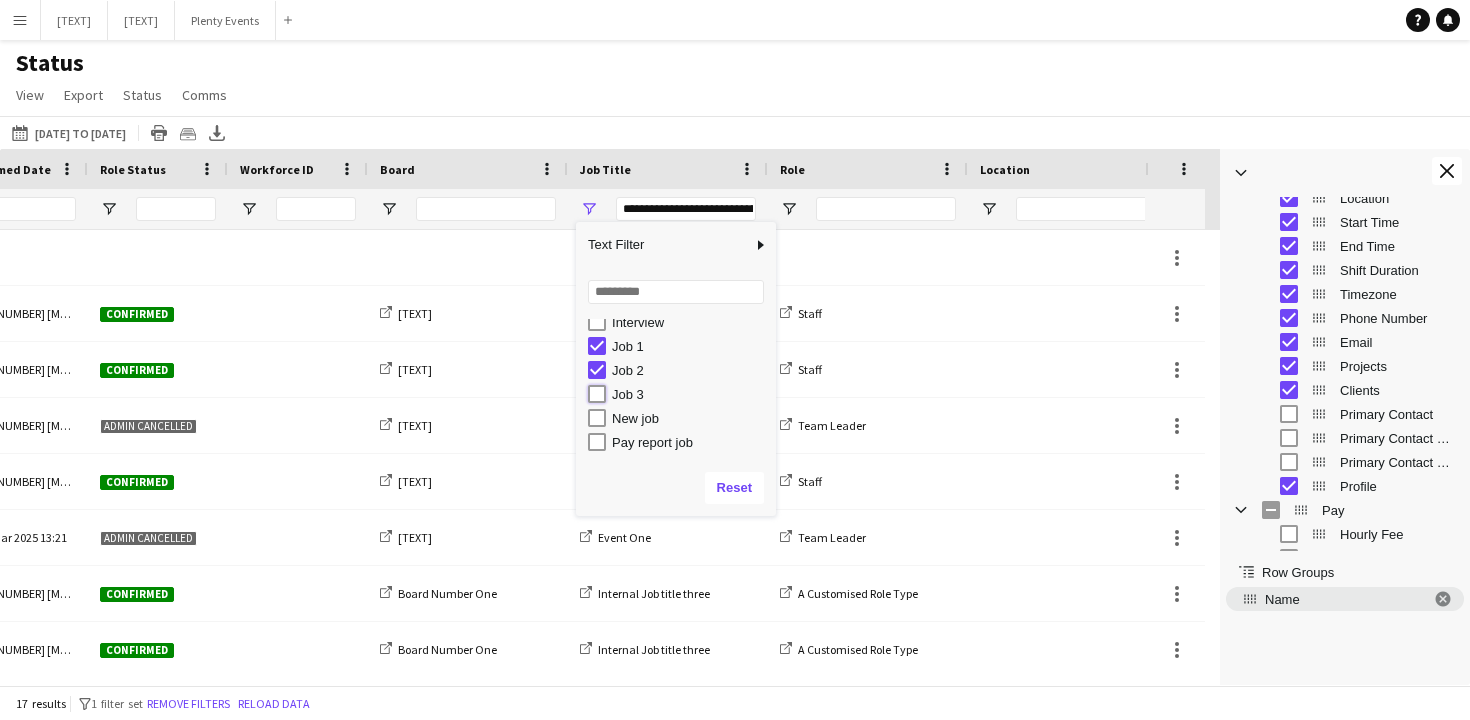 type on "**********" 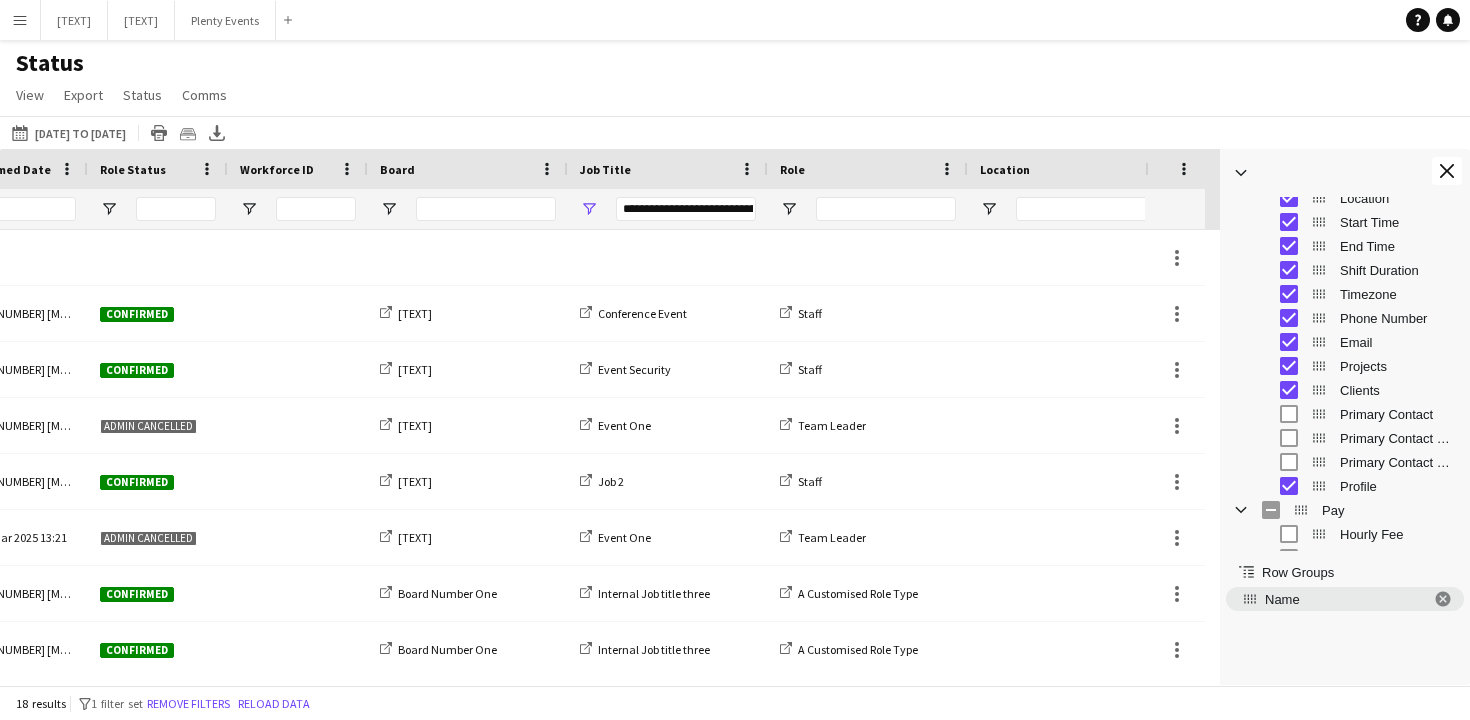 click on "Status   View   Views  Default view Attending Confirmed Crew Crew Basics Crew details Crew Details for export Name Tags Simple Pay New view Update view Delete view Edit name Customise view Customise filters Reset Filters Reset View Reset All  Export  Export as XLSX Export as CSV Export as PDF Crew files as ZIP  Status  Confirm attendance Check-in Check-out Clear confirm attendance Clear check-in Clear check-out  Comms  Send notification Chat" 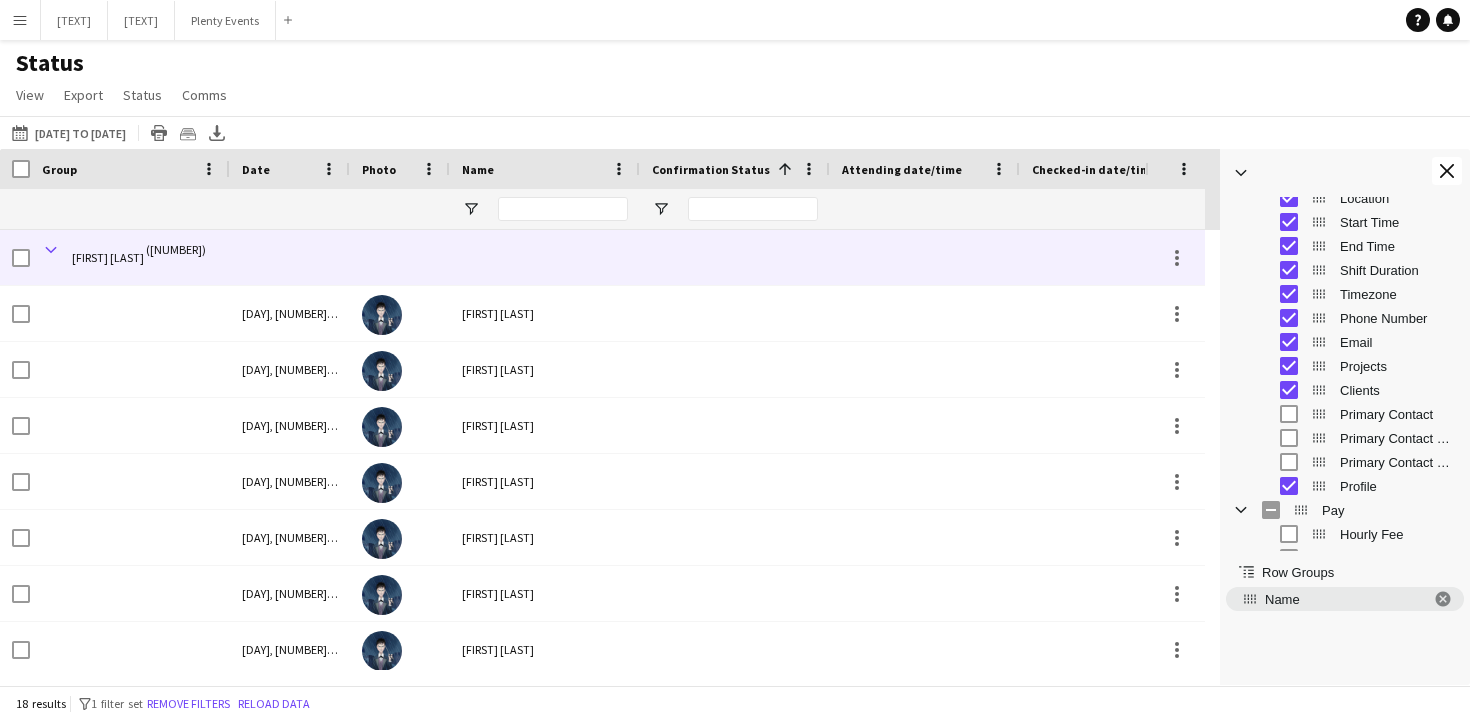 click at bounding box center (51, 250) 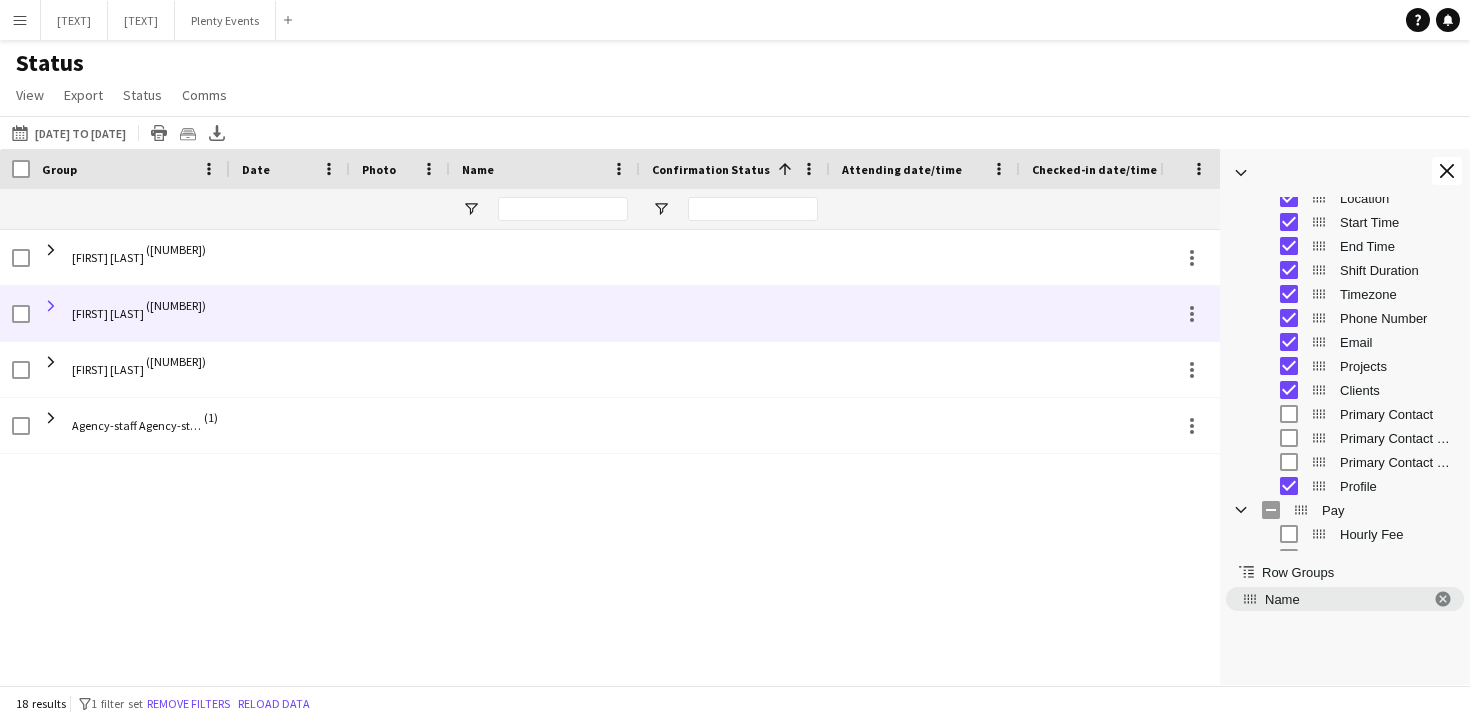 click at bounding box center [51, 306] 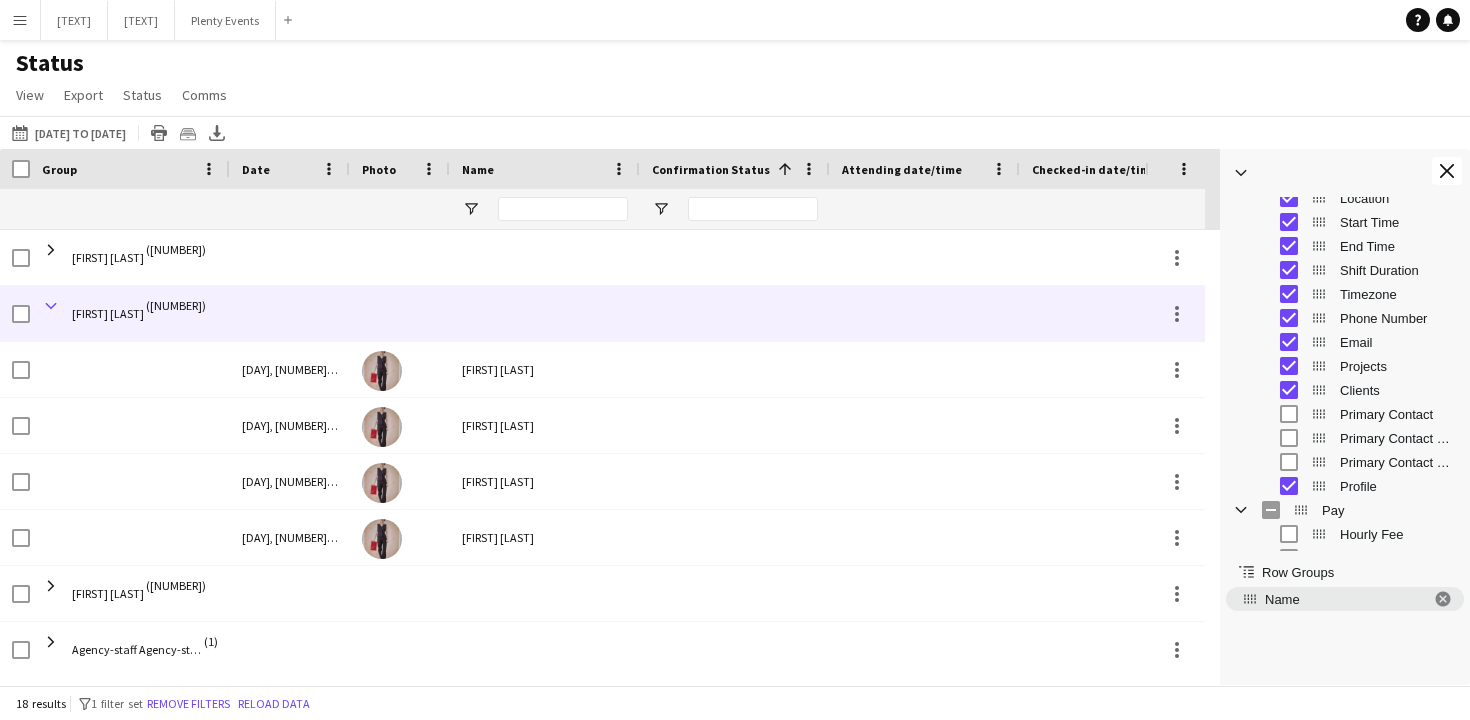 click at bounding box center [51, 306] 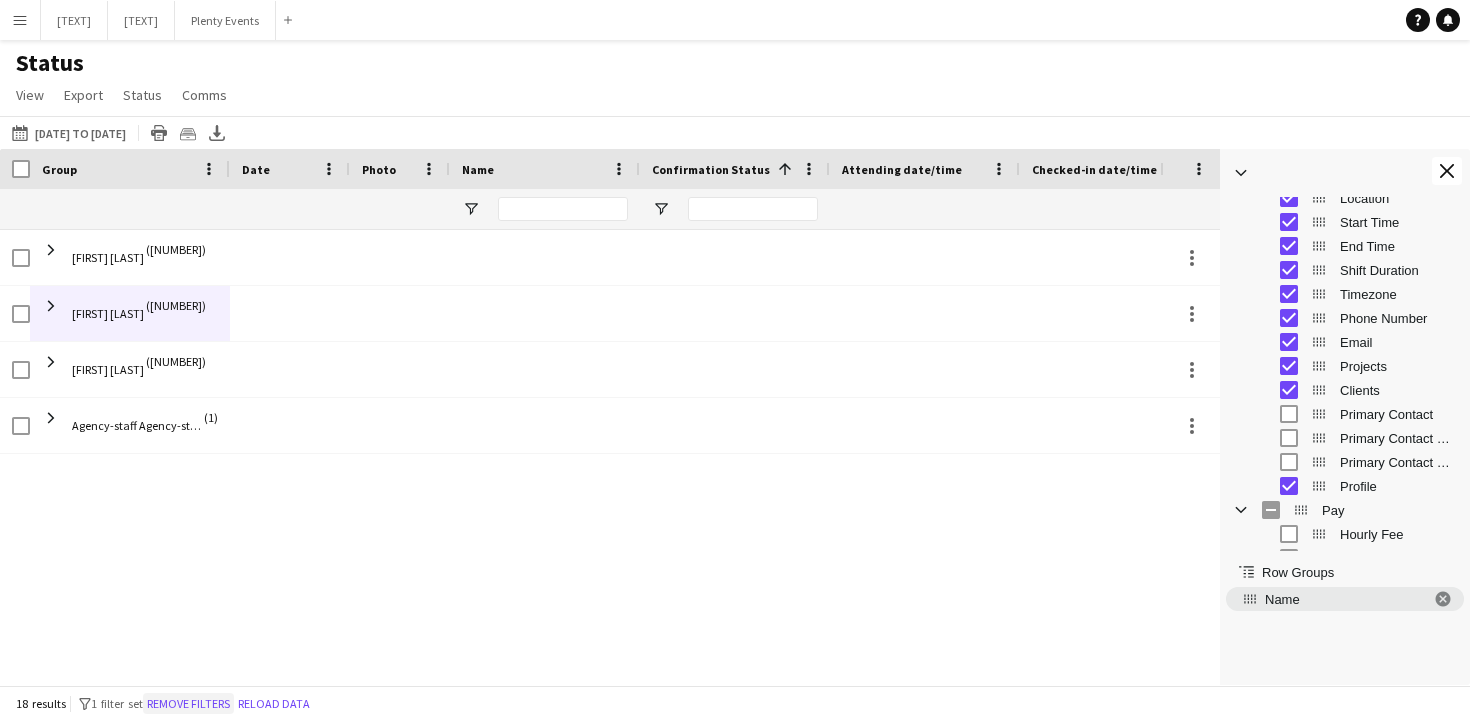 click on "Remove filters" 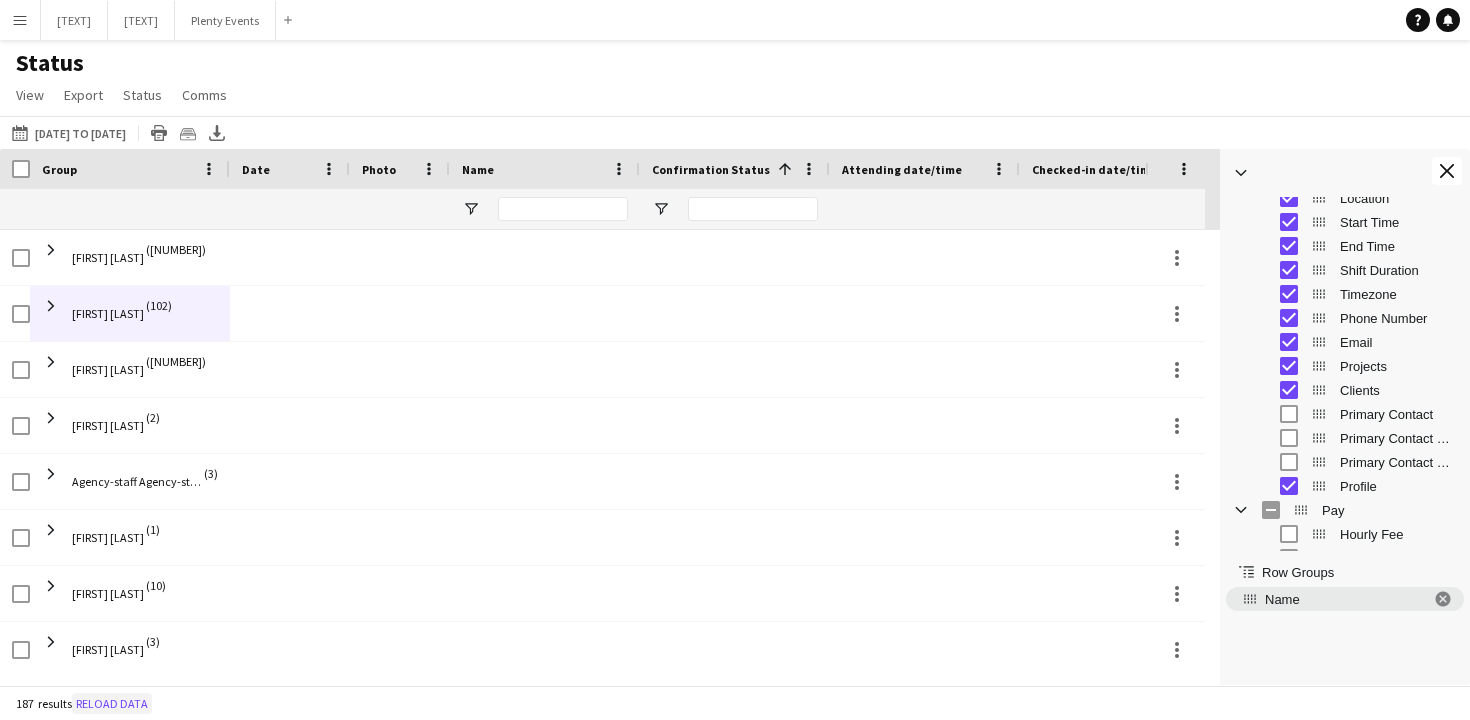 click on "Reload data" 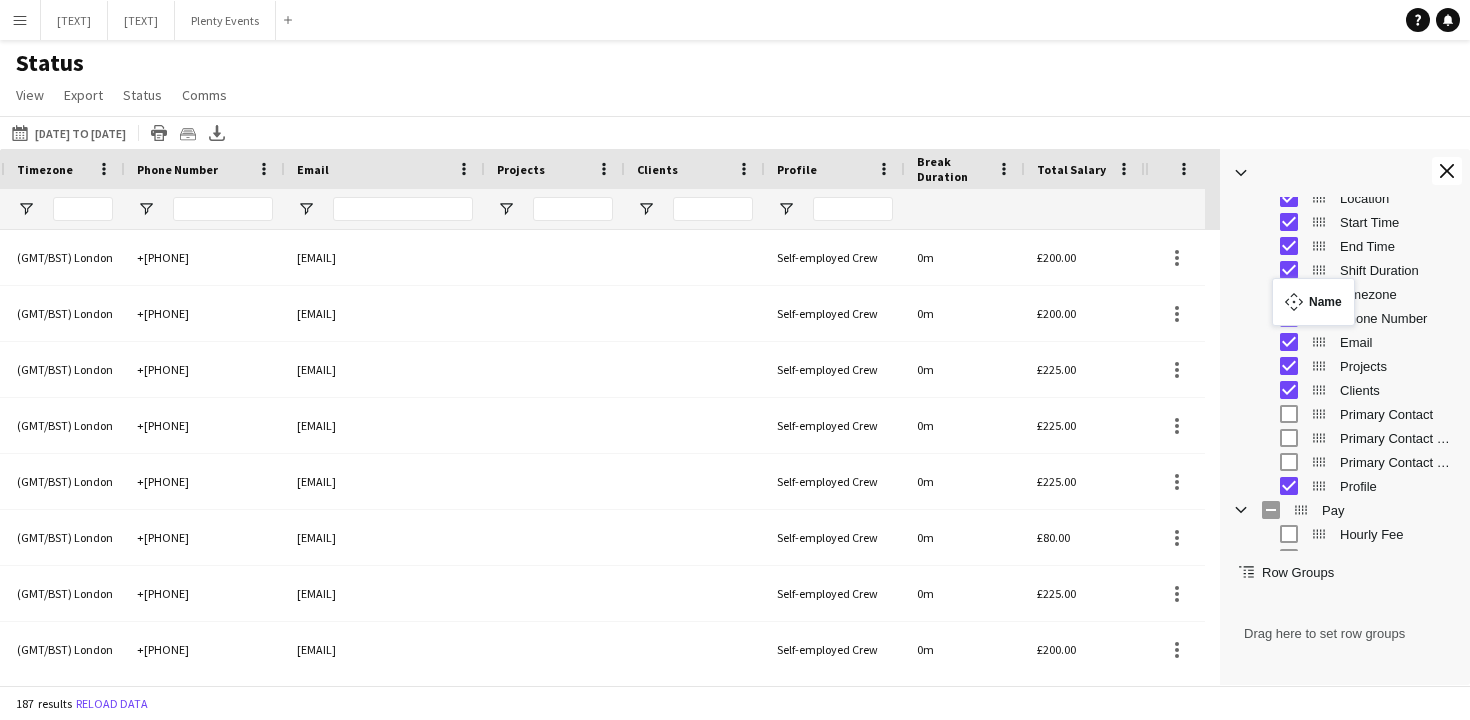 drag, startPoint x: 1253, startPoint y: 601, endPoint x: 1282, endPoint y: 290, distance: 312.34915 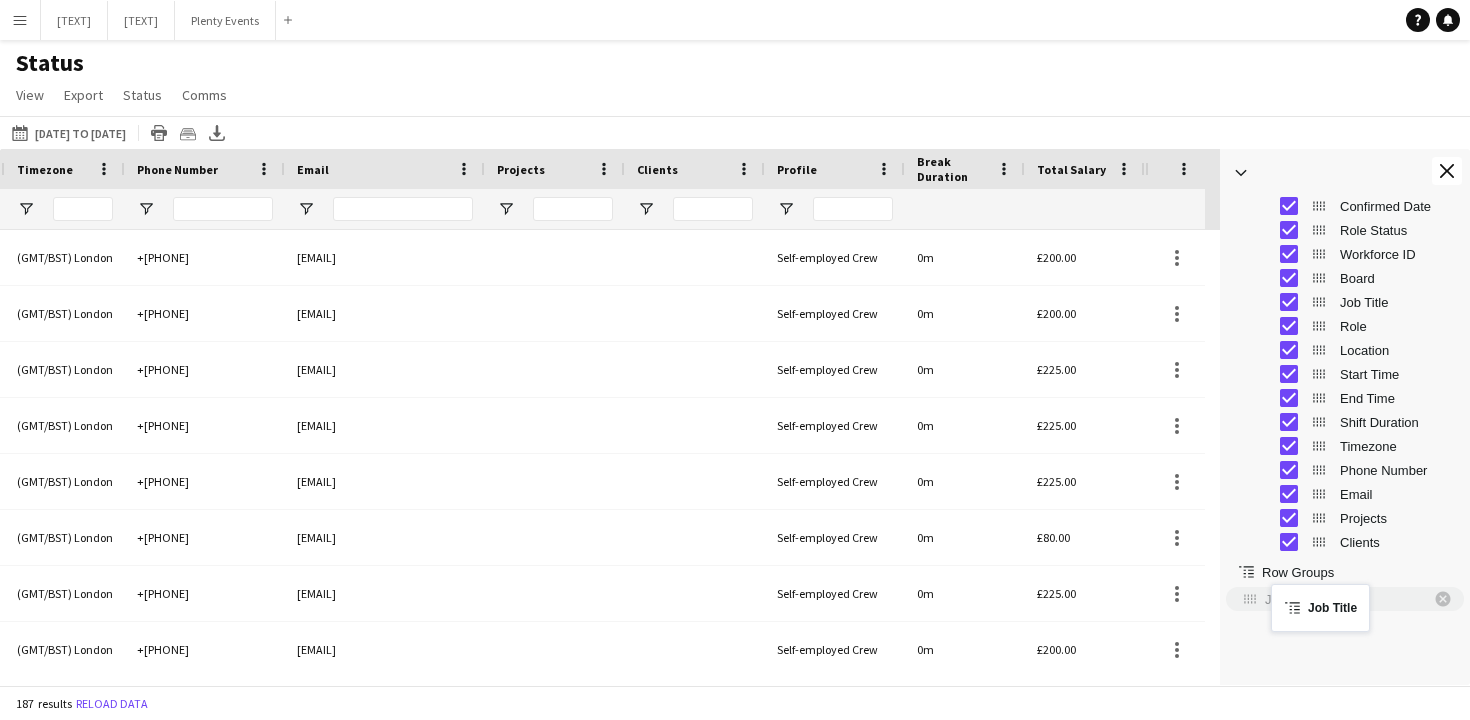 drag, startPoint x: 1320, startPoint y: 302, endPoint x: 1281, endPoint y: 596, distance: 296.57544 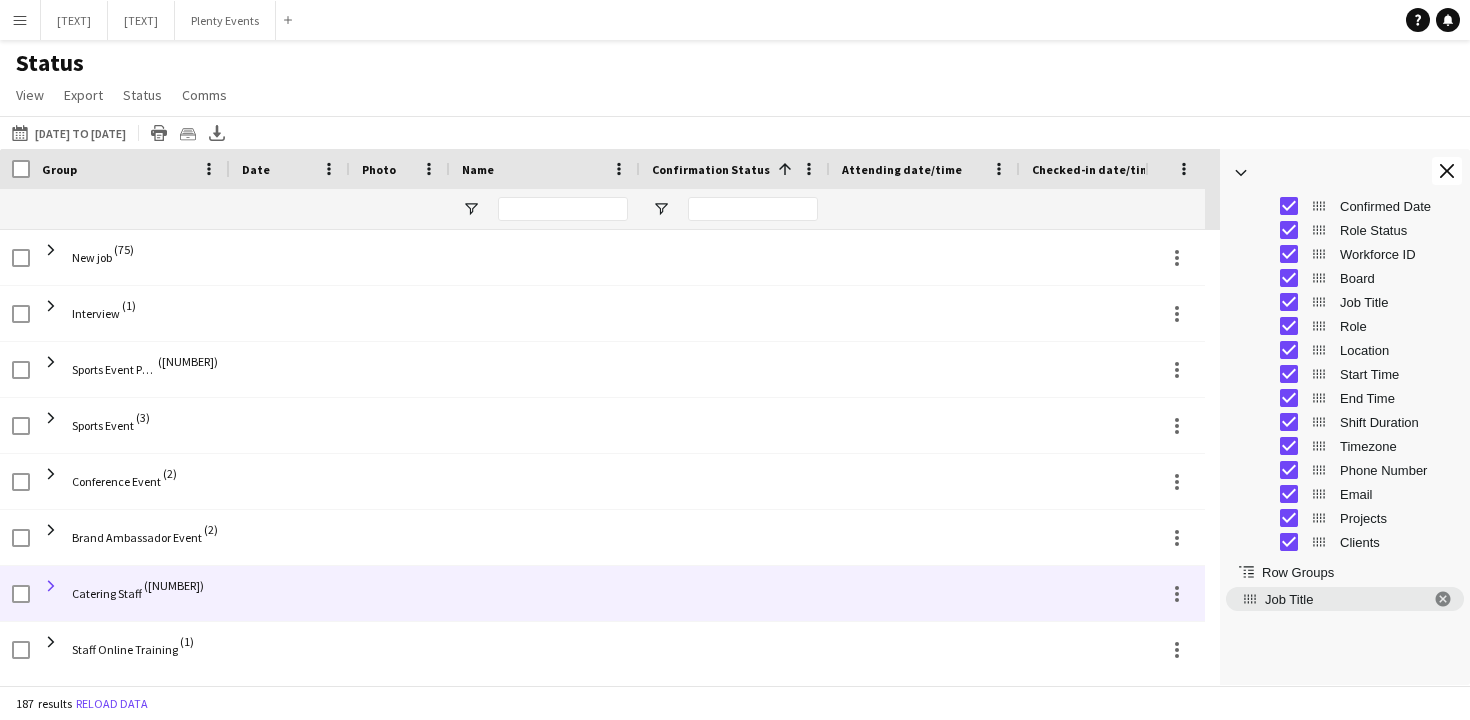 click at bounding box center [51, 586] 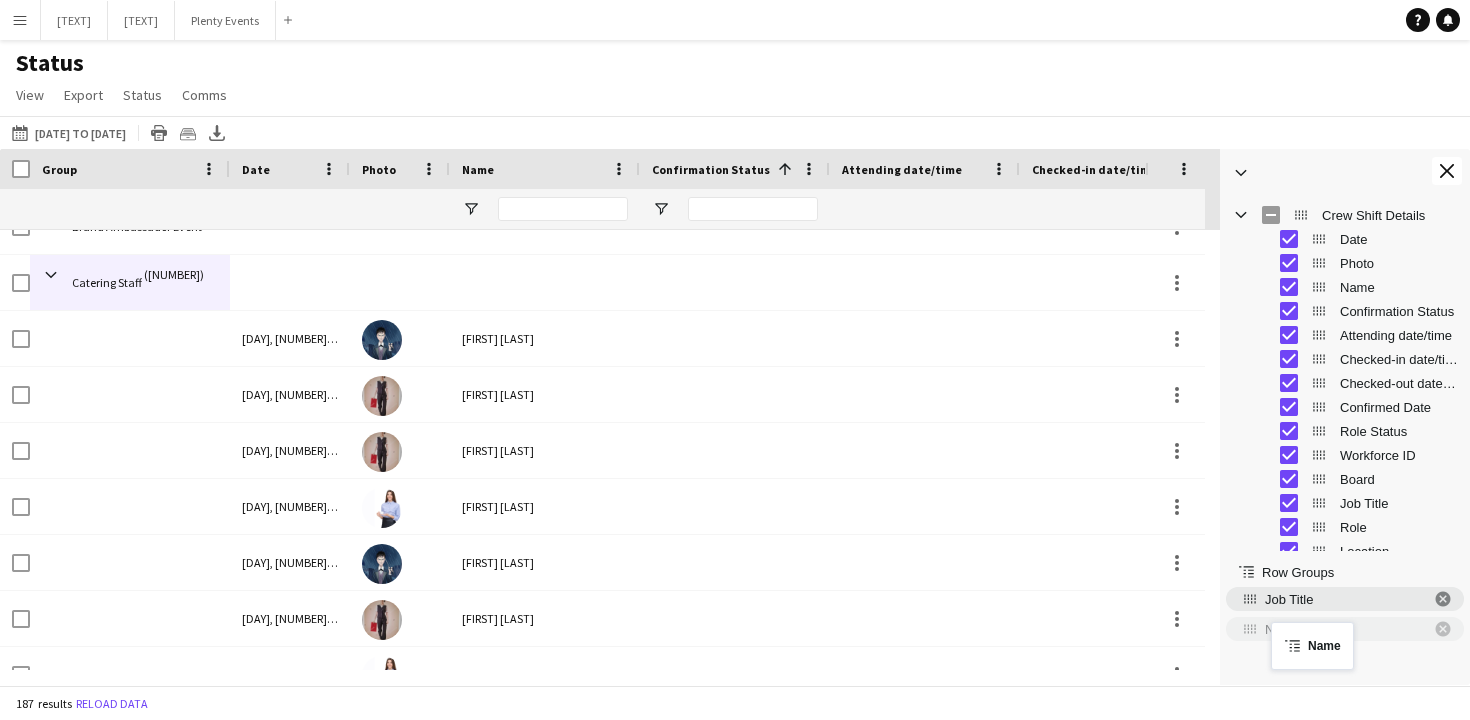 drag, startPoint x: 1319, startPoint y: 293, endPoint x: 1281, endPoint y: 634, distance: 343.11078 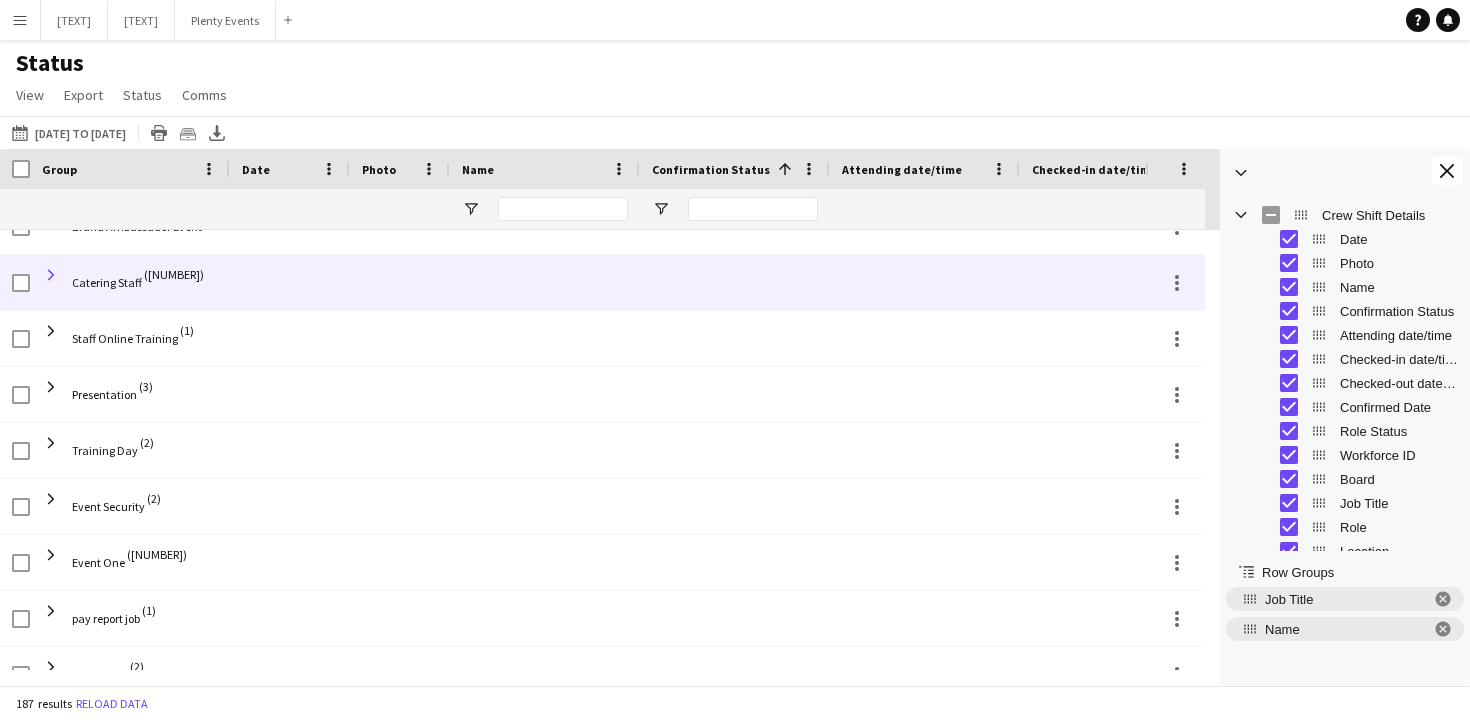 click at bounding box center (51, 275) 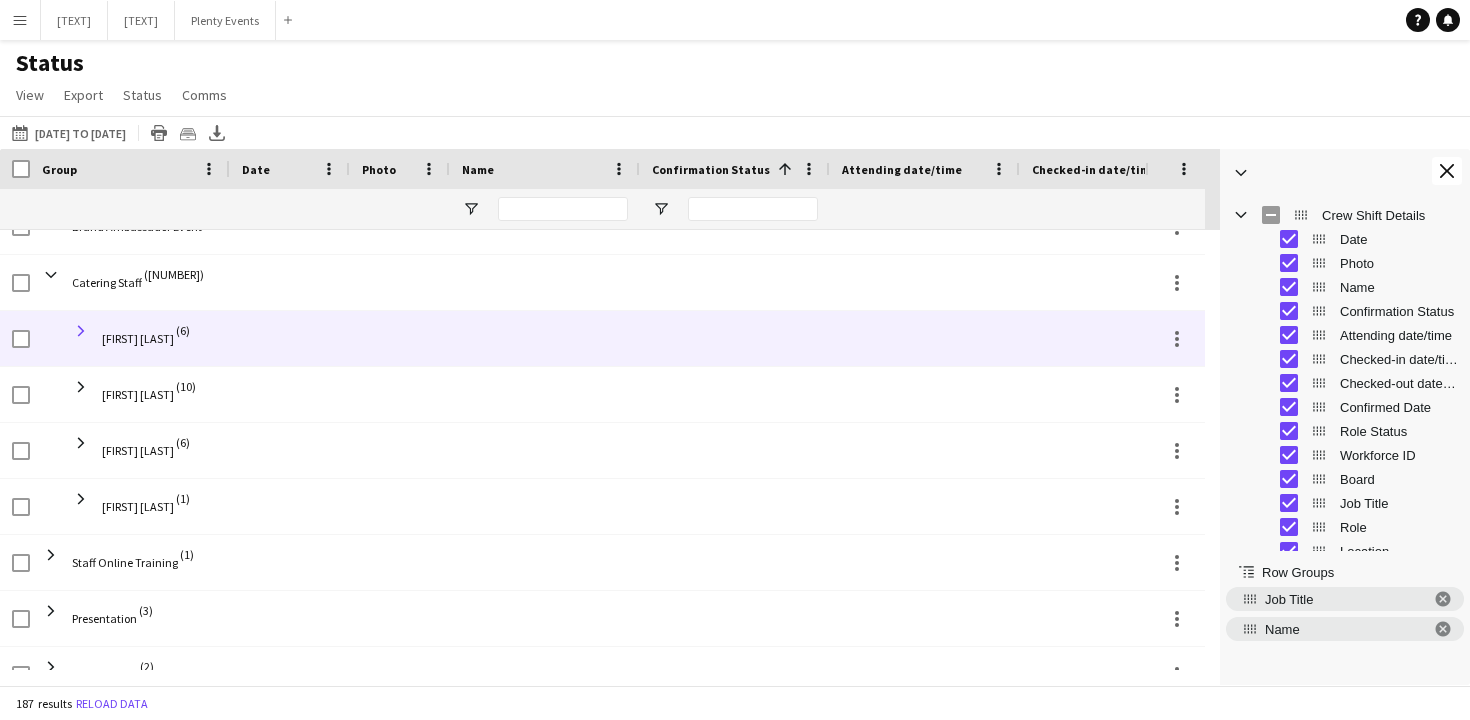 click at bounding box center (81, 331) 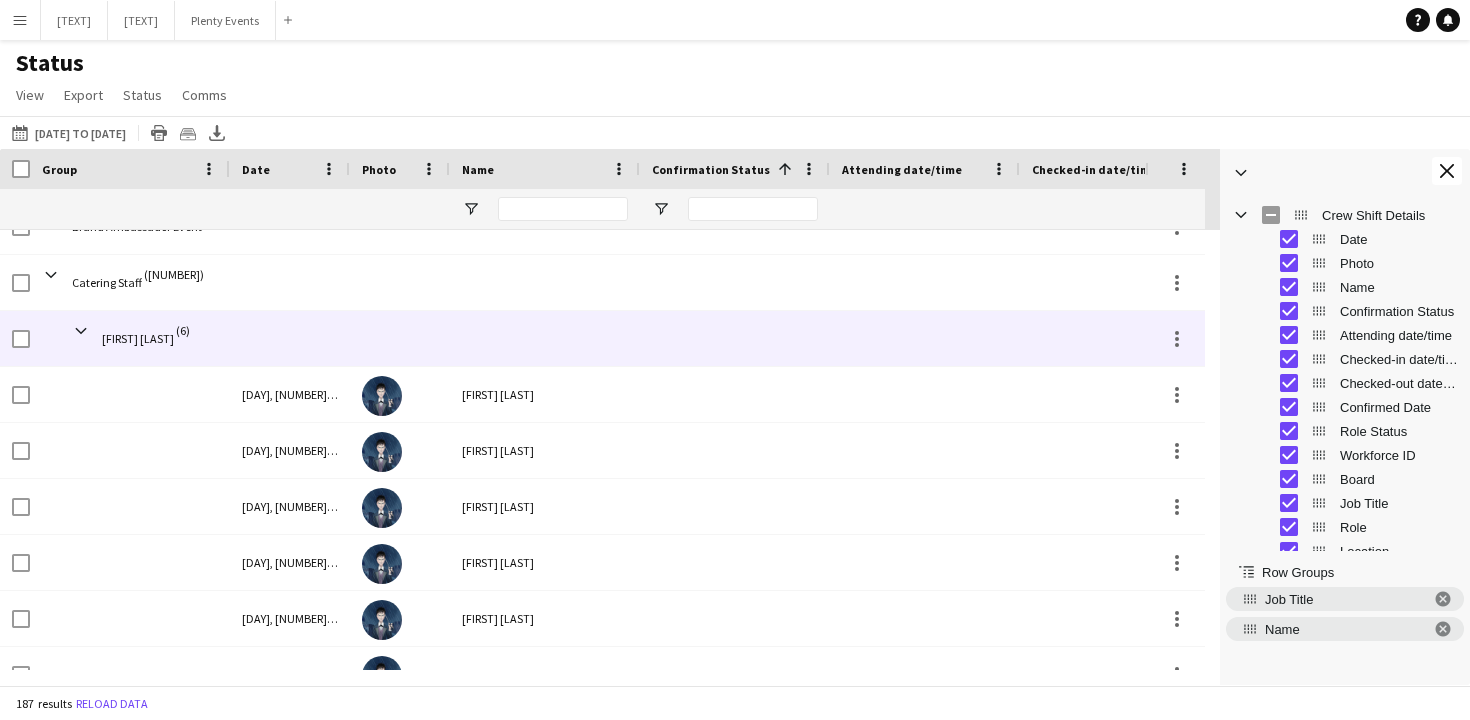 click at bounding box center [81, 331] 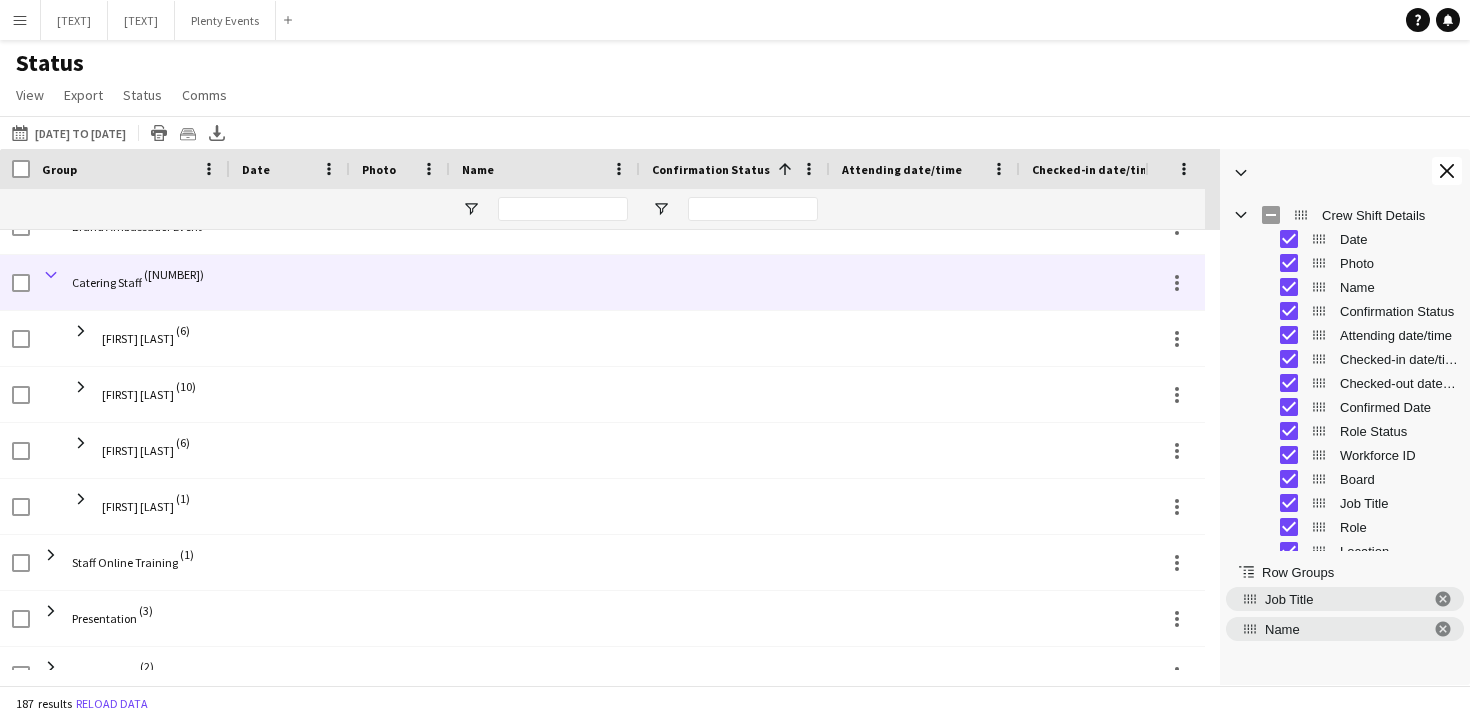 click at bounding box center [51, 275] 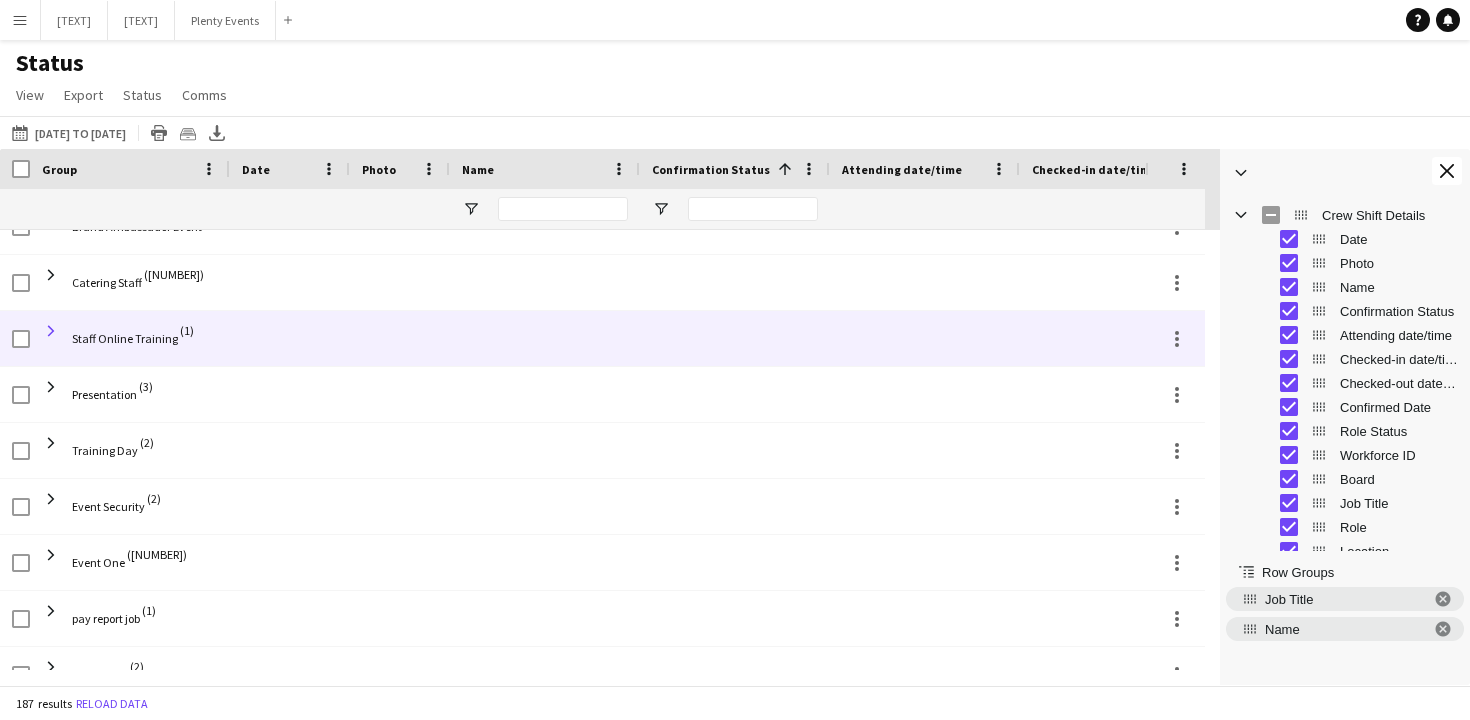 click at bounding box center (51, 331) 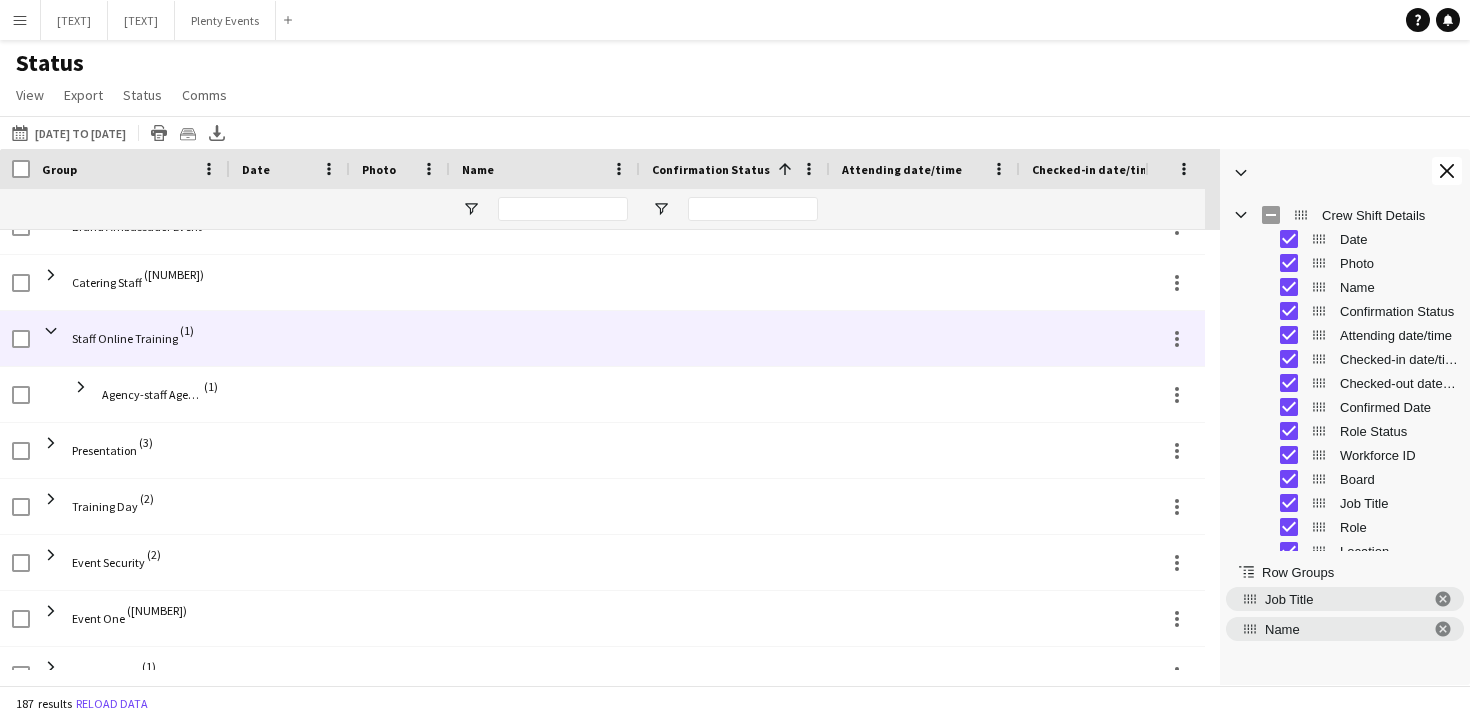 click at bounding box center [51, 331] 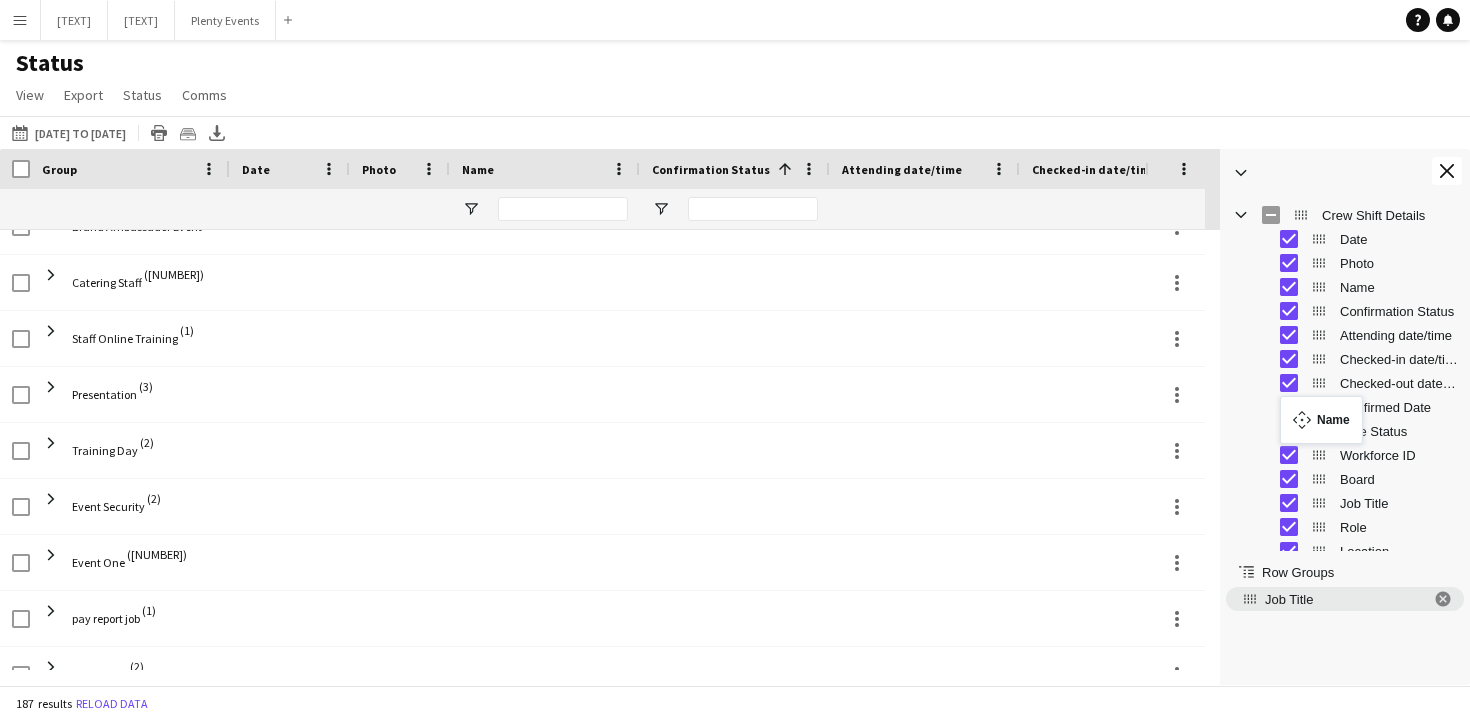 drag, startPoint x: 1254, startPoint y: 630, endPoint x: 1290, endPoint y: 408, distance: 224.89998 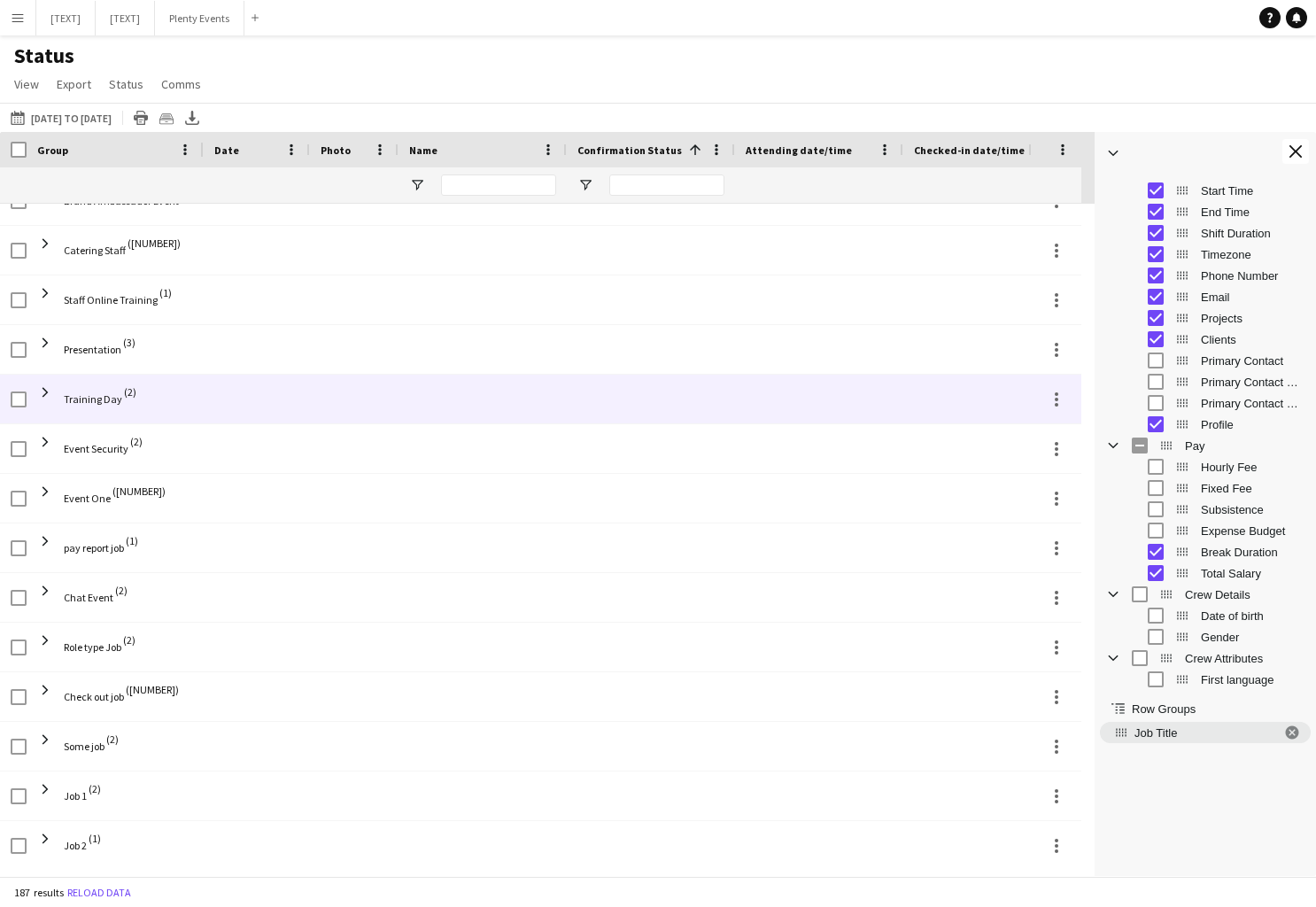 scroll, scrollTop: 483, scrollLeft: 0, axis: vertical 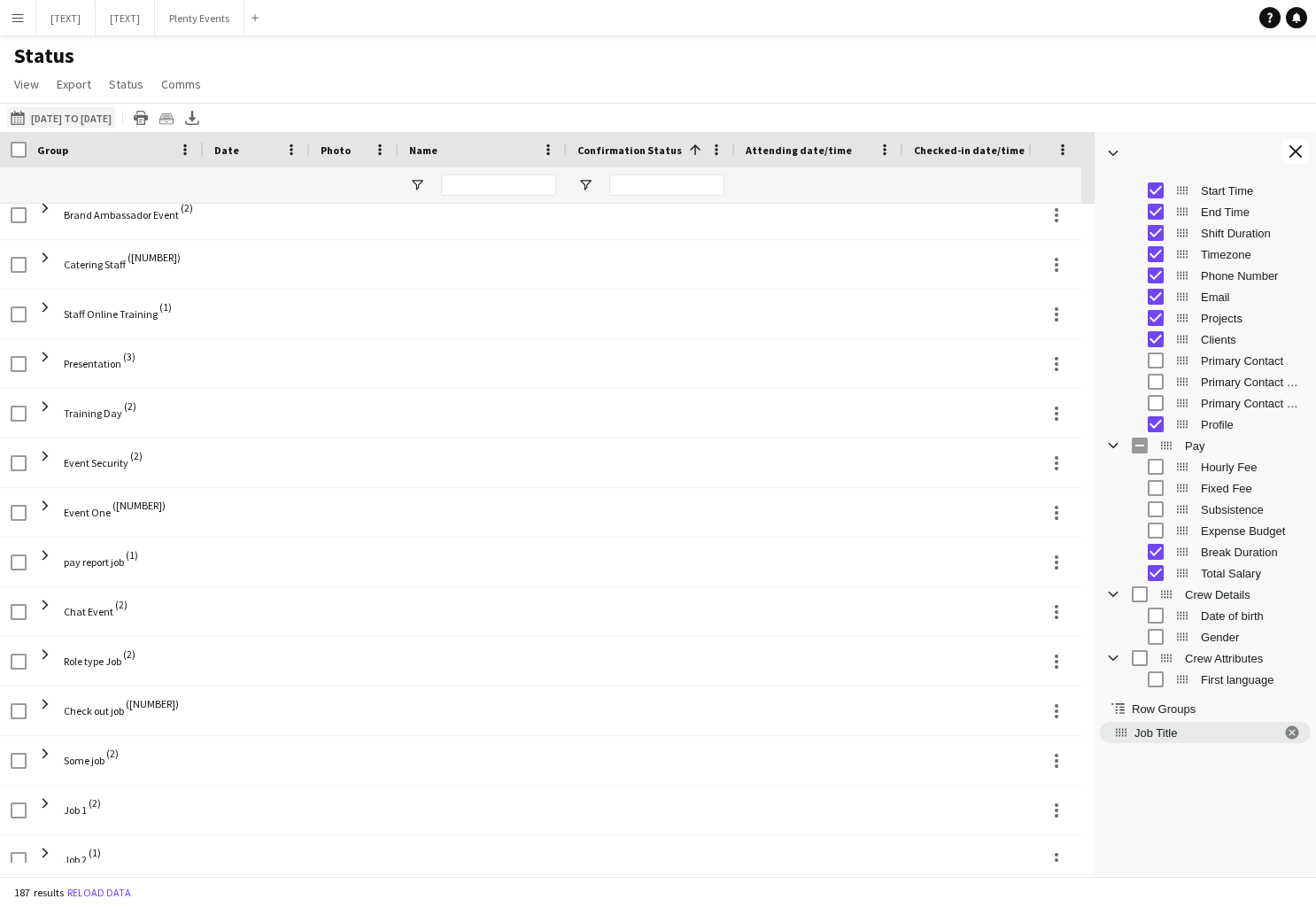 click on "[DATE] to [DATE]
[DATE]" 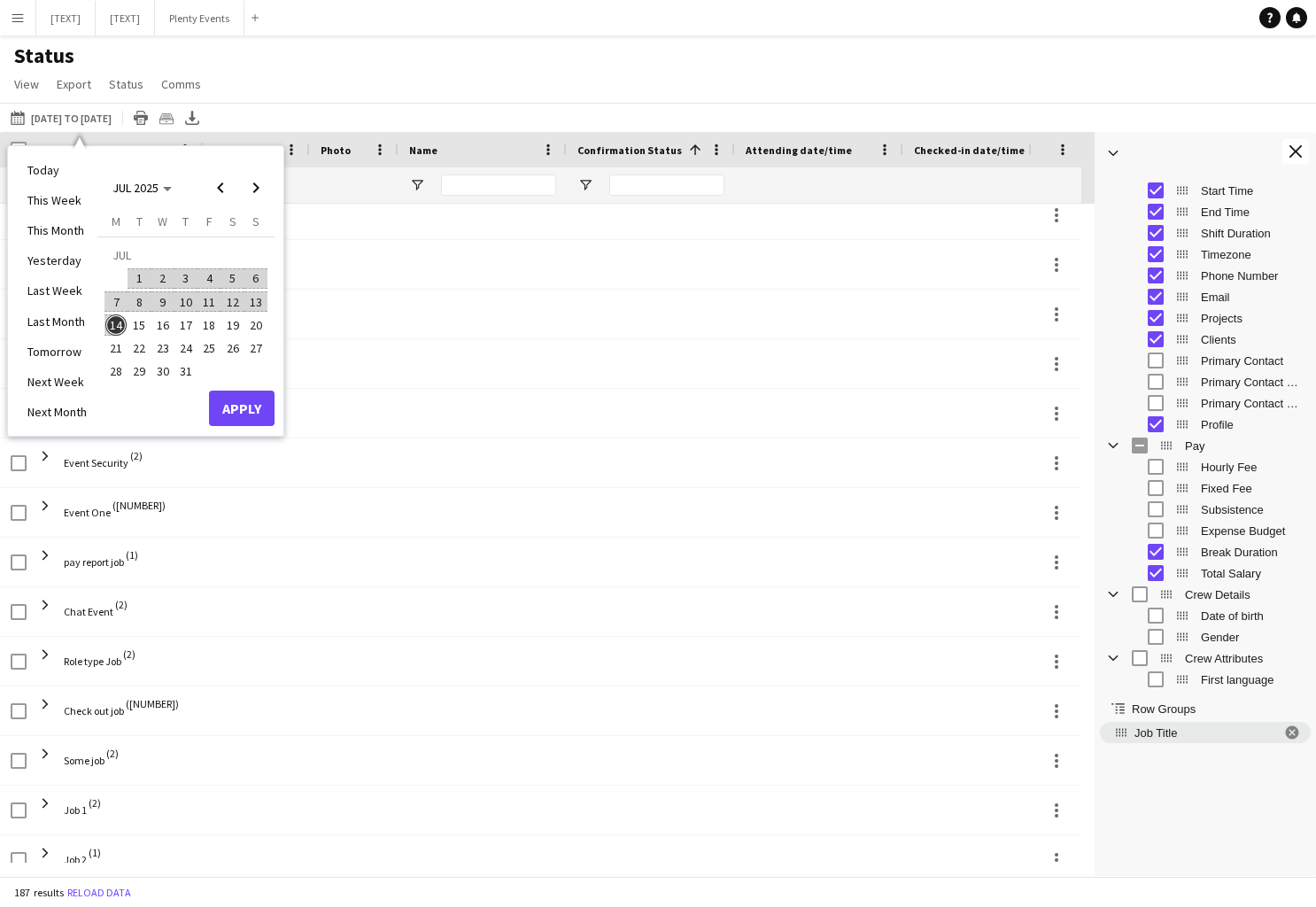 click on "1" at bounding box center (140, 279) 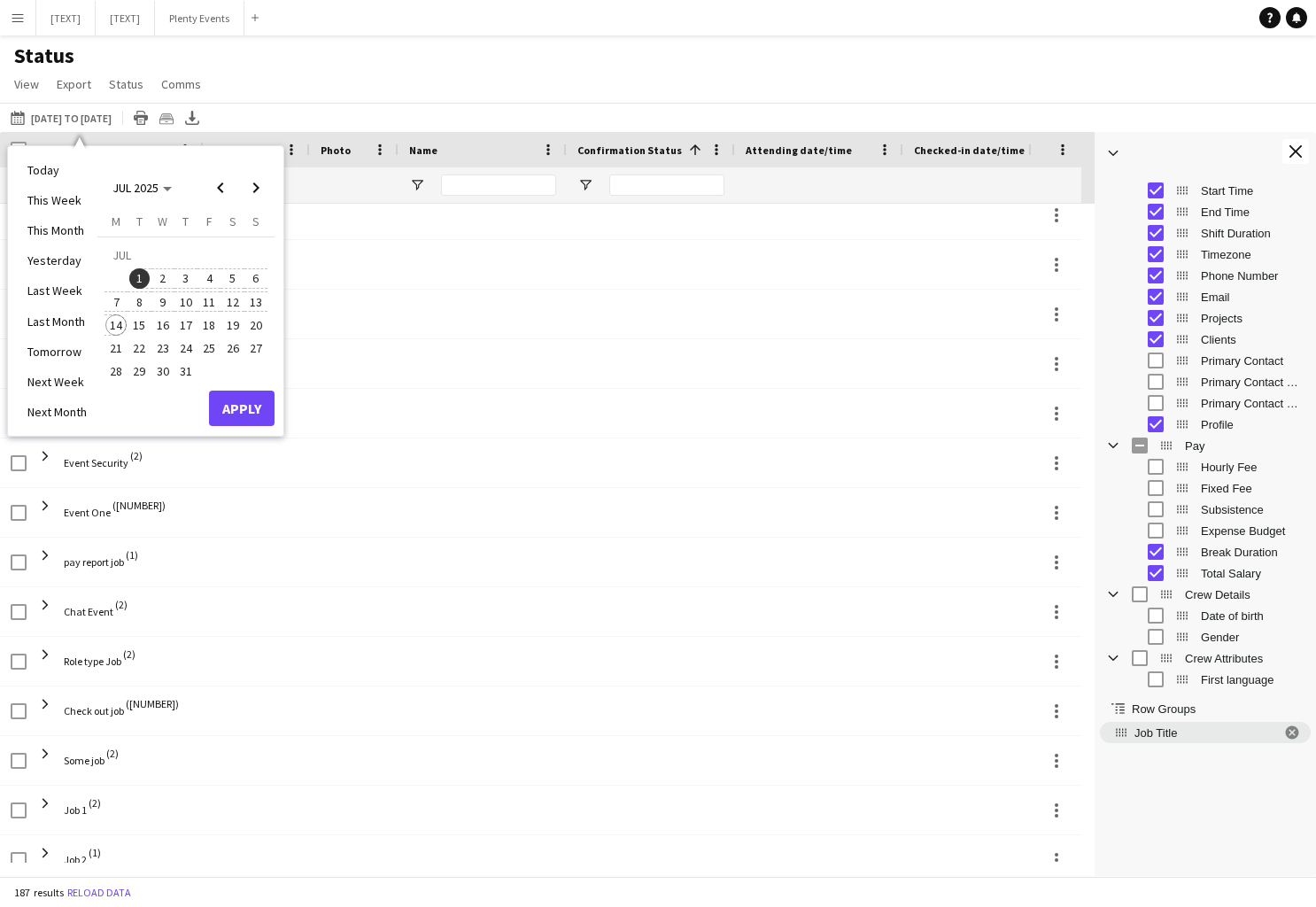 click on "14" at bounding box center (116, 325) 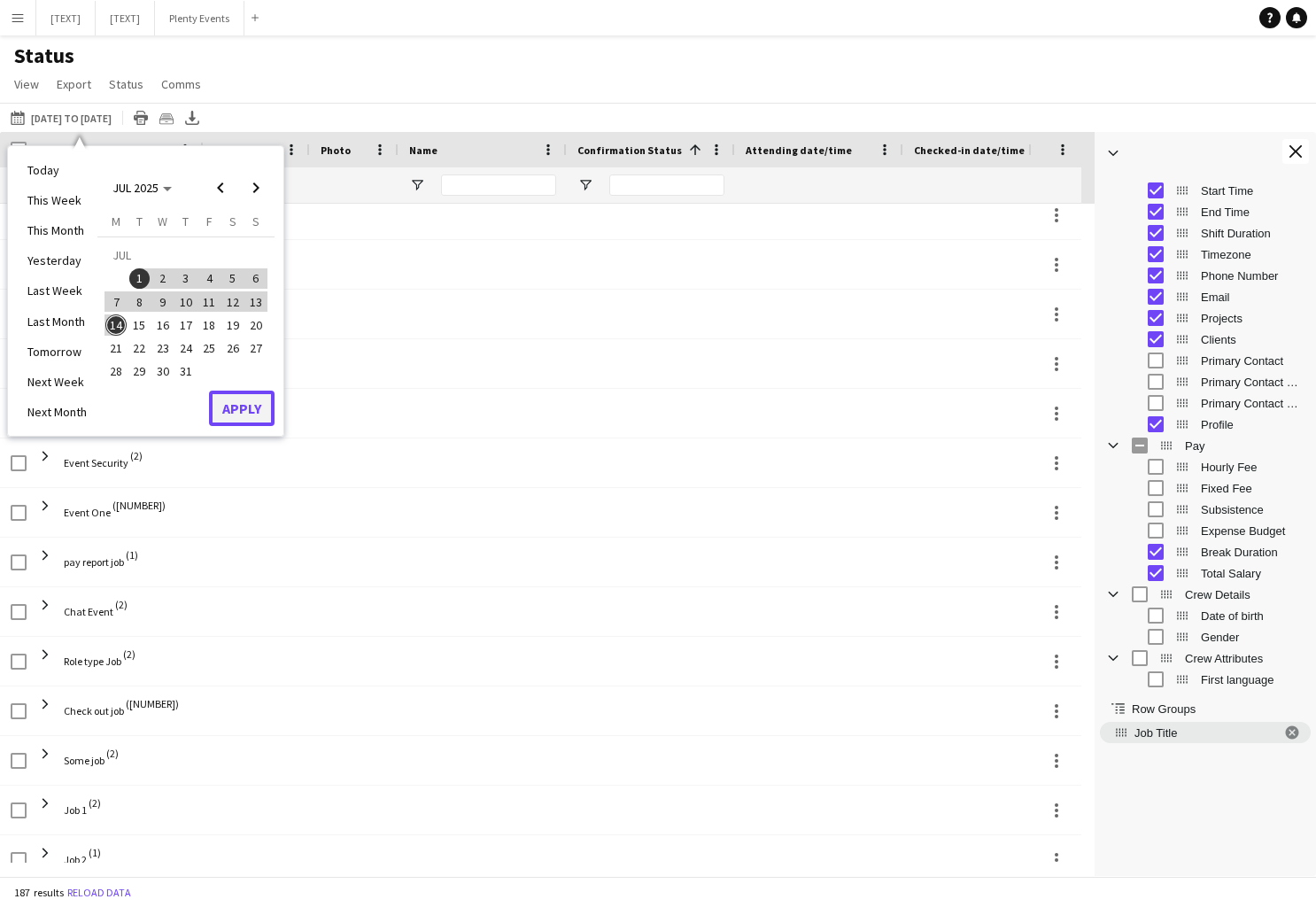 click on "Apply" at bounding box center (242, 408) 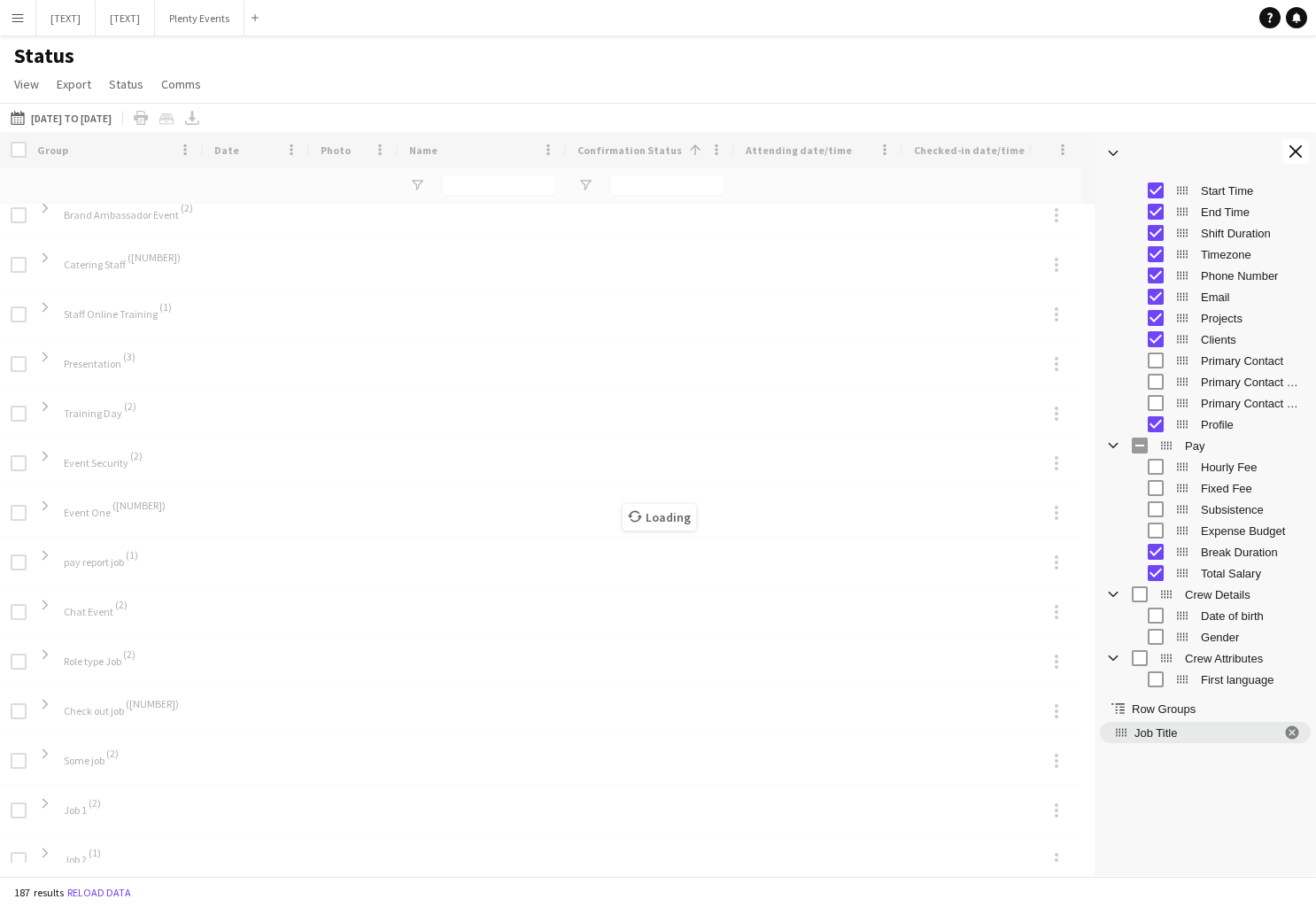 scroll, scrollTop: 0, scrollLeft: 0, axis: both 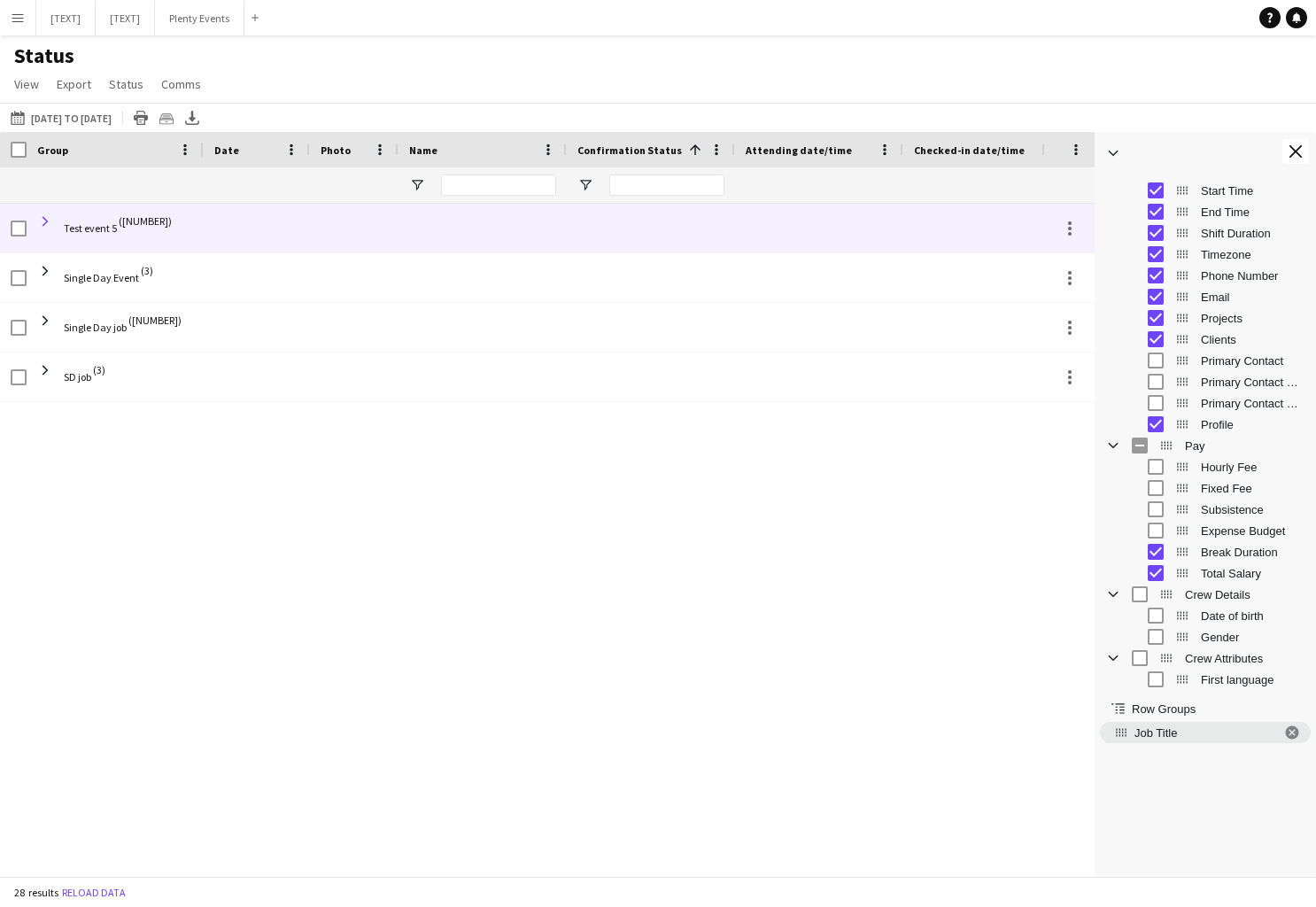 click at bounding box center (45, 221) 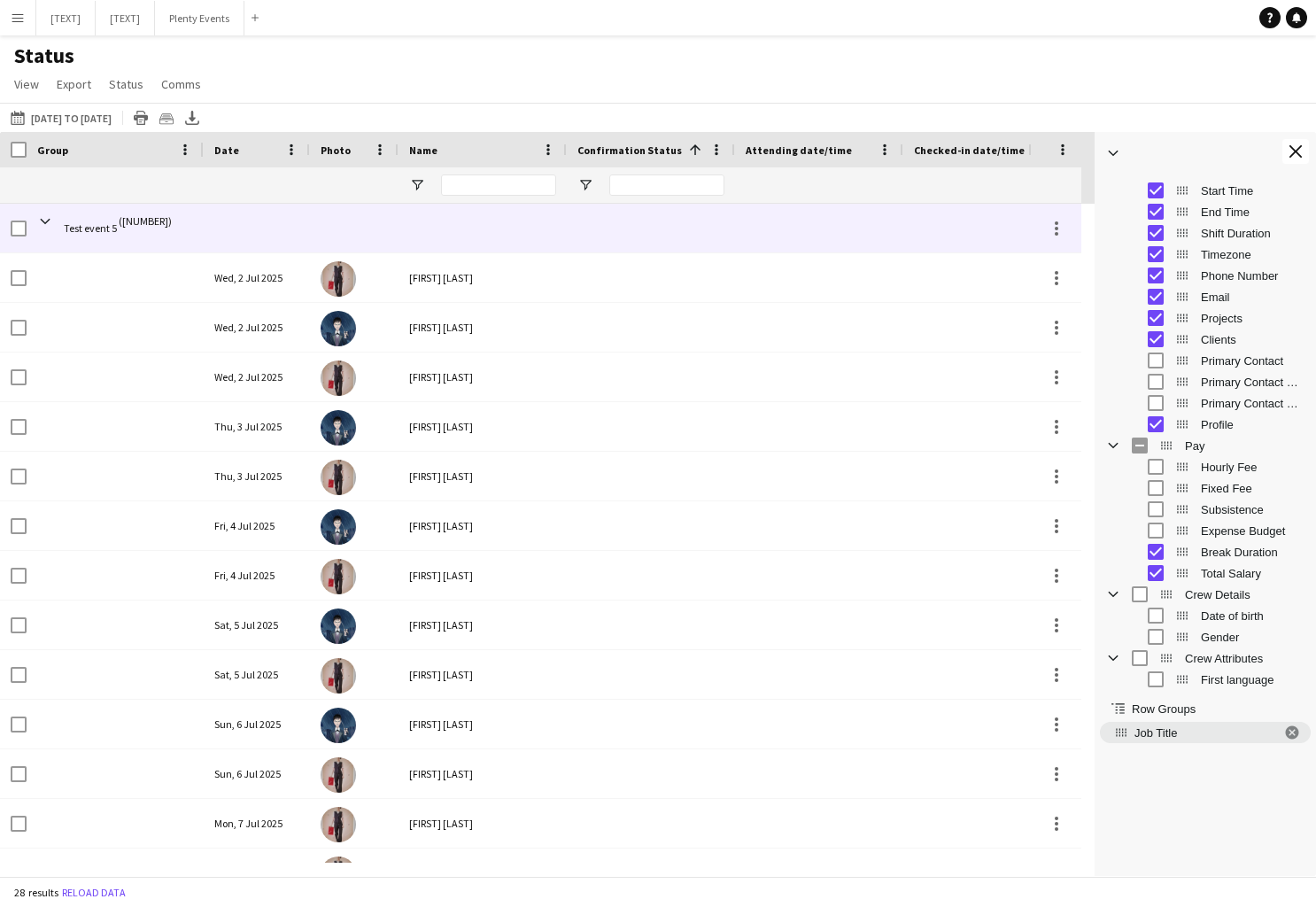 click at bounding box center [45, 221] 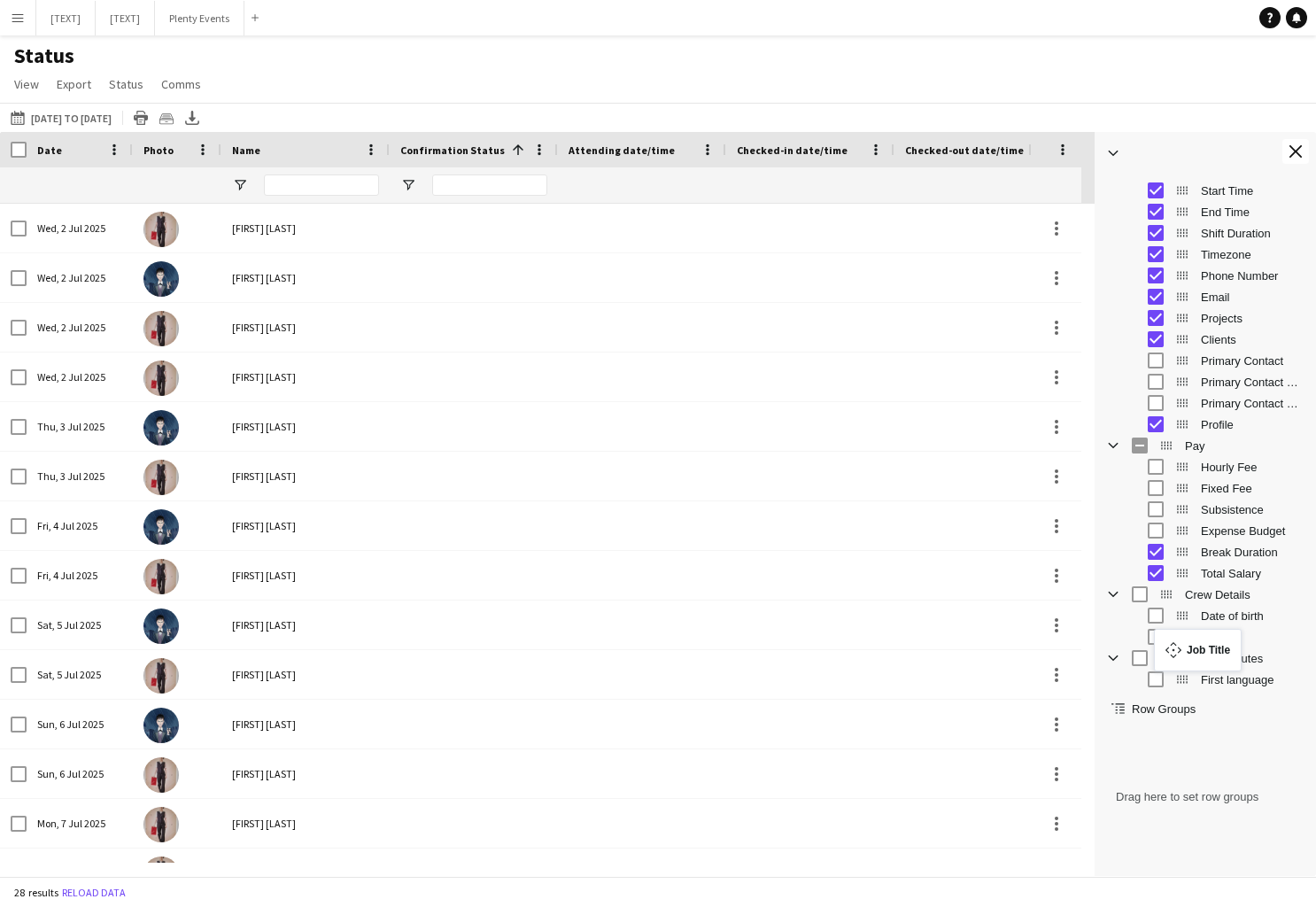 drag, startPoint x: 1121, startPoint y: 737, endPoint x: 1163, endPoint y: 638, distance: 107.54069 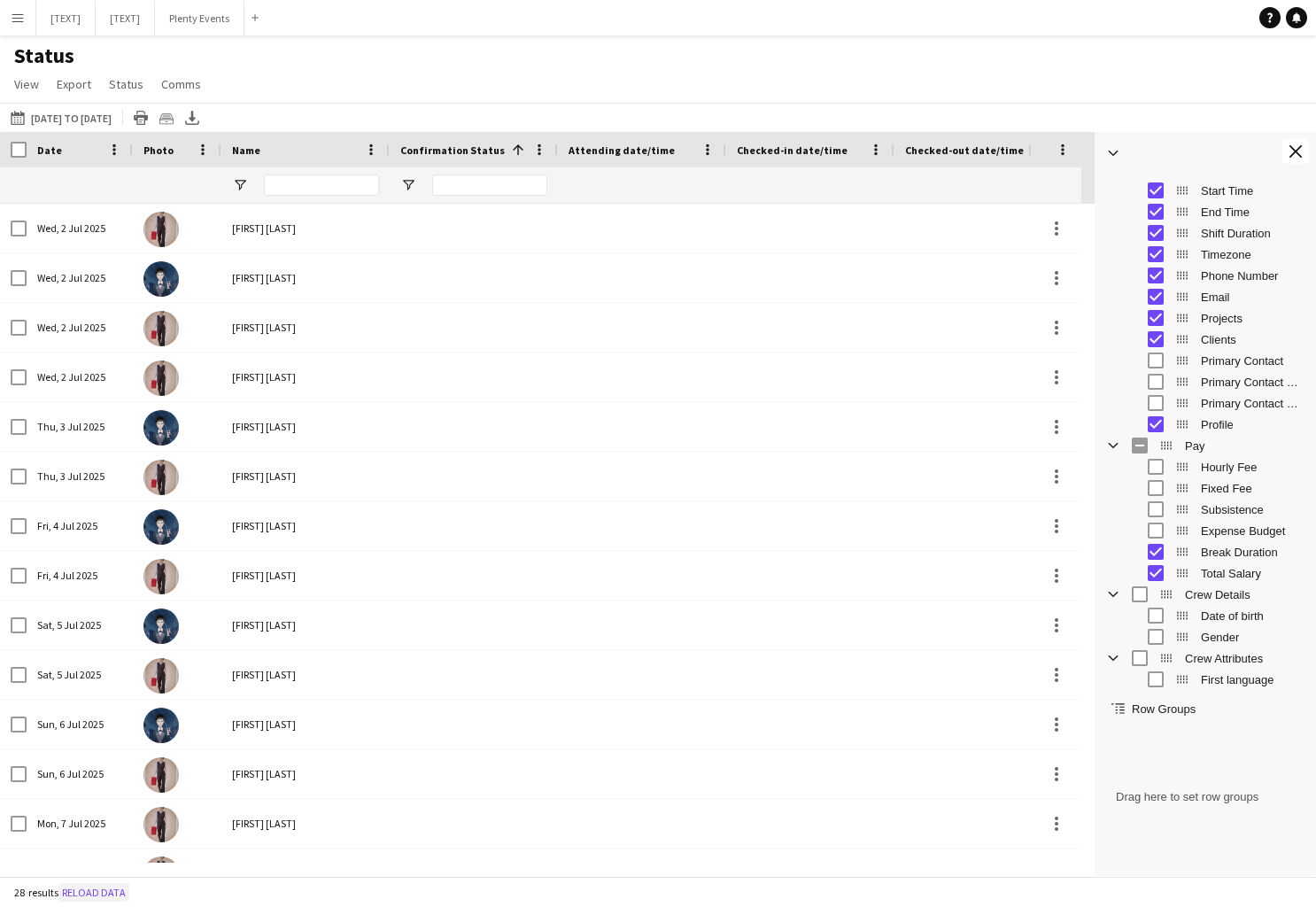 click on "Reload data" 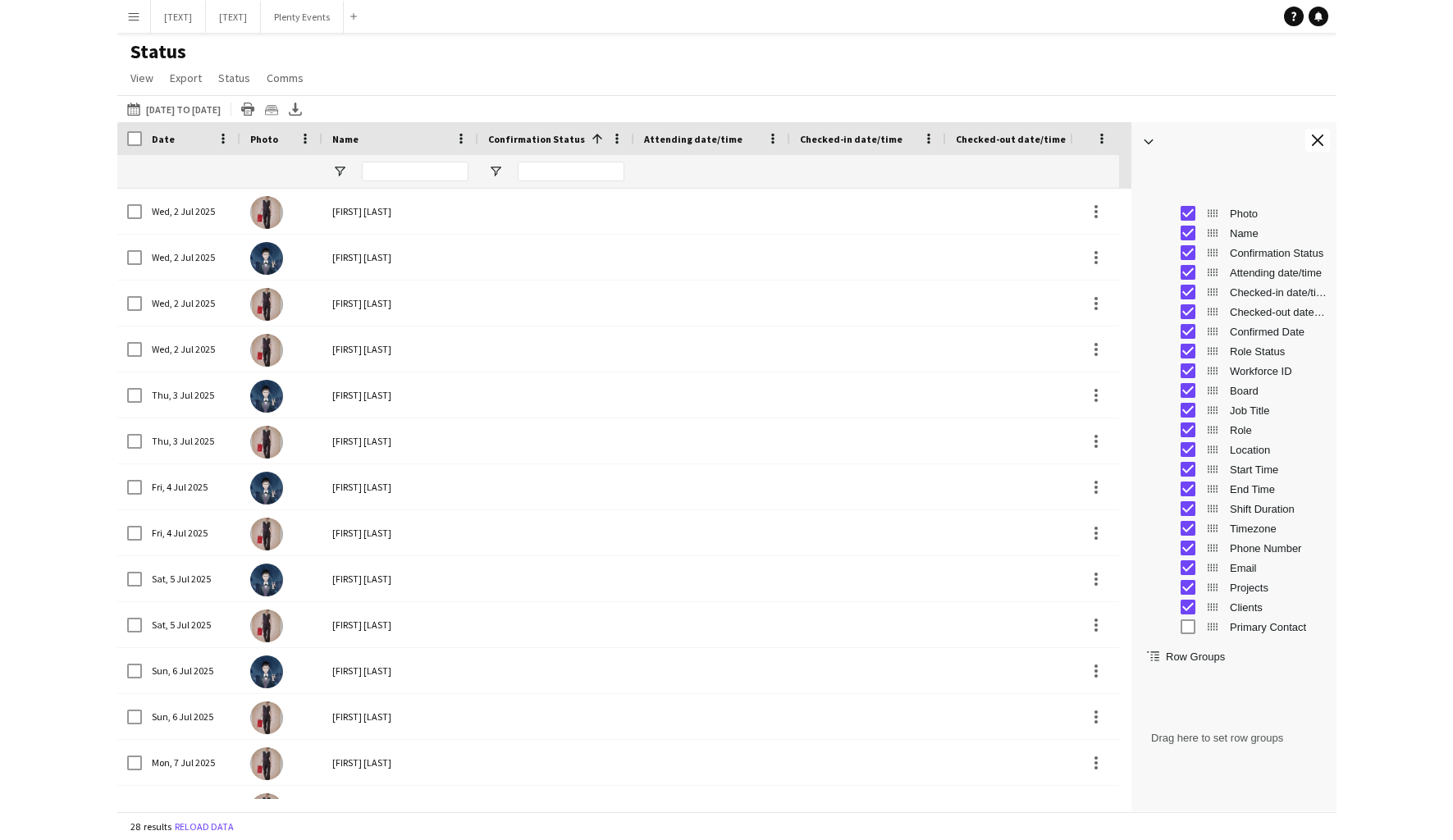 scroll, scrollTop: 0, scrollLeft: 0, axis: both 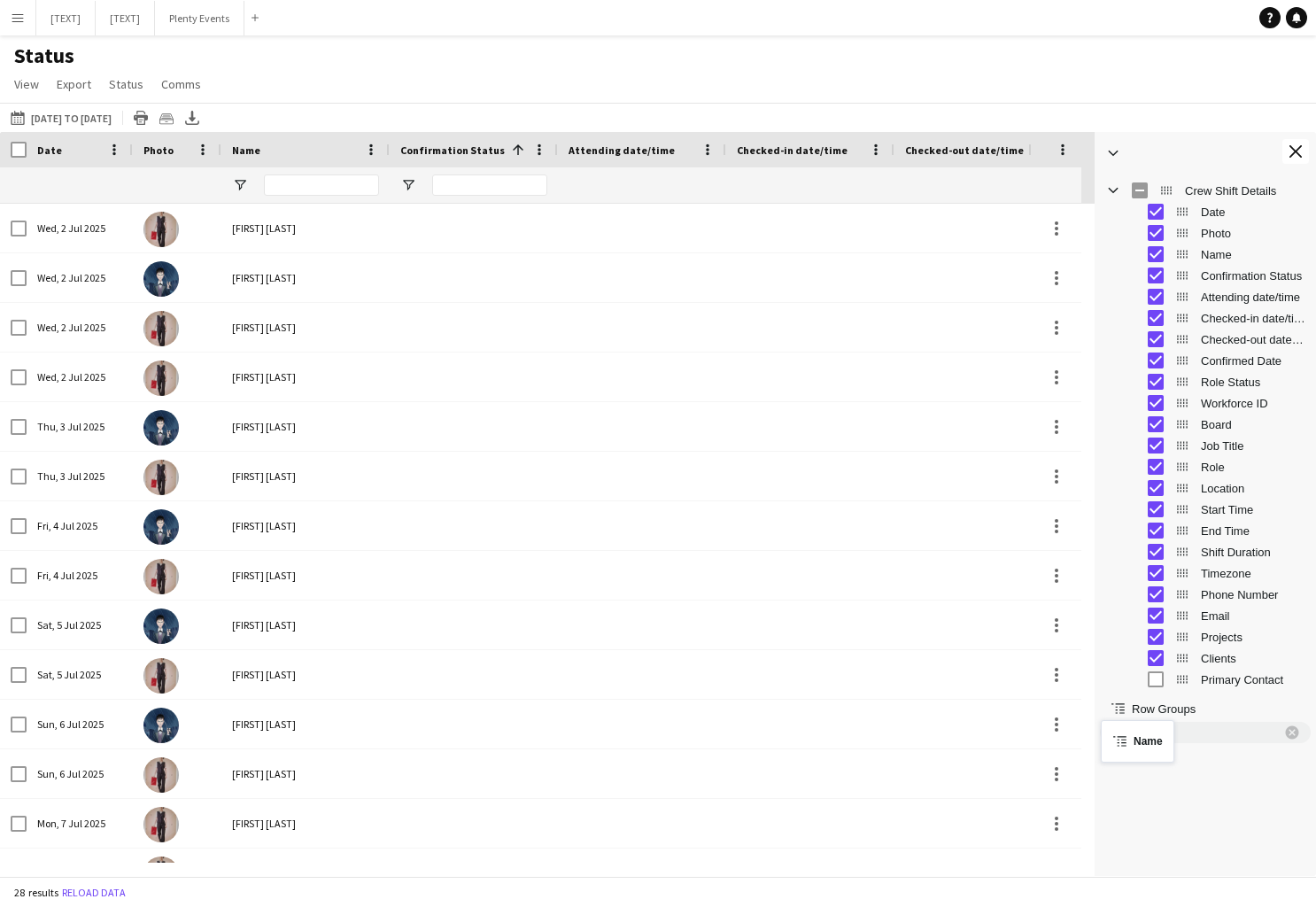 drag, startPoint x: 1181, startPoint y: 255, endPoint x: 1110, endPoint y: 731, distance: 481.26604 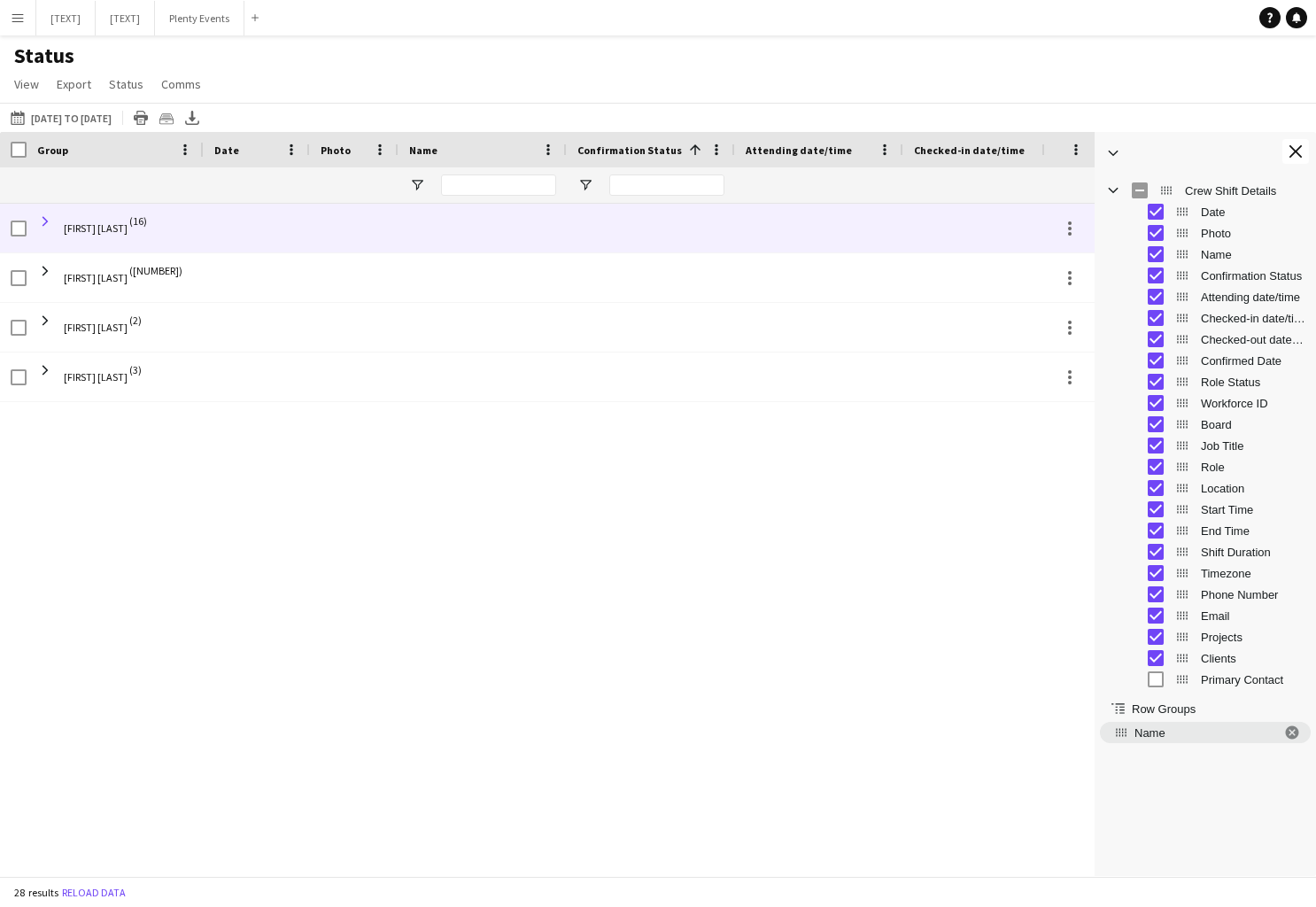 click at bounding box center [45, 221] 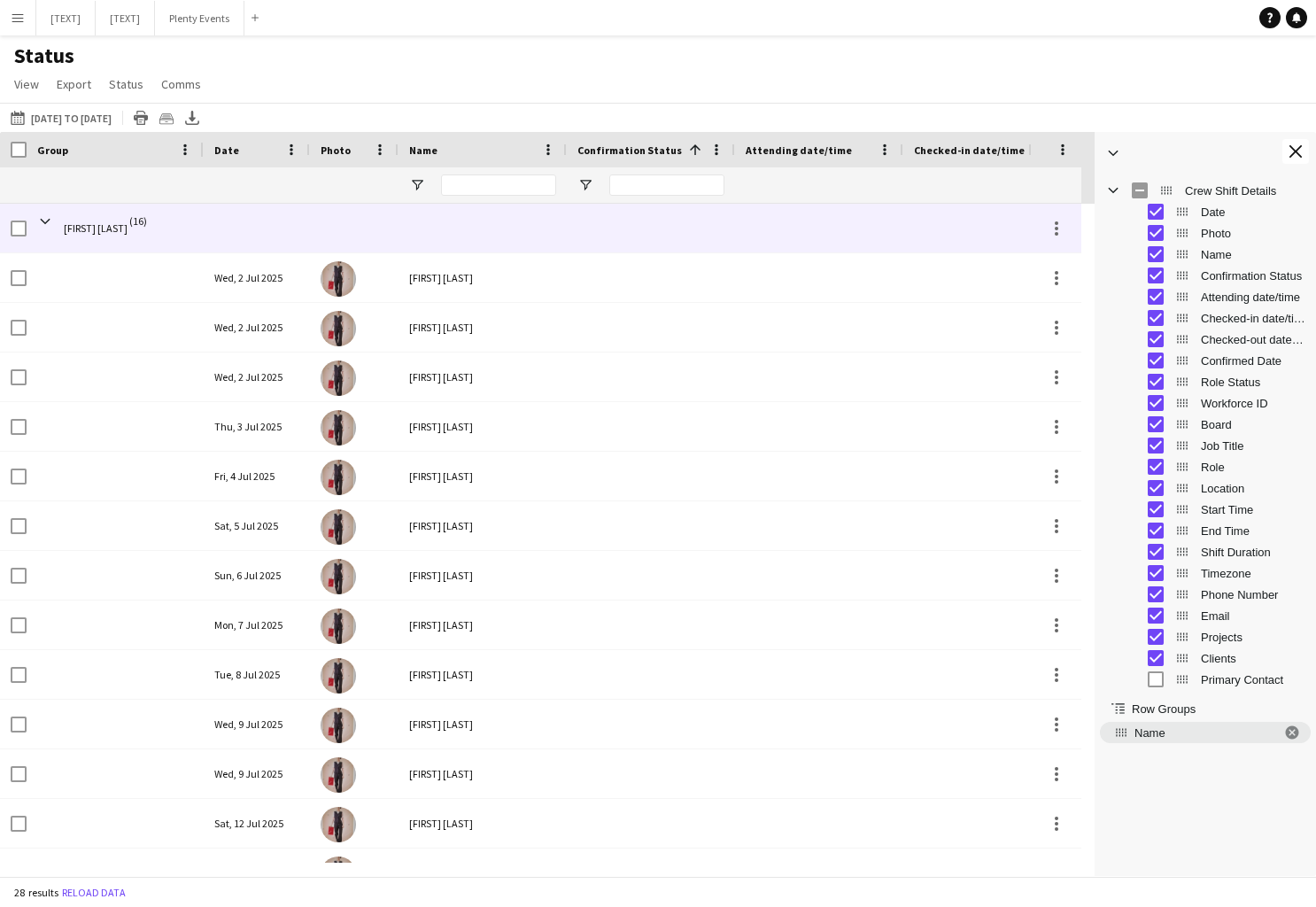 click at bounding box center [45, 221] 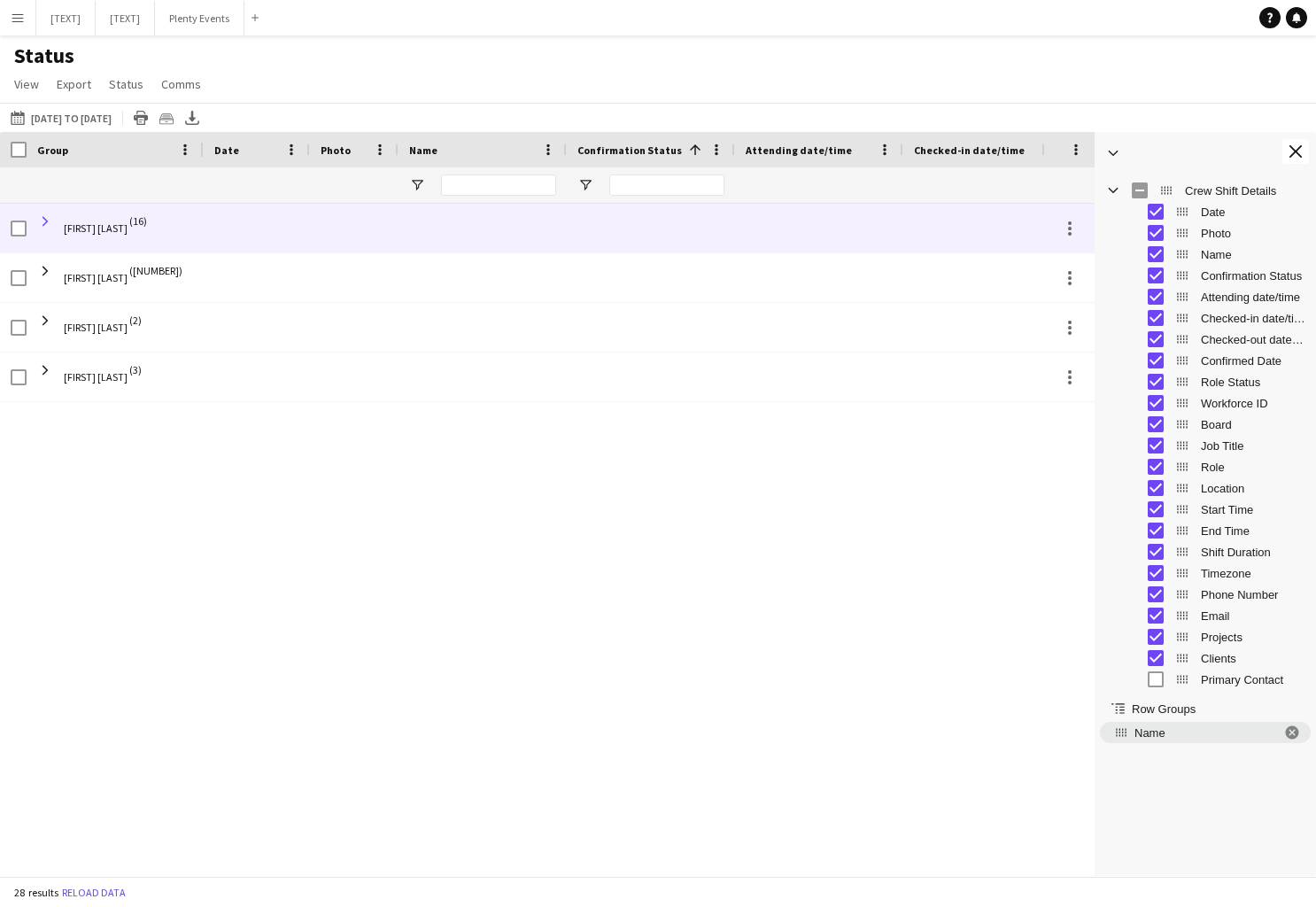 click at bounding box center (45, 221) 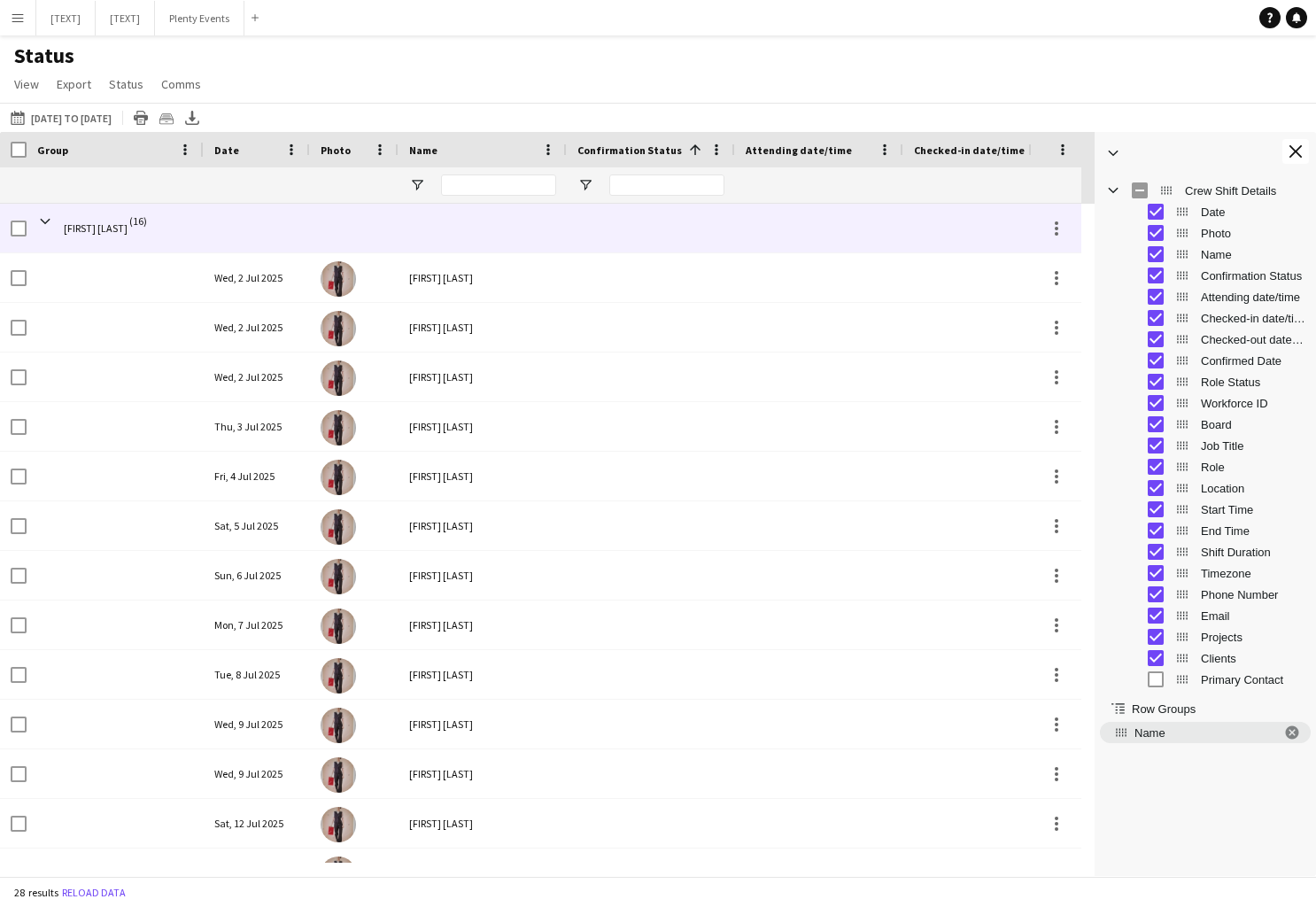 click at bounding box center (45, 221) 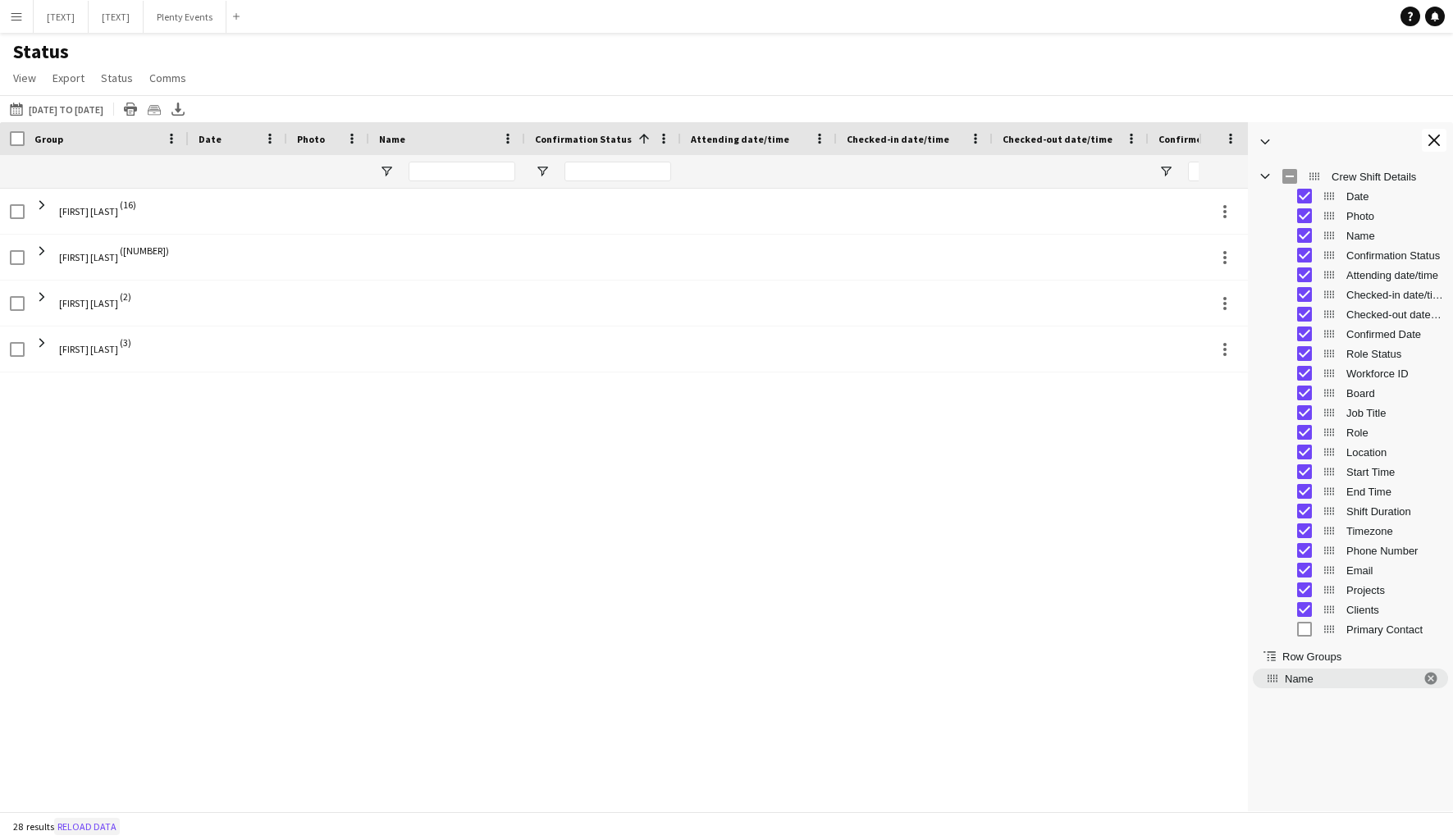 click on "Reload data" 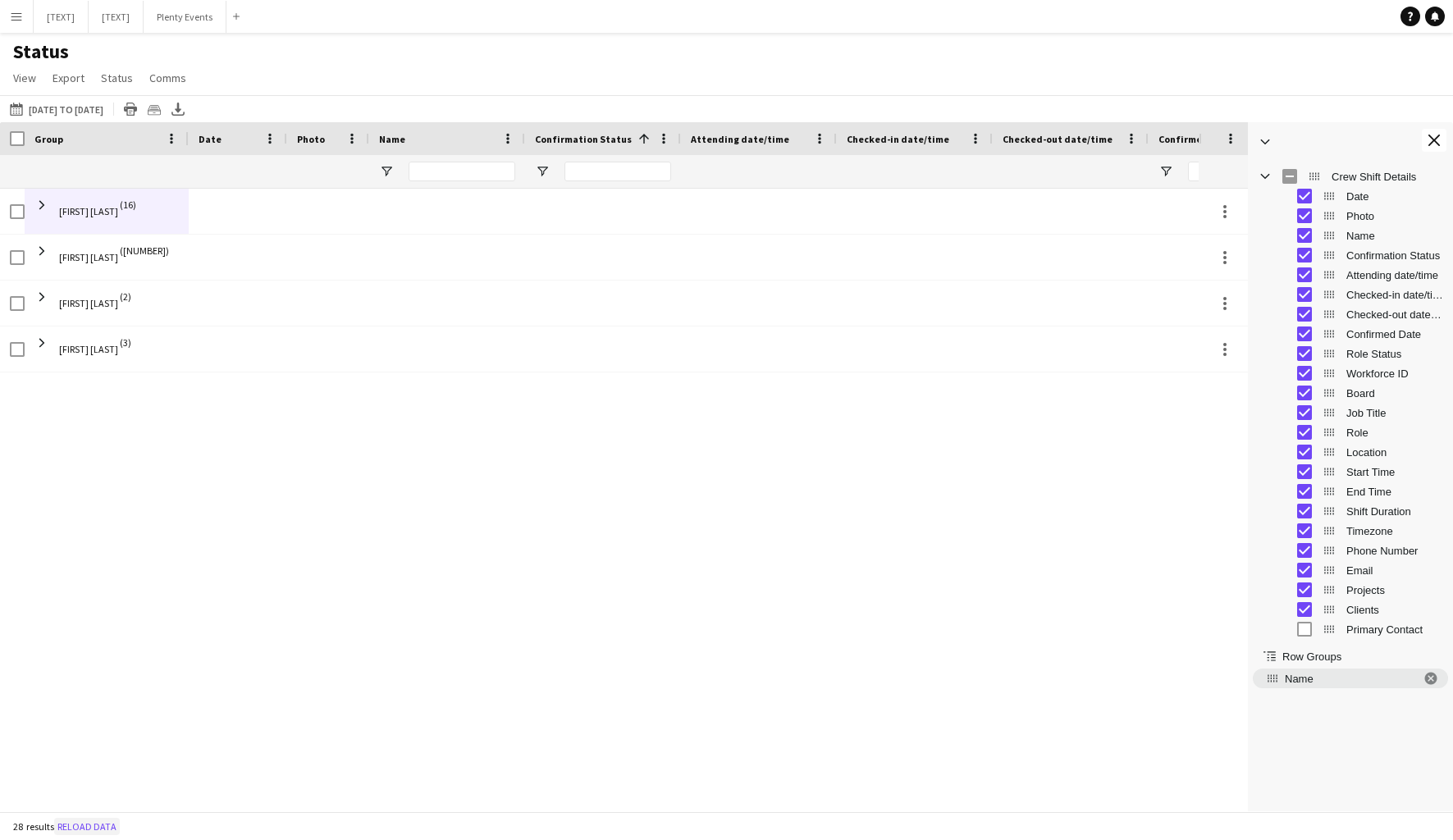 click on "Reload data" 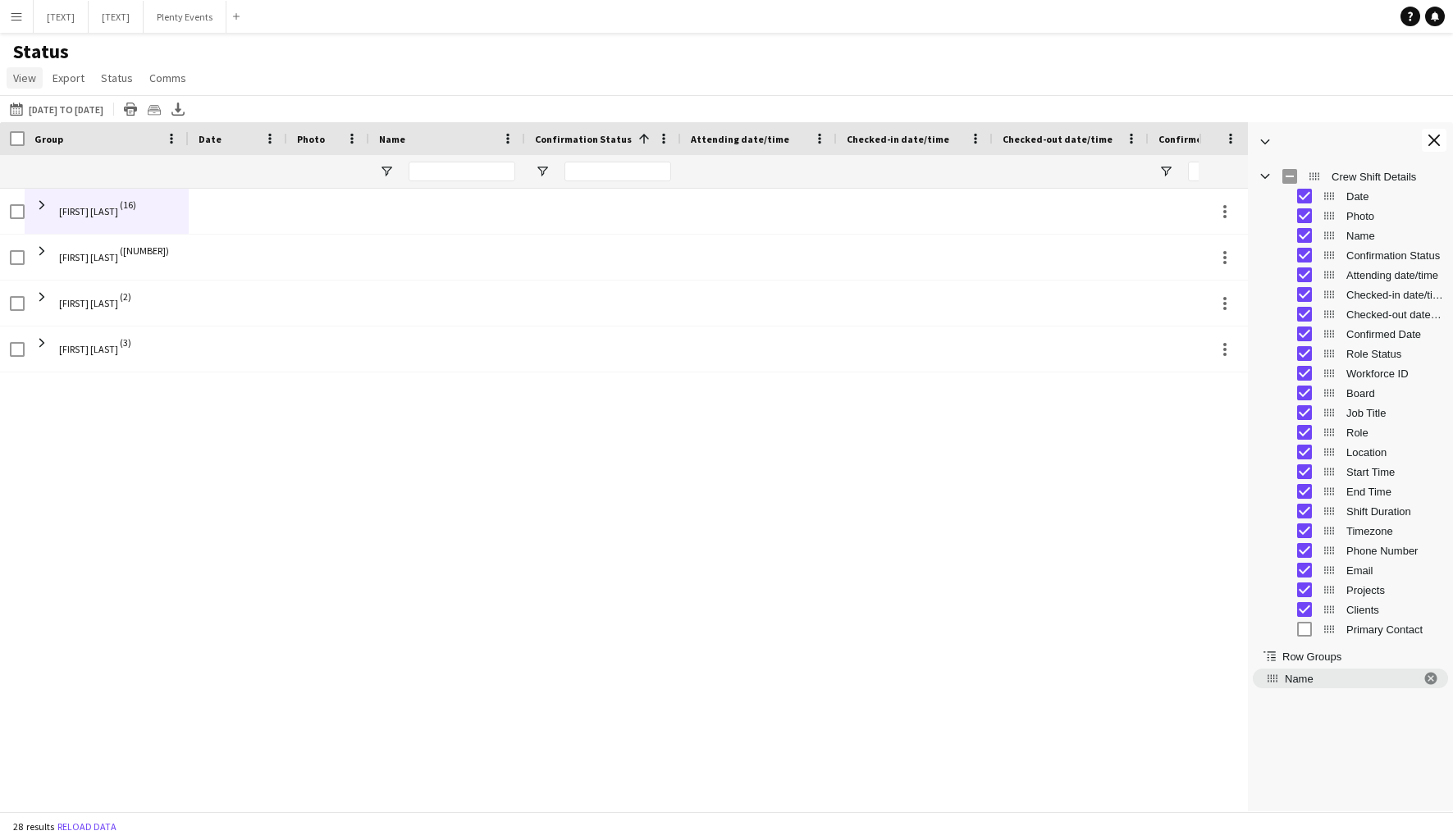 click on "View" 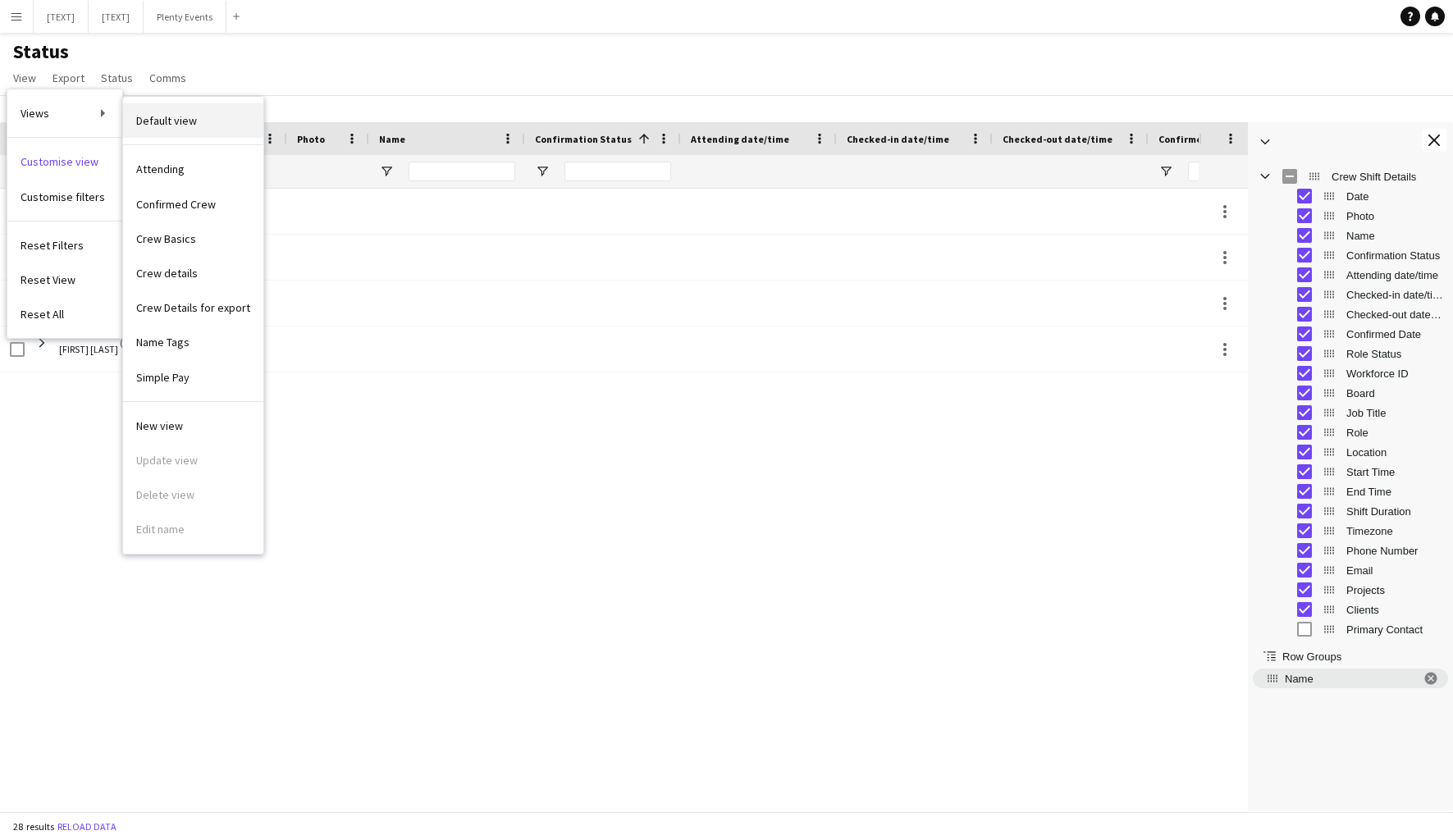 click on "Default view" at bounding box center [167, 121] 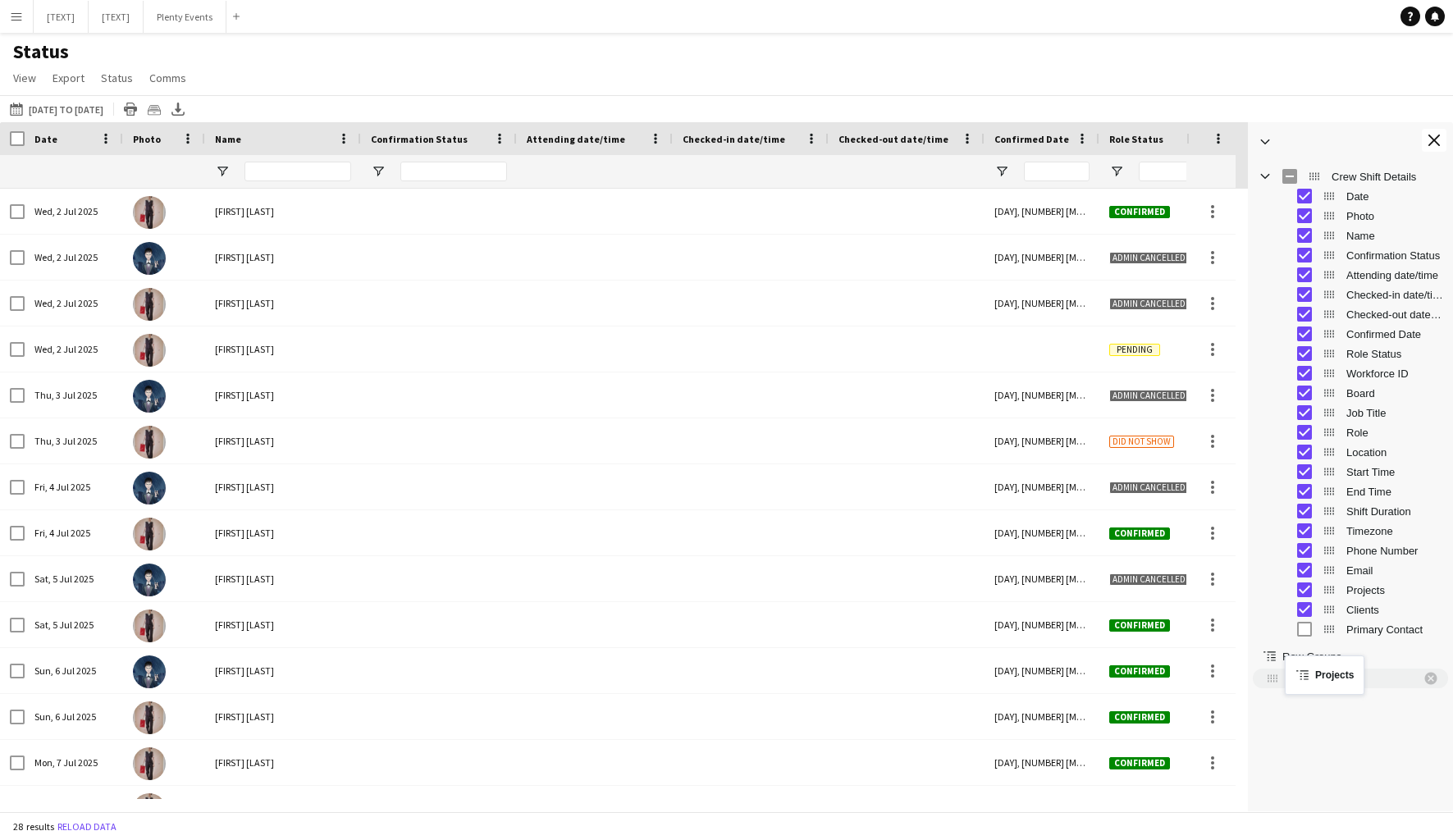 drag, startPoint x: 1328, startPoint y: 596, endPoint x: 1293, endPoint y: 665, distance: 77.36924 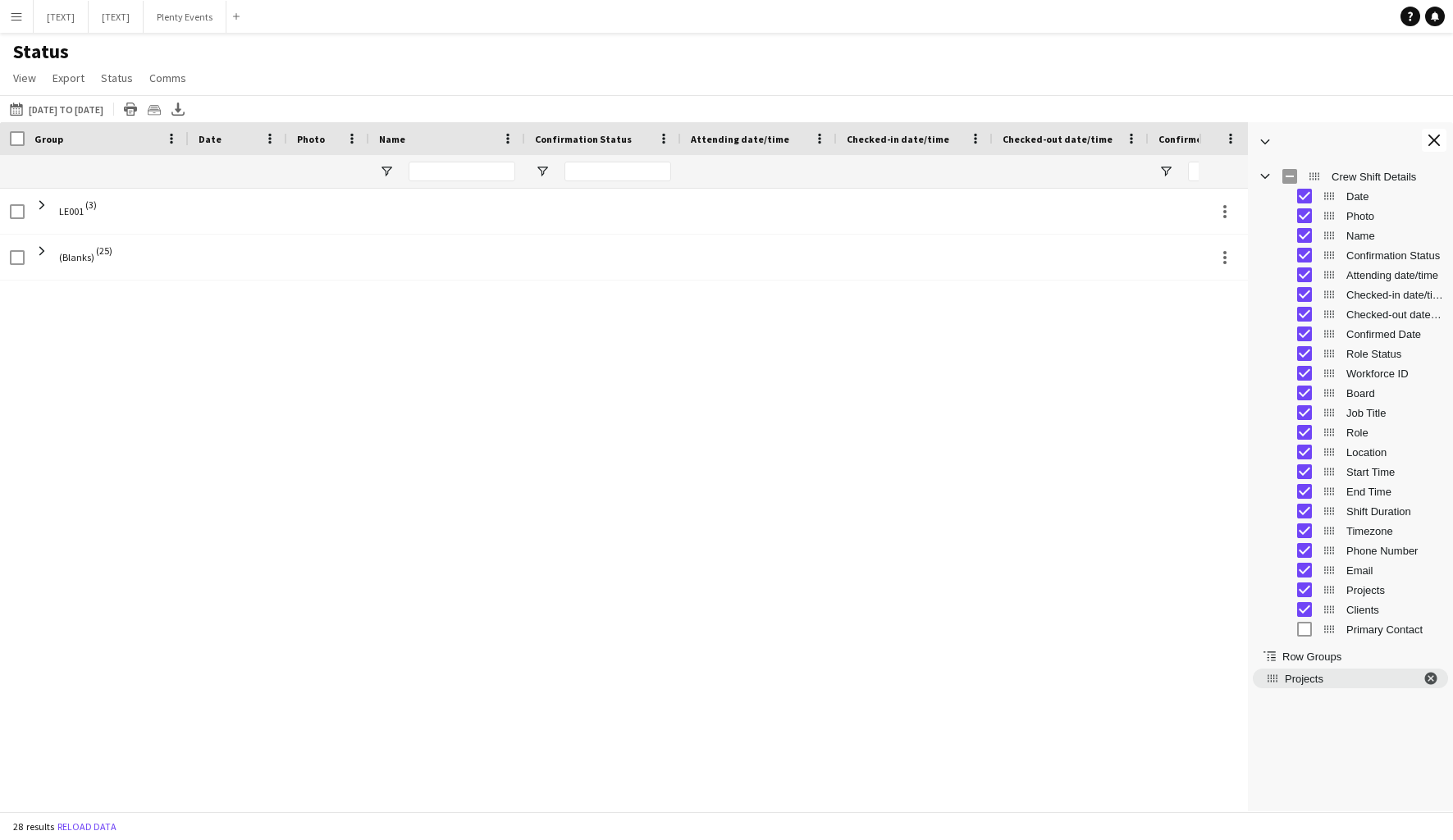 click at bounding box center (1431, 678) 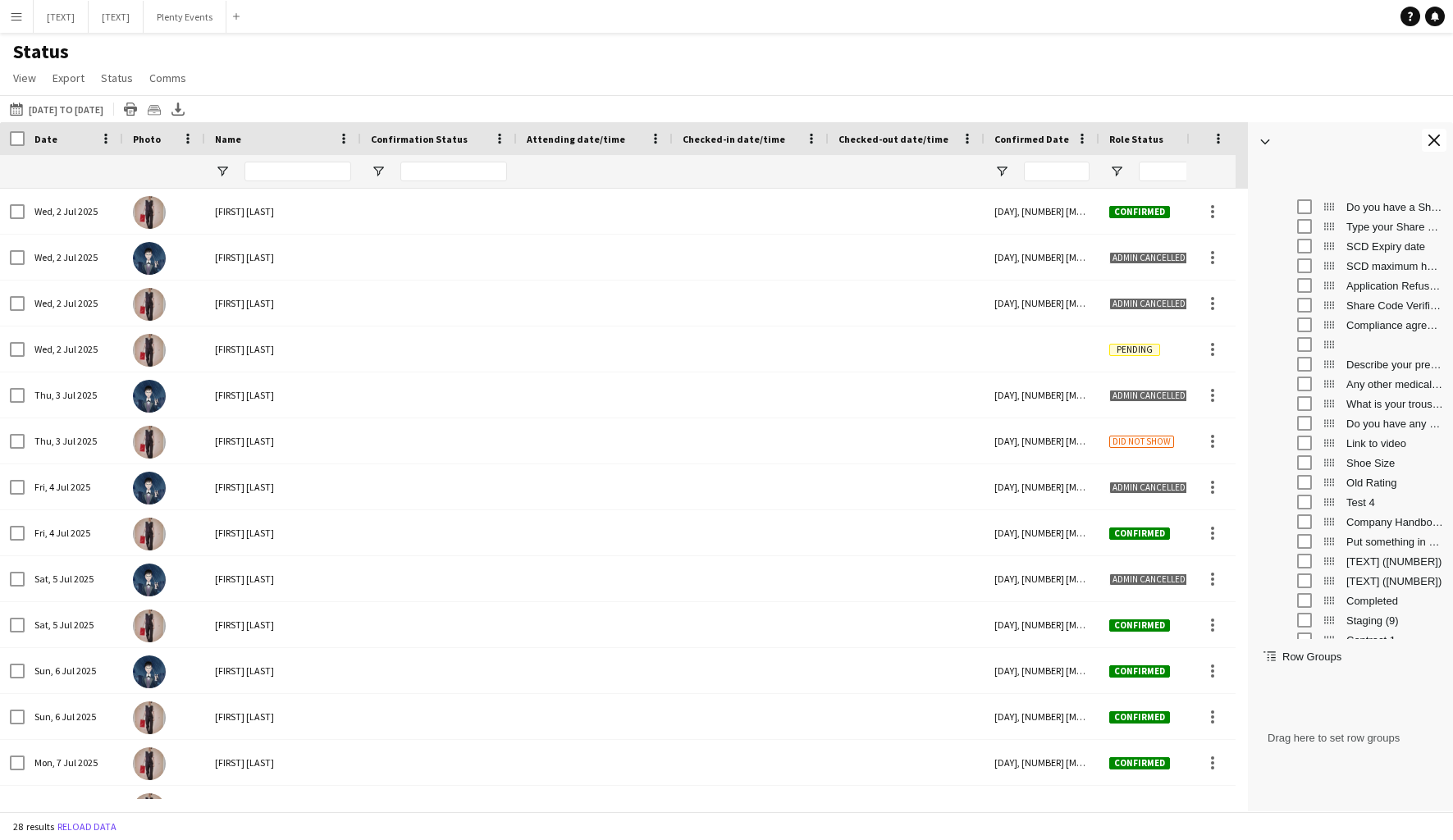 scroll, scrollTop: 2308, scrollLeft: 0, axis: vertical 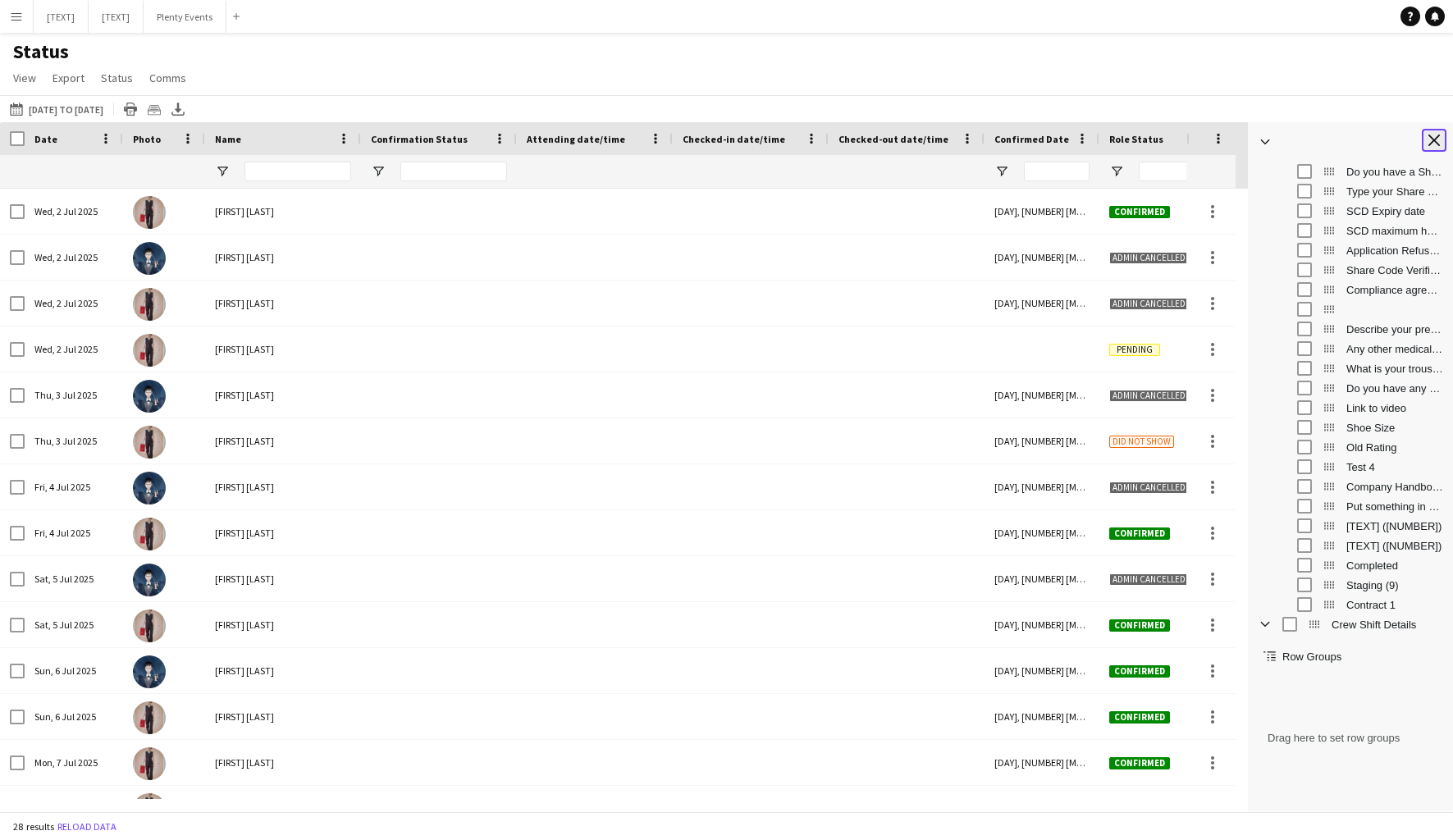 click on "Close tool panel" 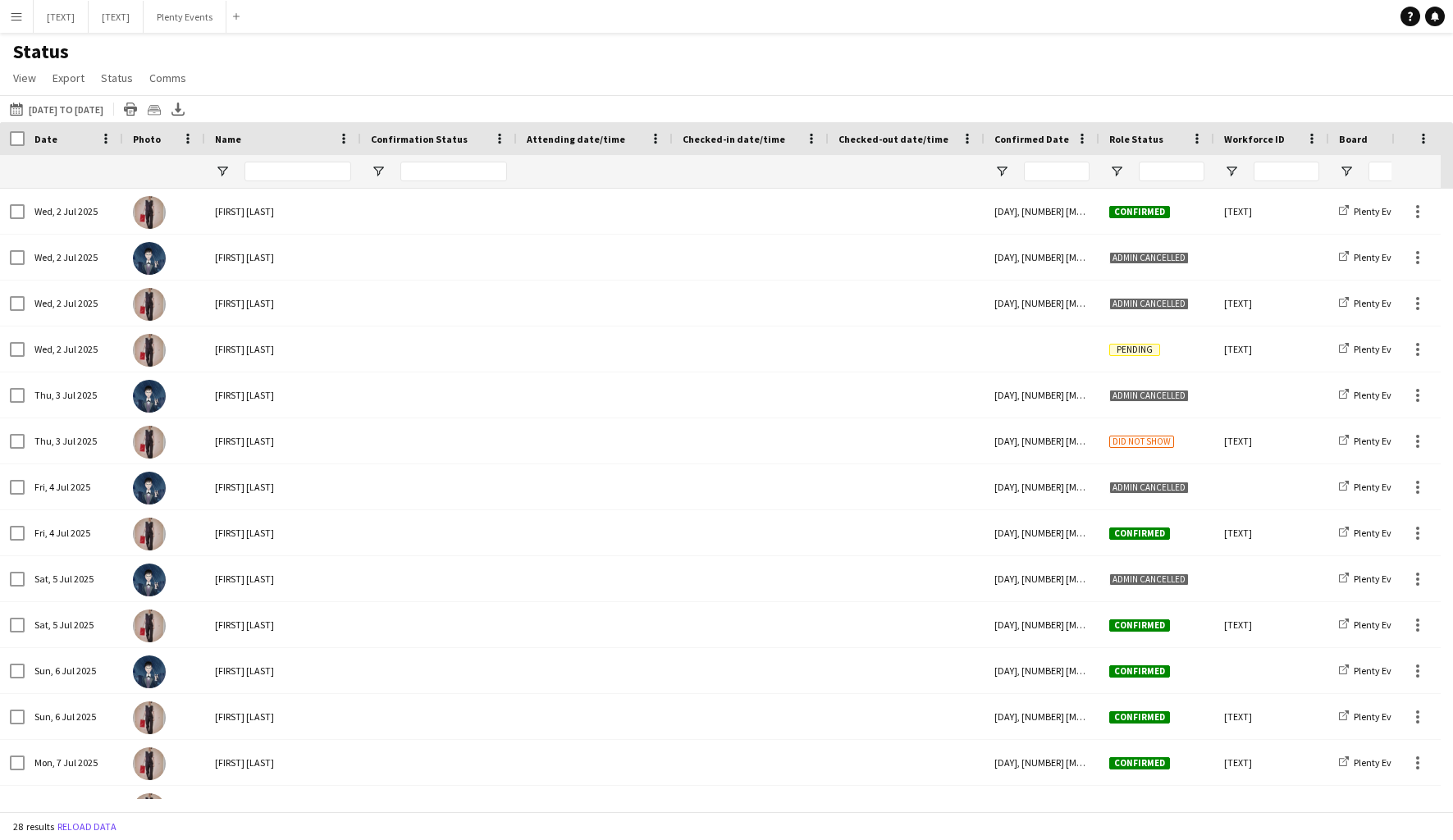 scroll, scrollTop: 0, scrollLeft: 118, axis: horizontal 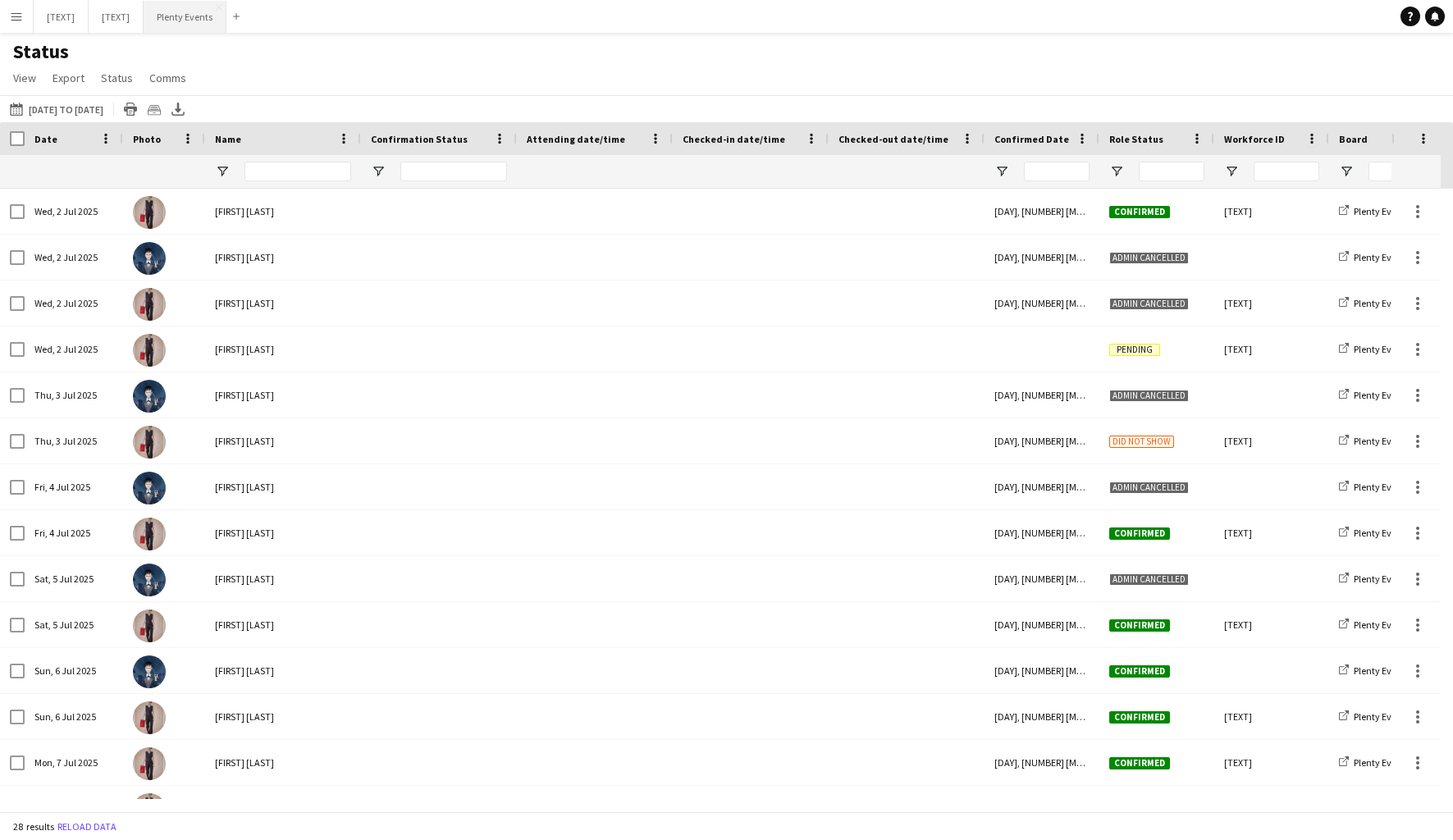 click on "Plenty Events
Close" at bounding box center (185, 16) 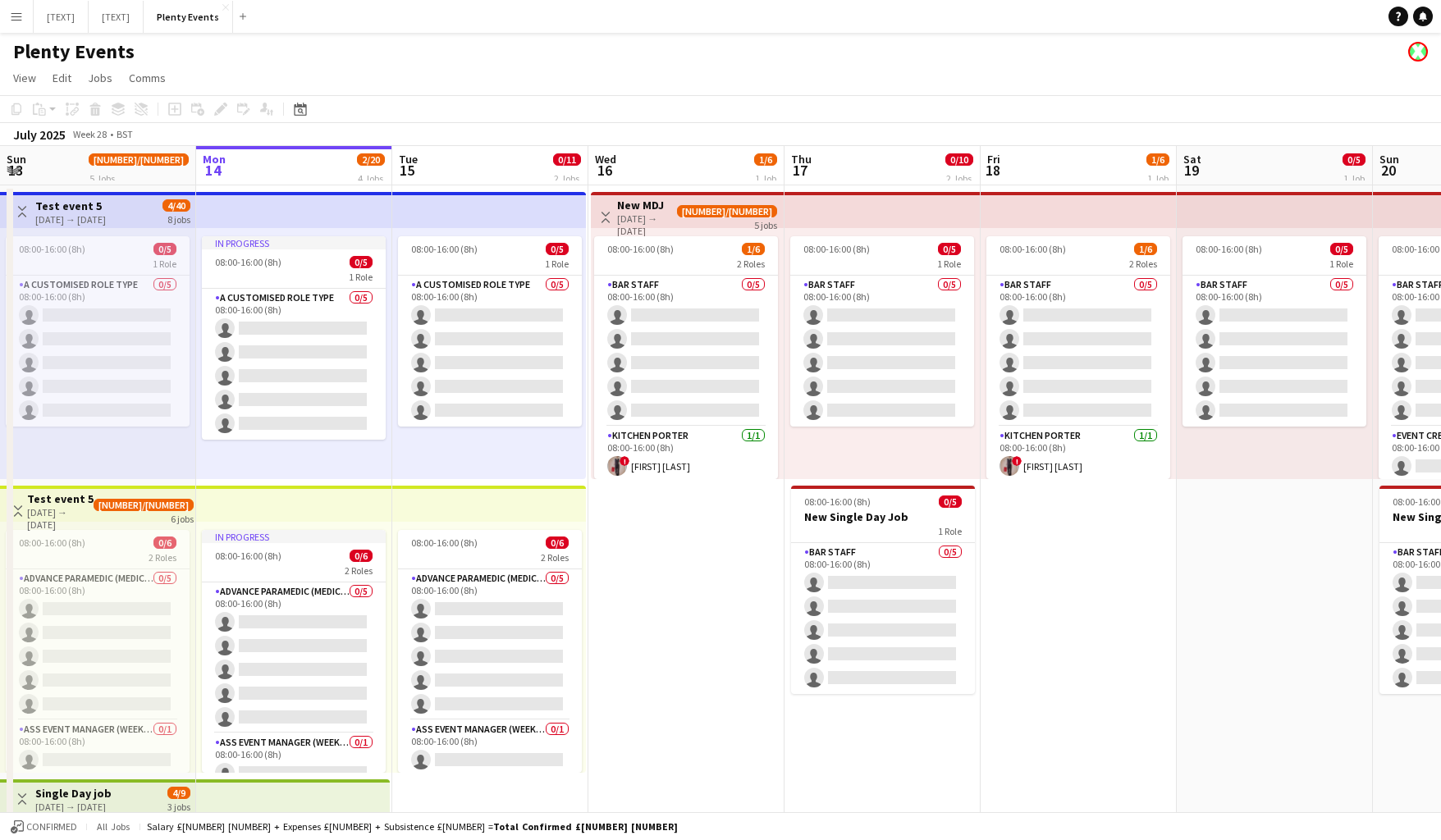 click on "Toggle View" at bounding box center [606, 217] 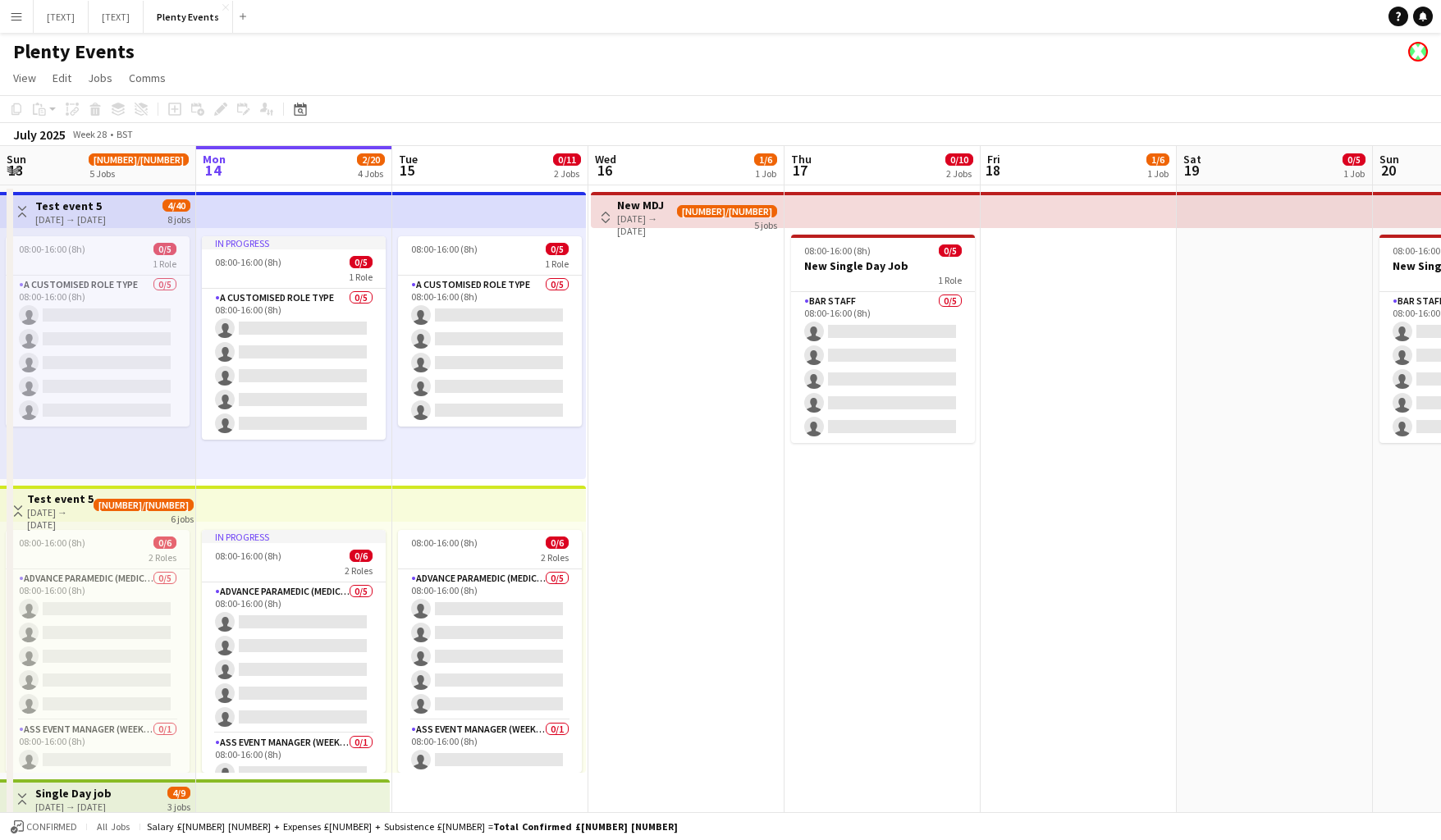 click on "Toggle View" at bounding box center [606, 217] 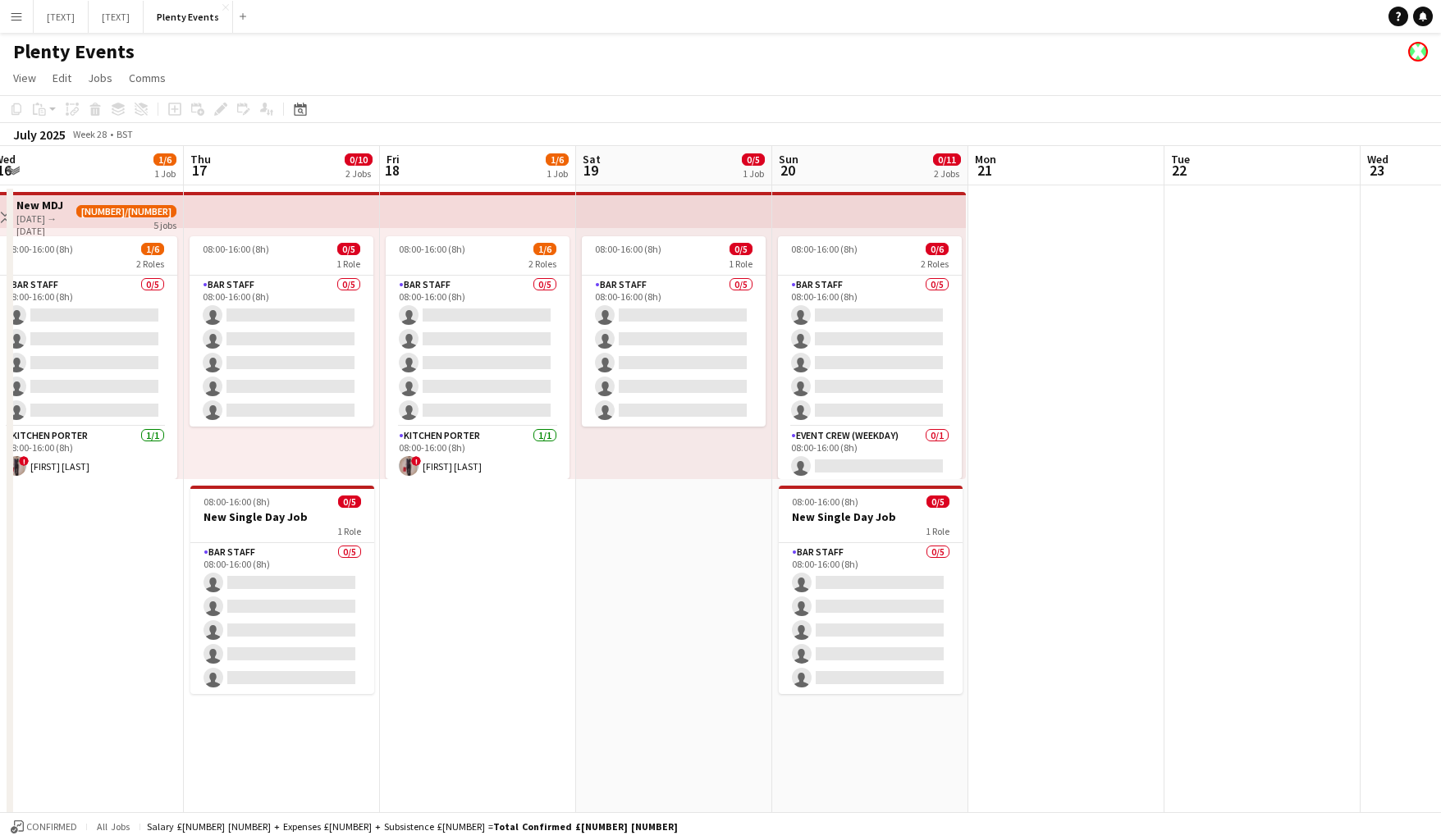 drag, startPoint x: 1118, startPoint y: 698, endPoint x: 517, endPoint y: 684, distance: 601.163 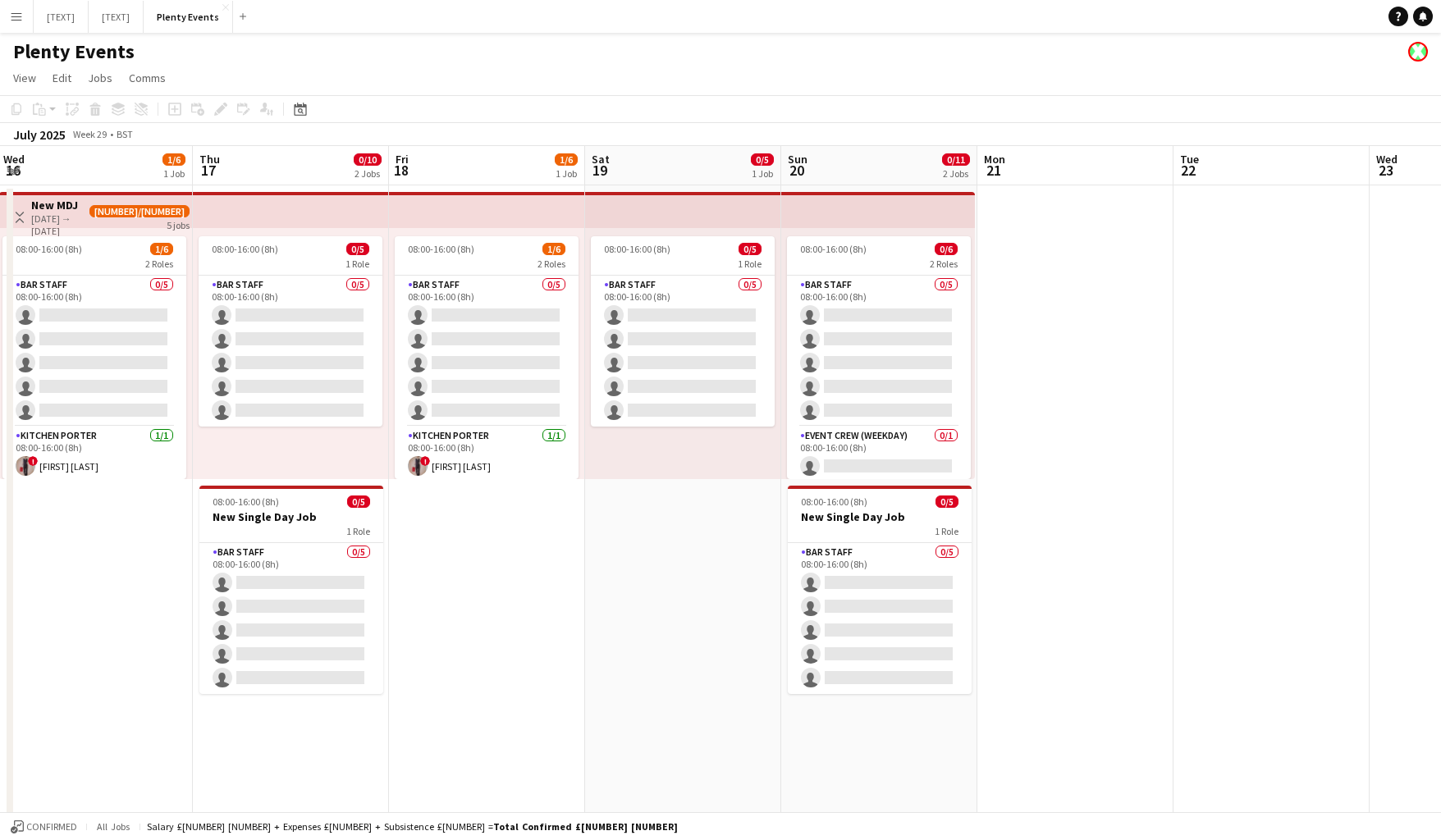drag, startPoint x: 1139, startPoint y: 650, endPoint x: 1148, endPoint y: 662, distance: 15 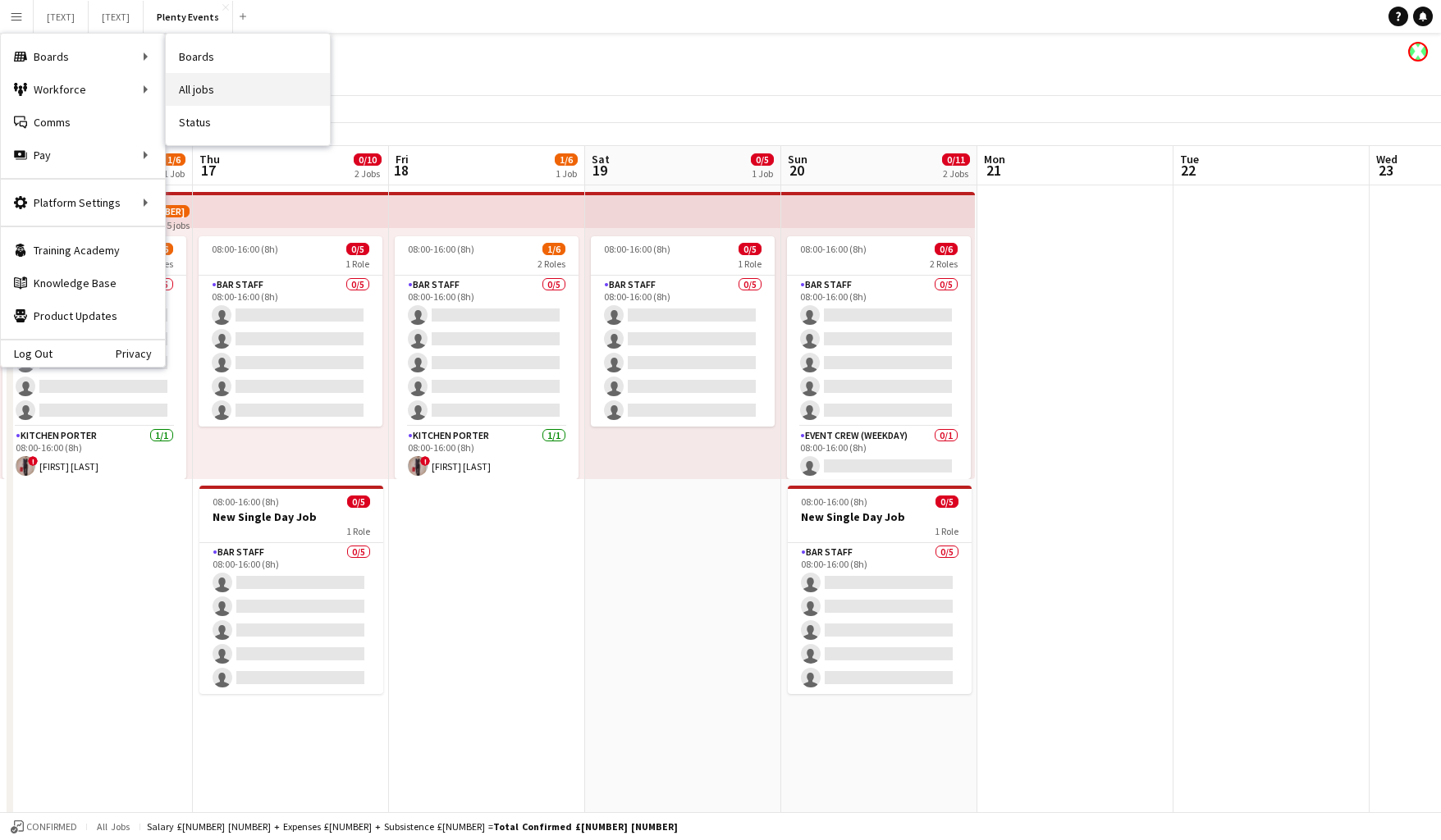 click on "All jobs" at bounding box center [248, 89] 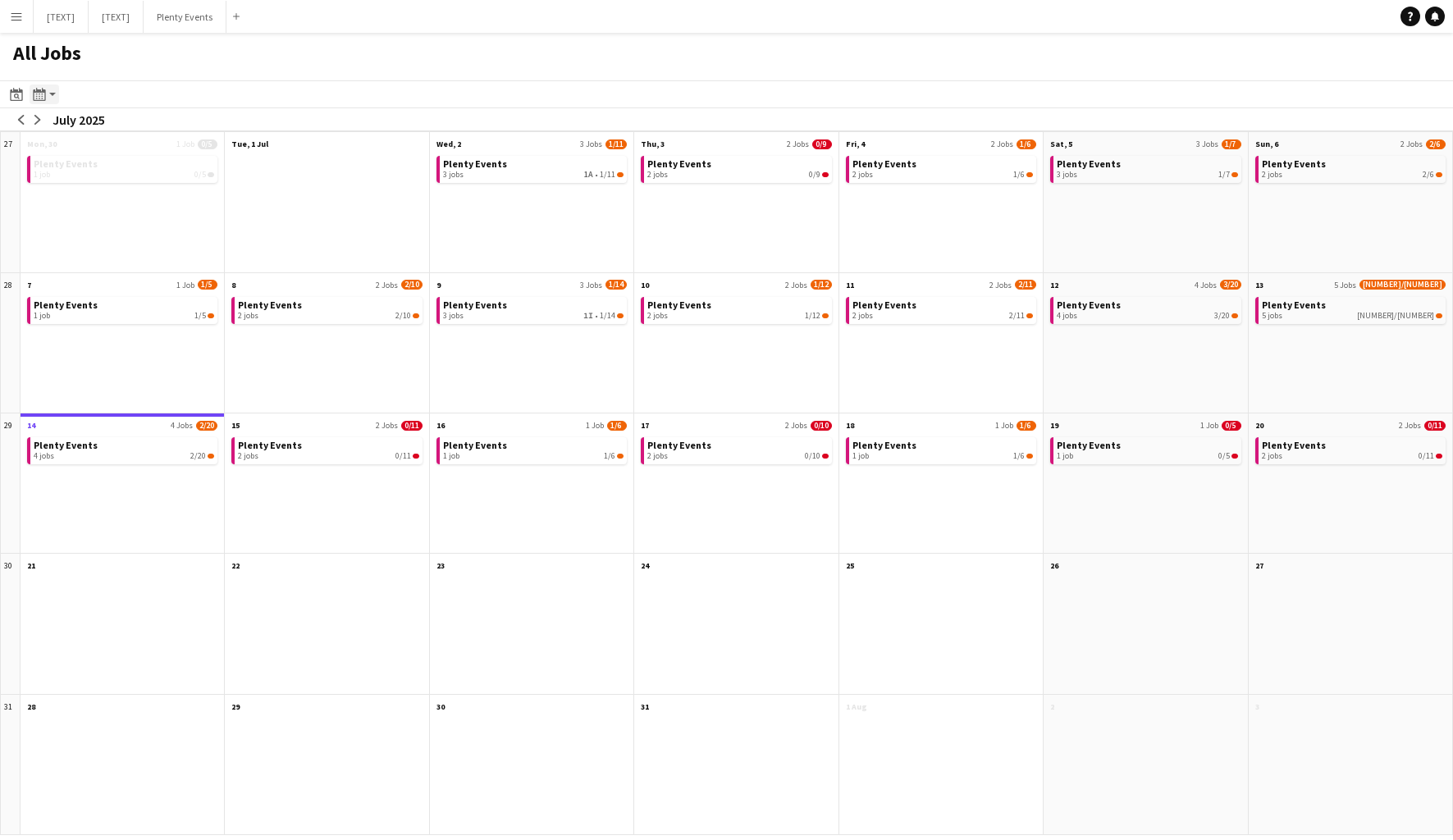 click on "Month view / Day view" at bounding box center (44, 94) 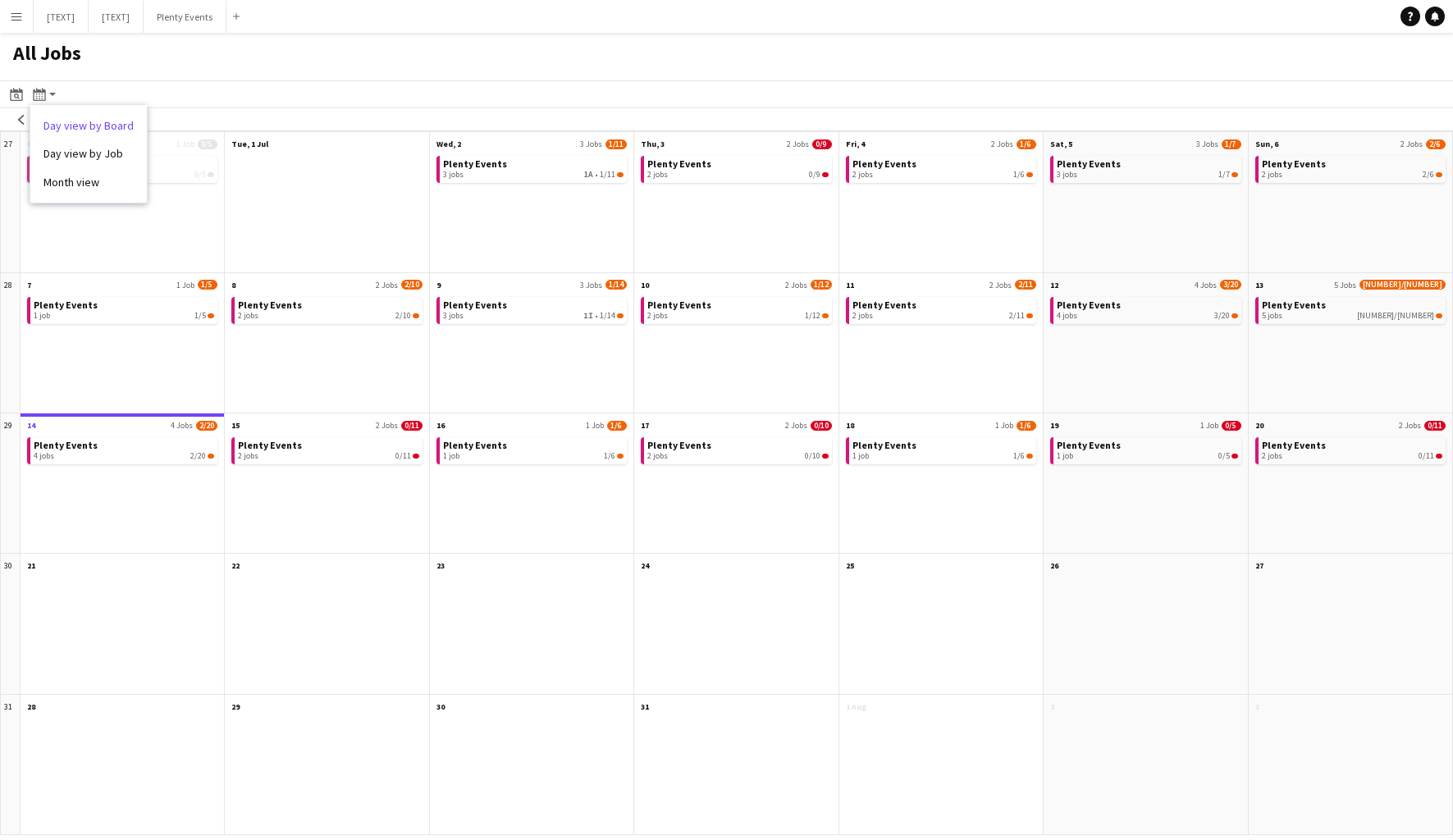 click on "Day view by Board" at bounding box center [89, 126] 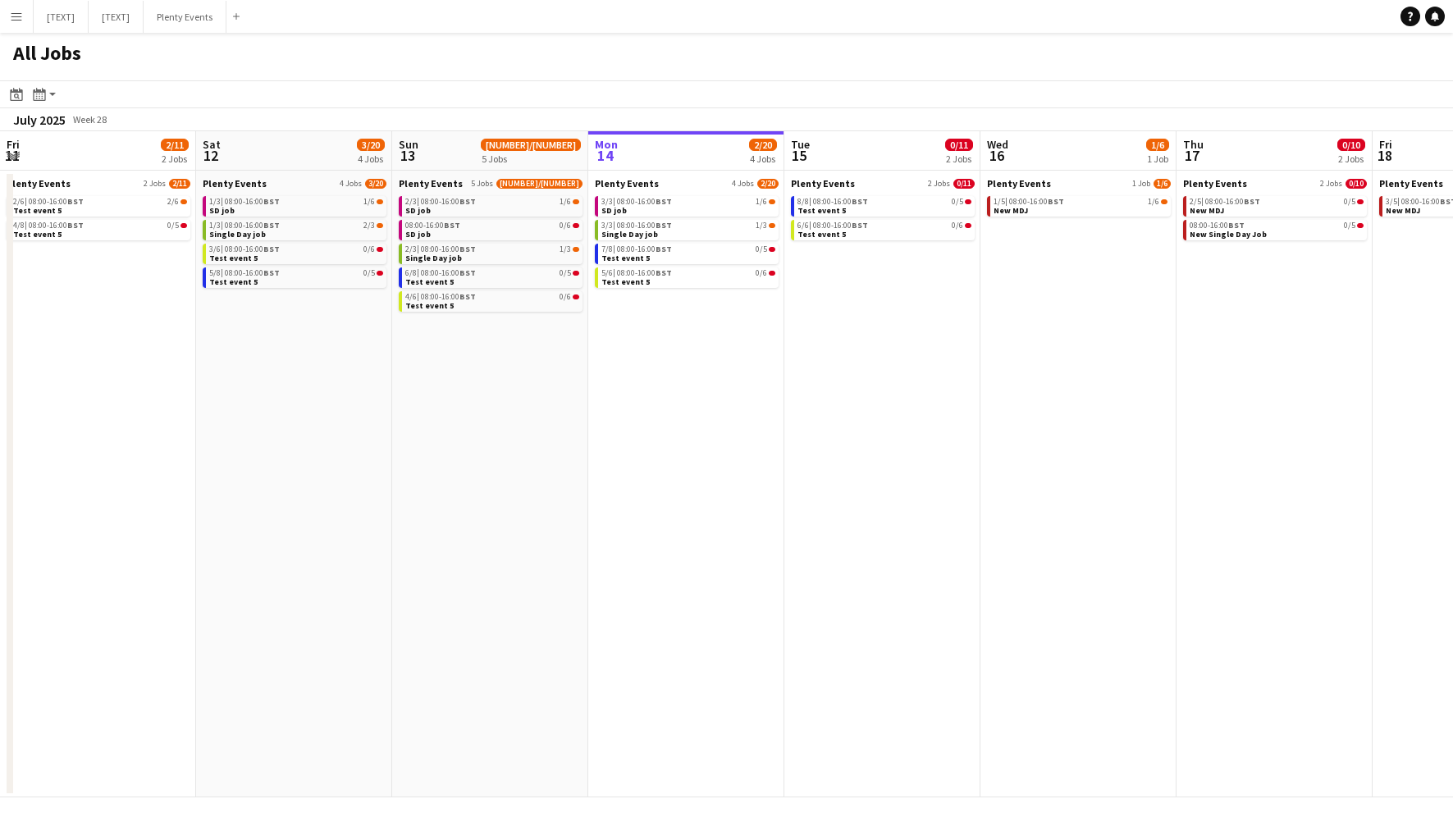 scroll, scrollTop: 0, scrollLeft: 392, axis: horizontal 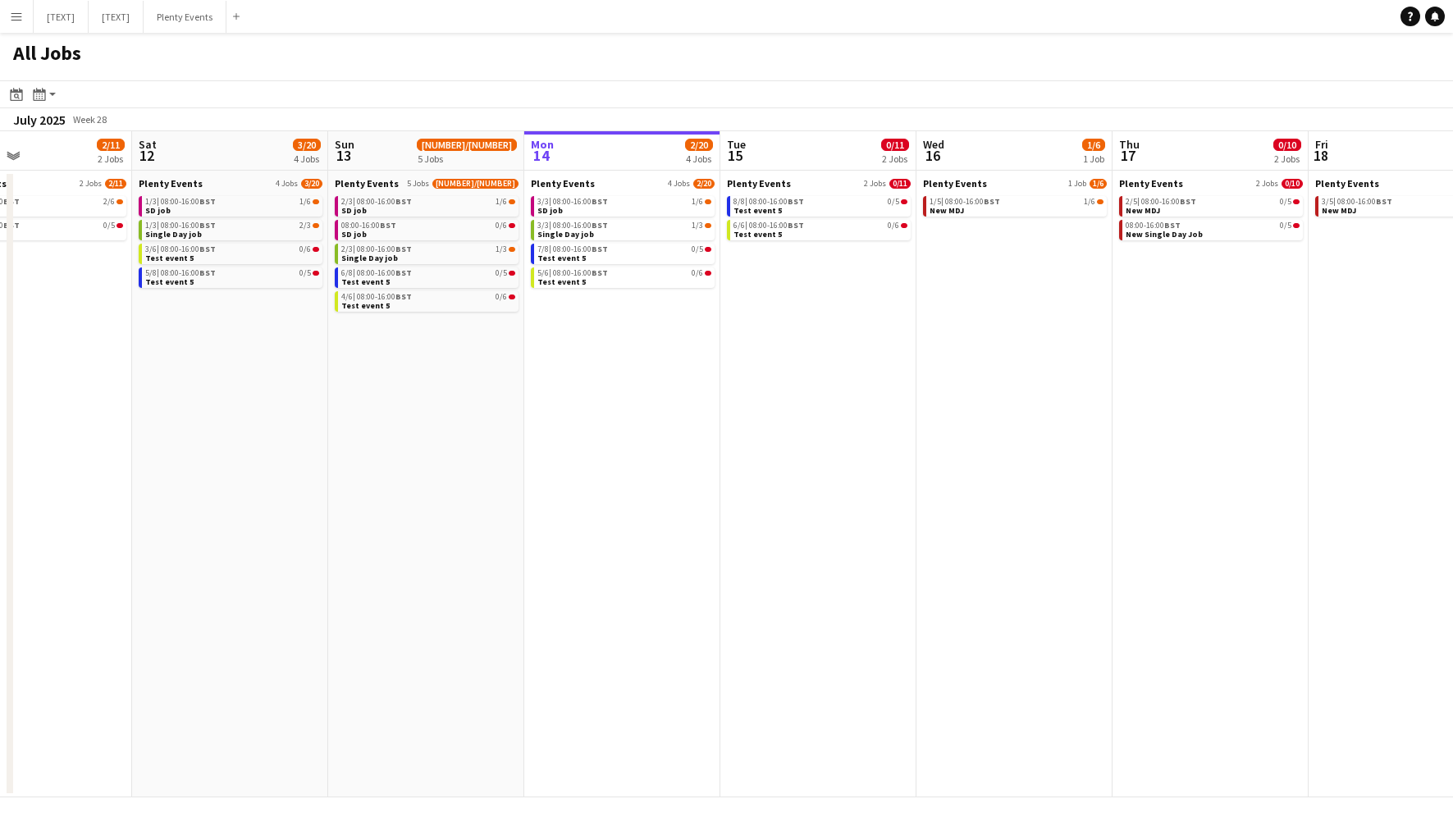 drag, startPoint x: 326, startPoint y: 422, endPoint x: 654, endPoint y: 422, distance: 328 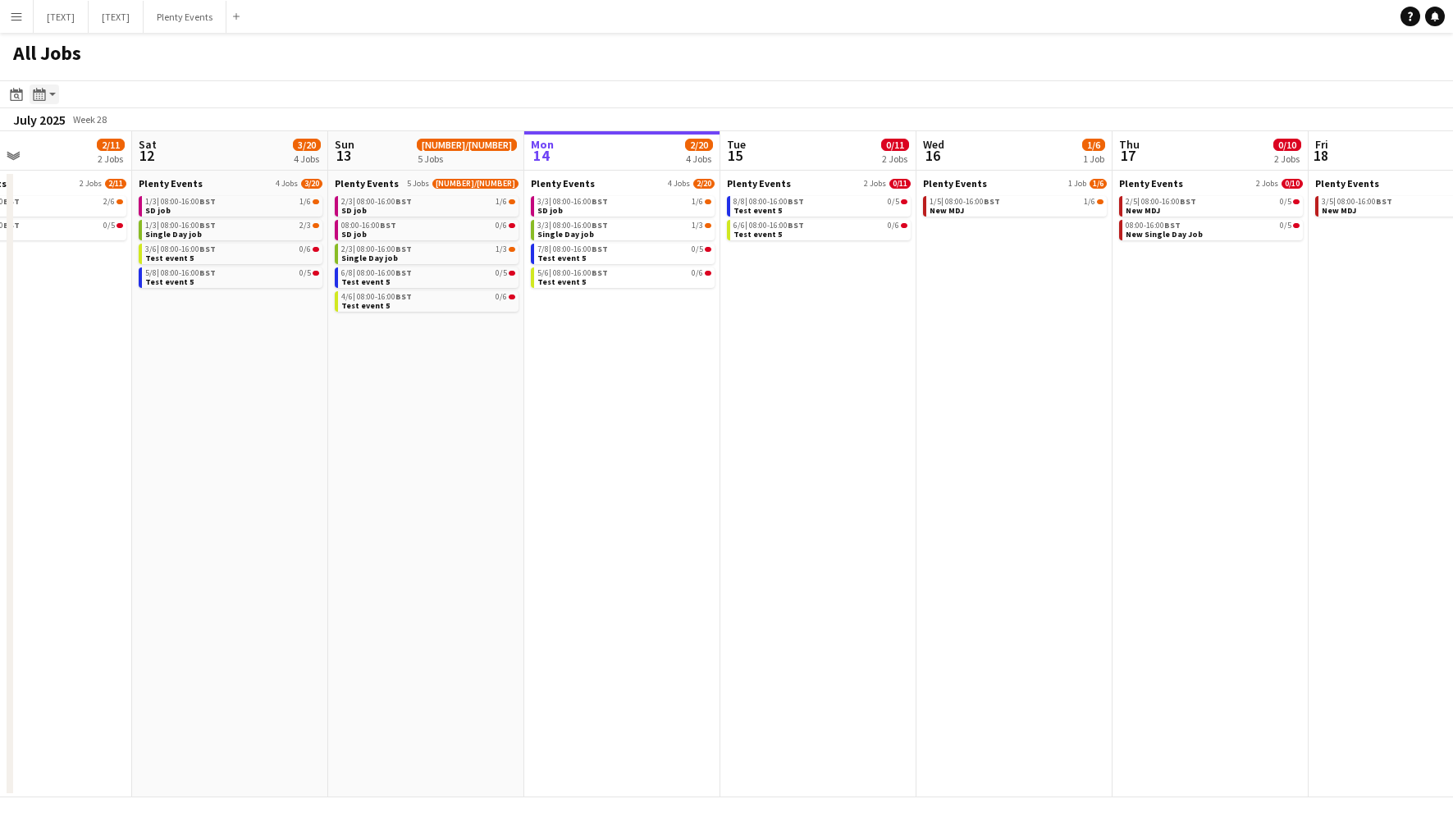 click on "Month view / Day view" at bounding box center (44, 94) 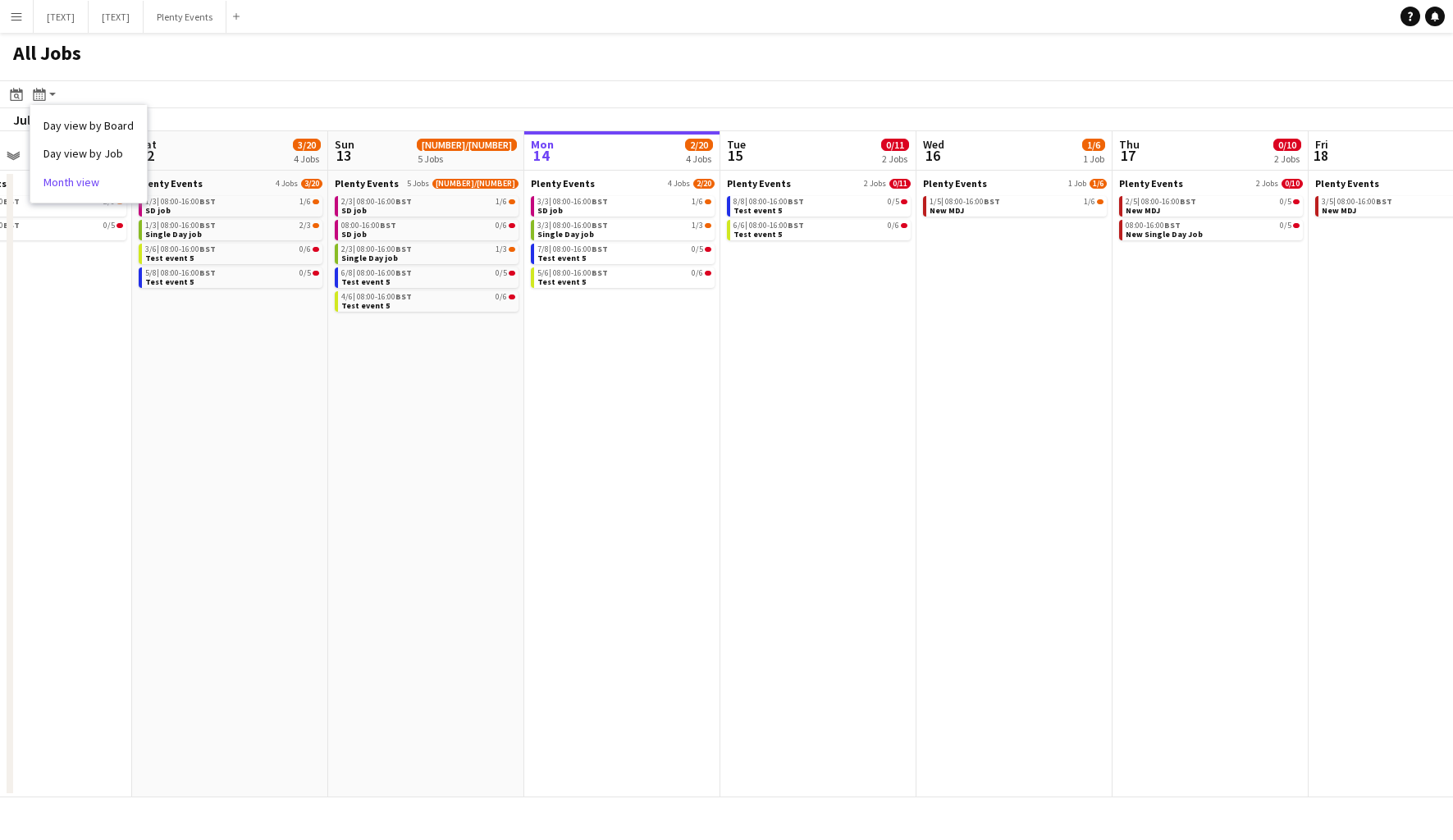 click on "Month view" at bounding box center (89, 182) 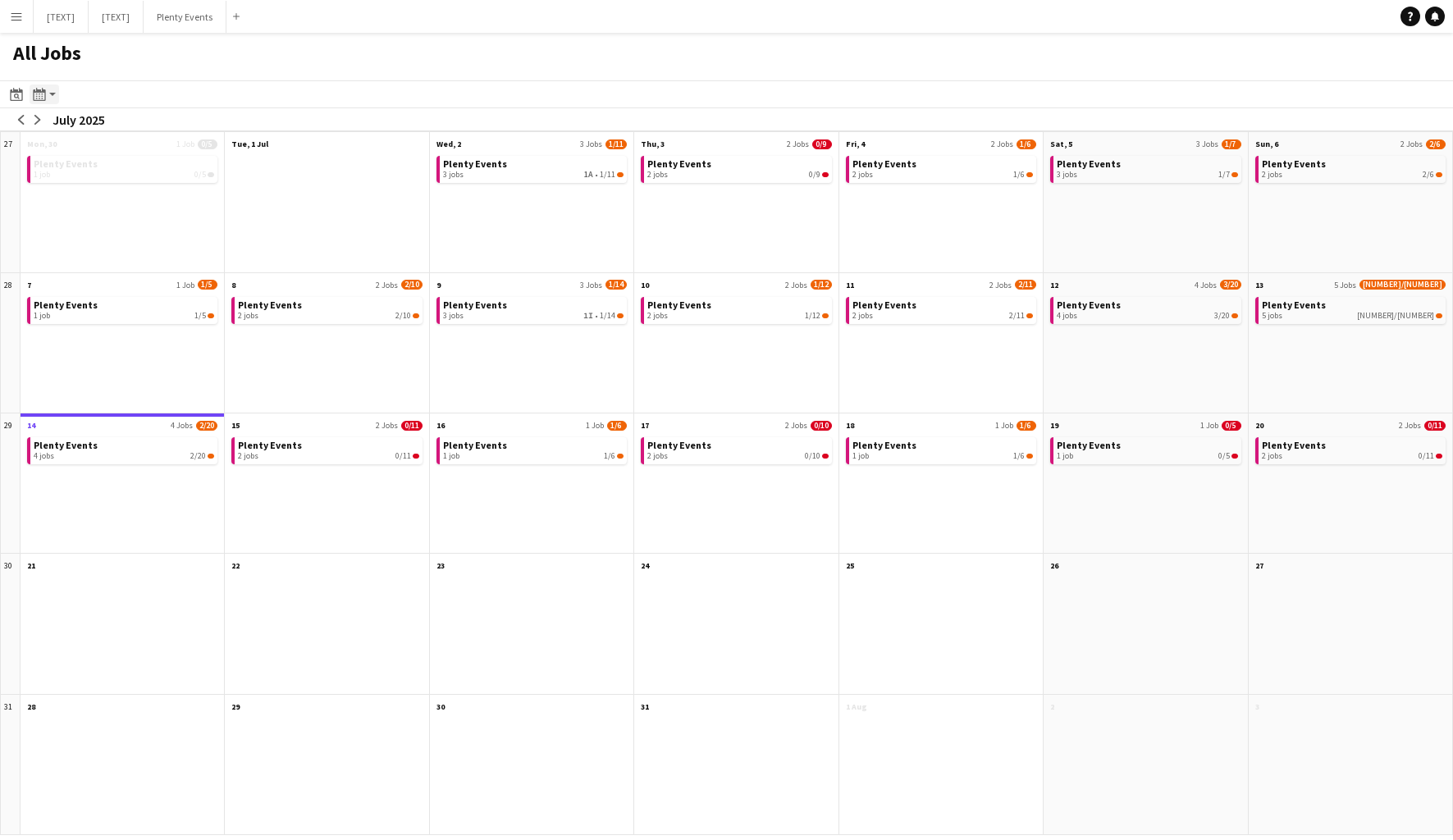 click on "Month view / Day view" at bounding box center (44, 94) 